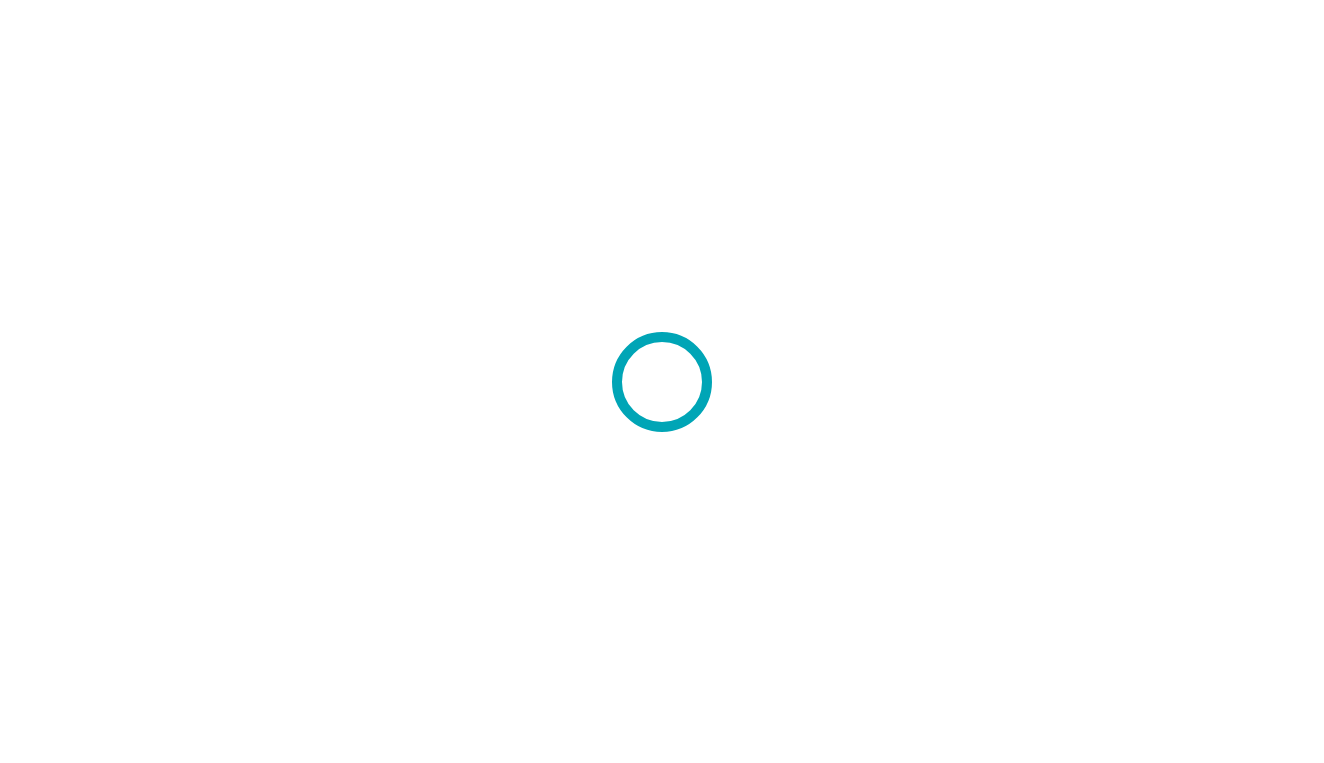 scroll, scrollTop: 0, scrollLeft: 0, axis: both 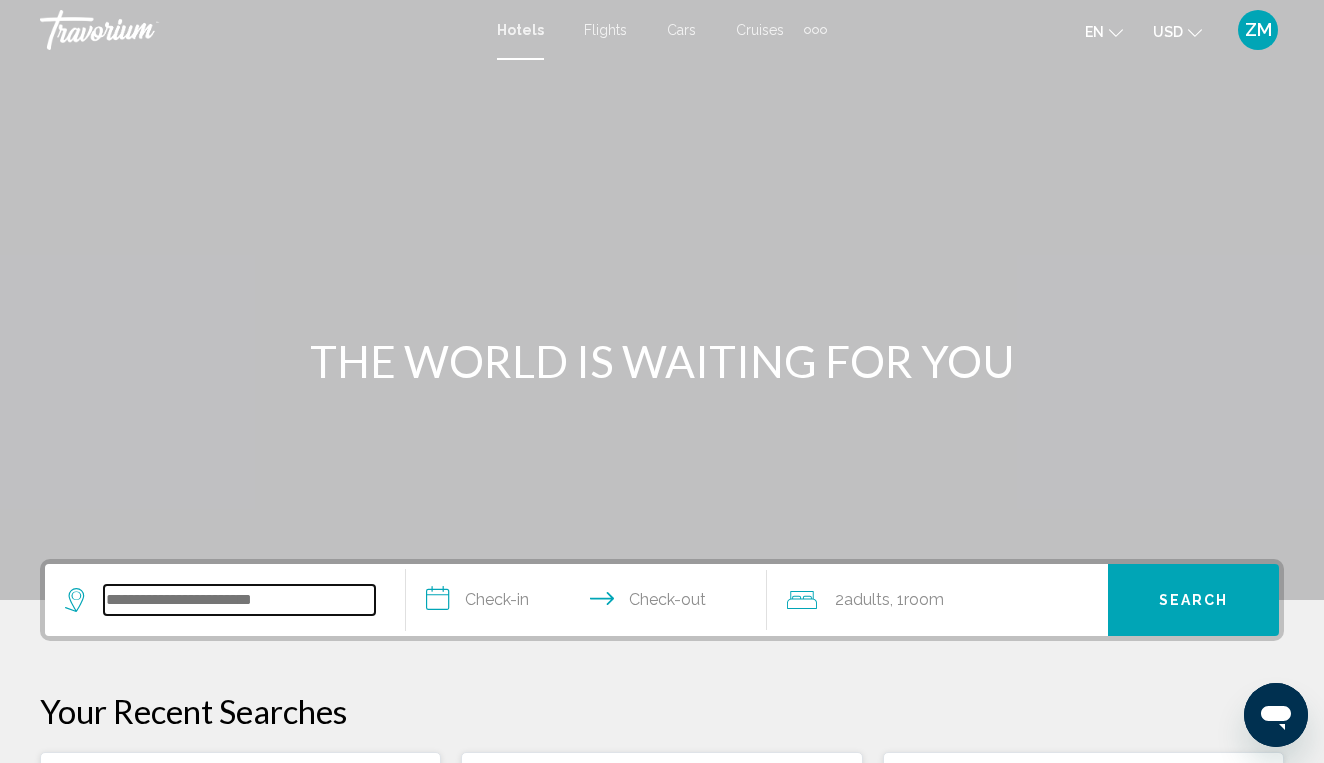 click at bounding box center [239, 600] 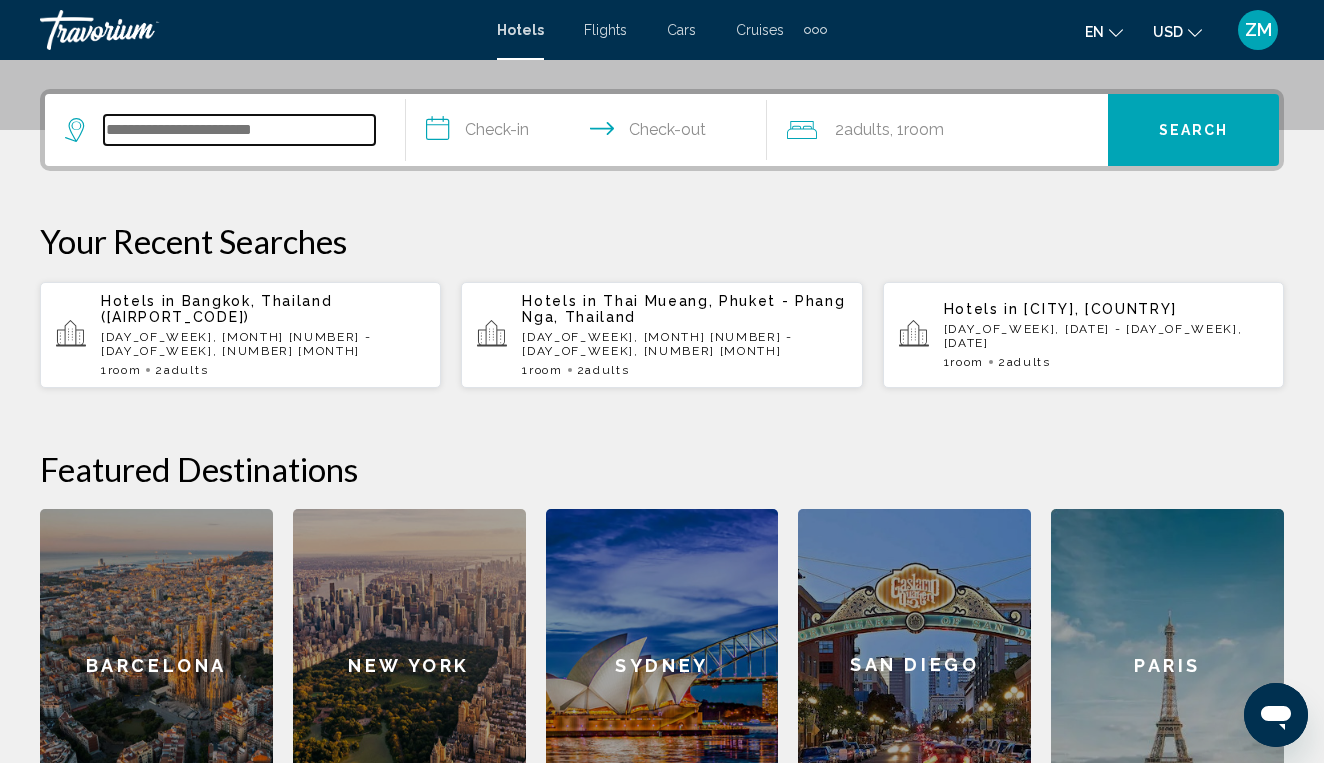 scroll, scrollTop: 494, scrollLeft: 0, axis: vertical 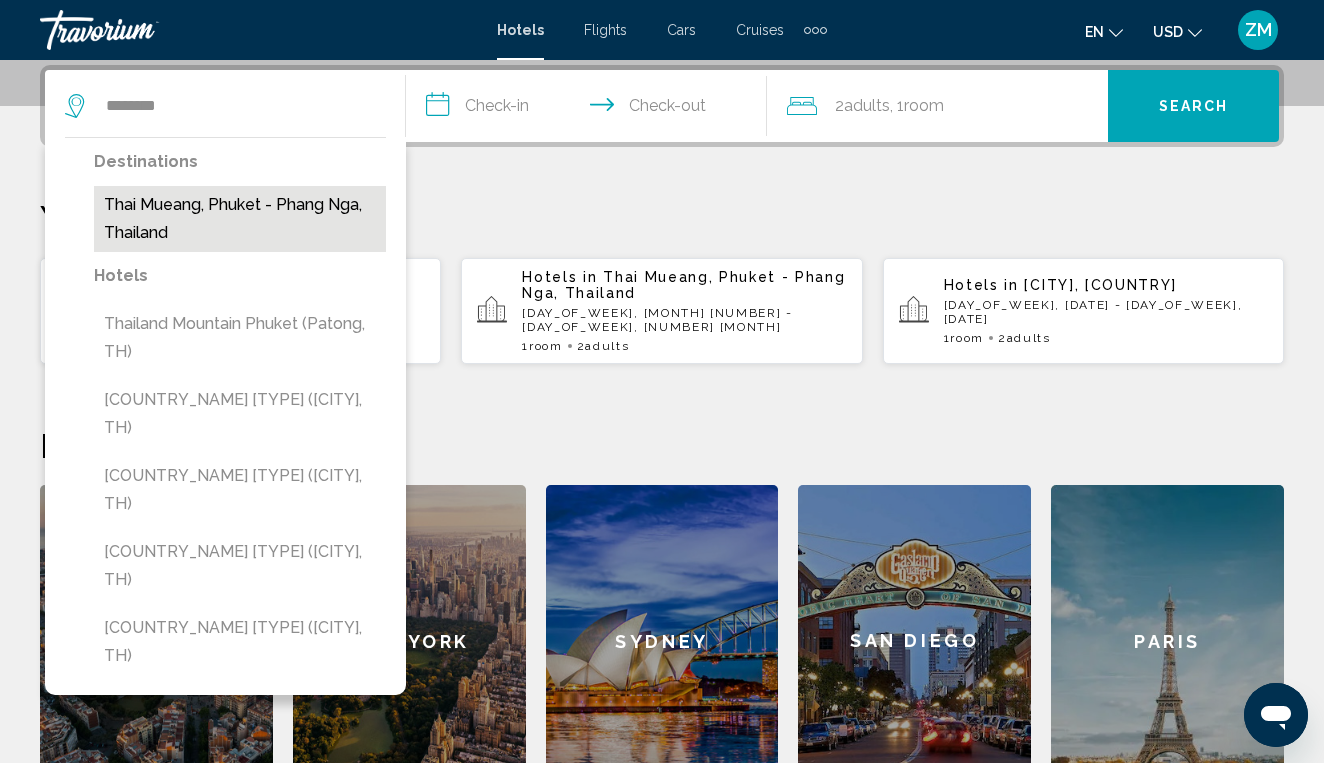 click on "Thai Mueang, Phuket - Phang Nga, Thailand" at bounding box center [240, 219] 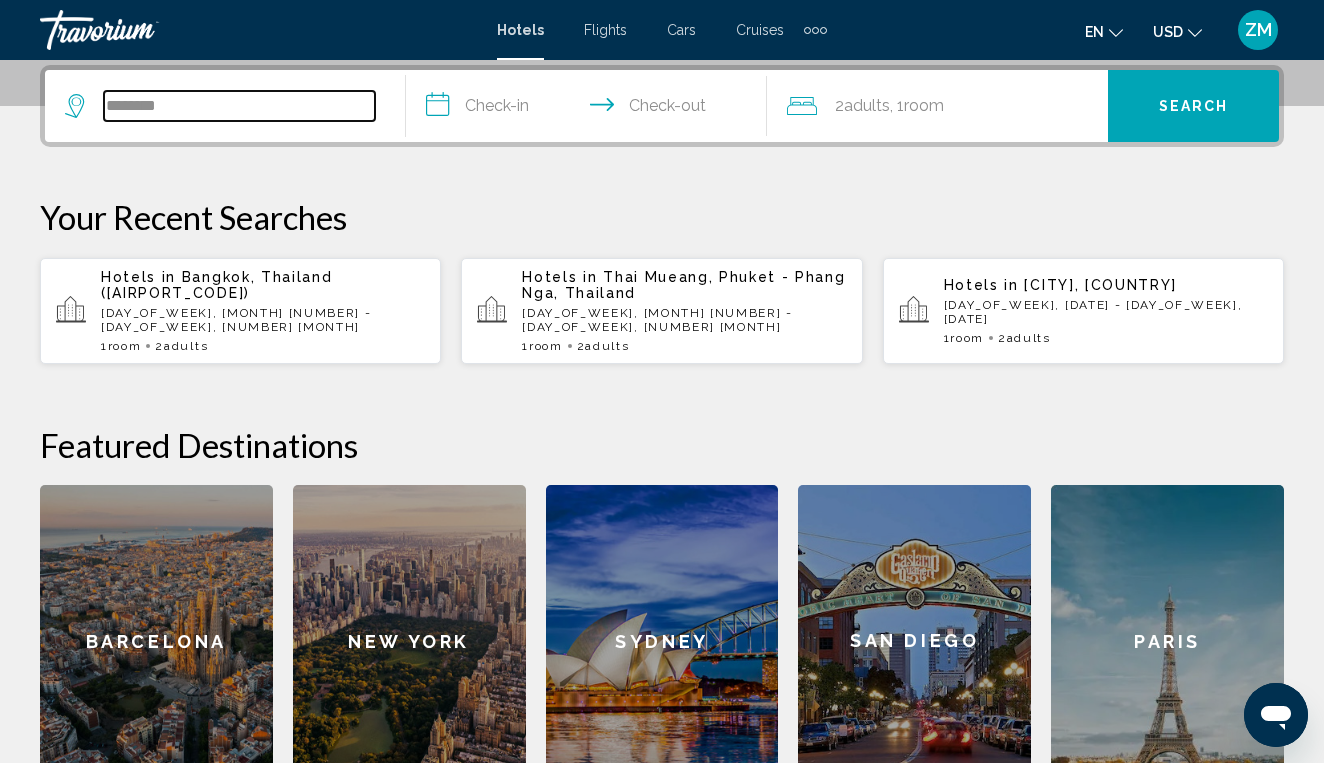 type on "**********" 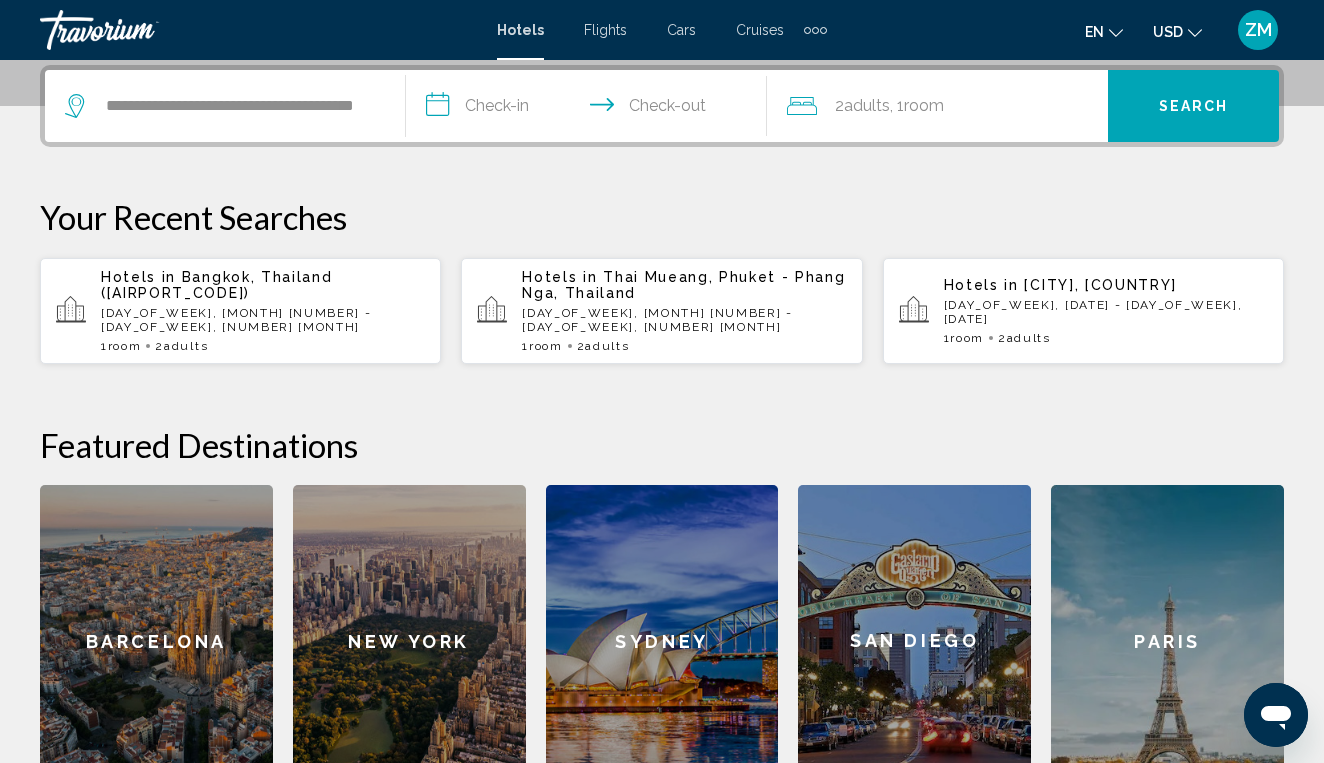 click on "**********" at bounding box center [590, 109] 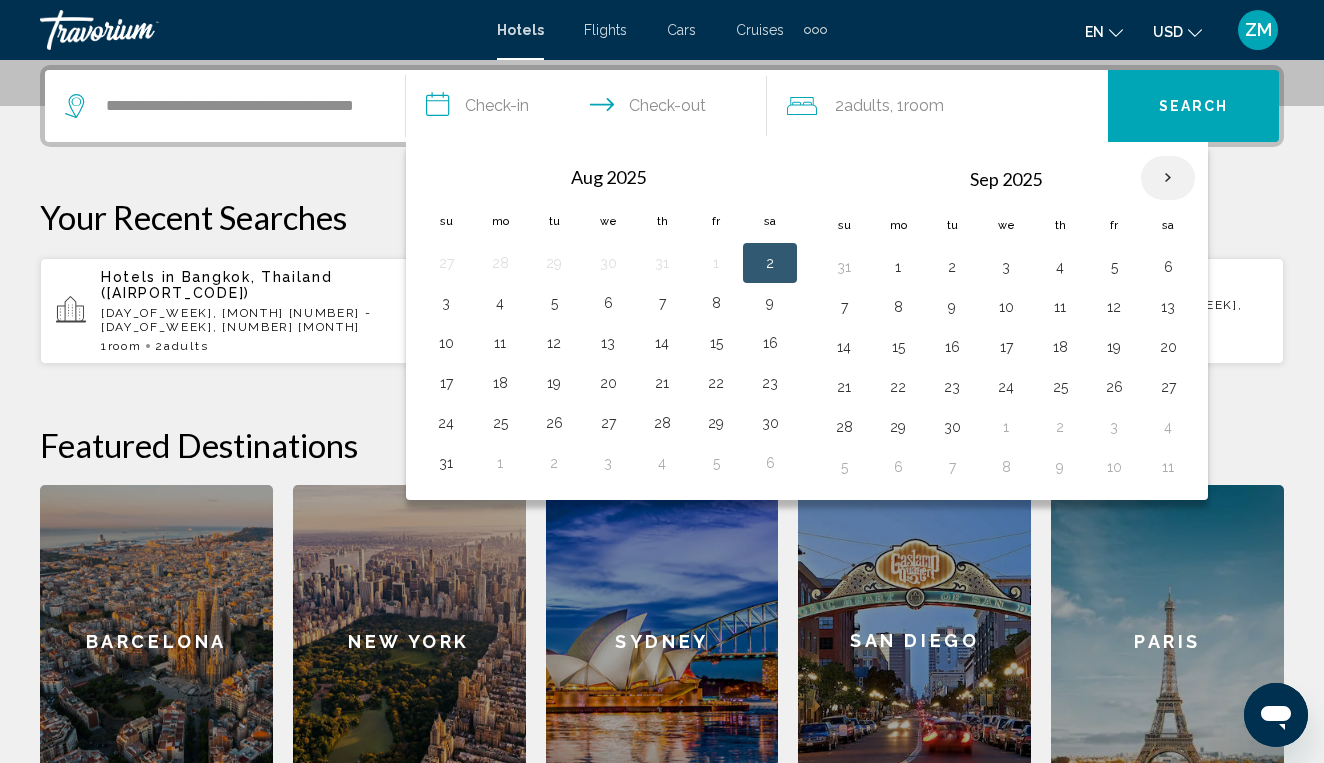 click at bounding box center [1168, 178] 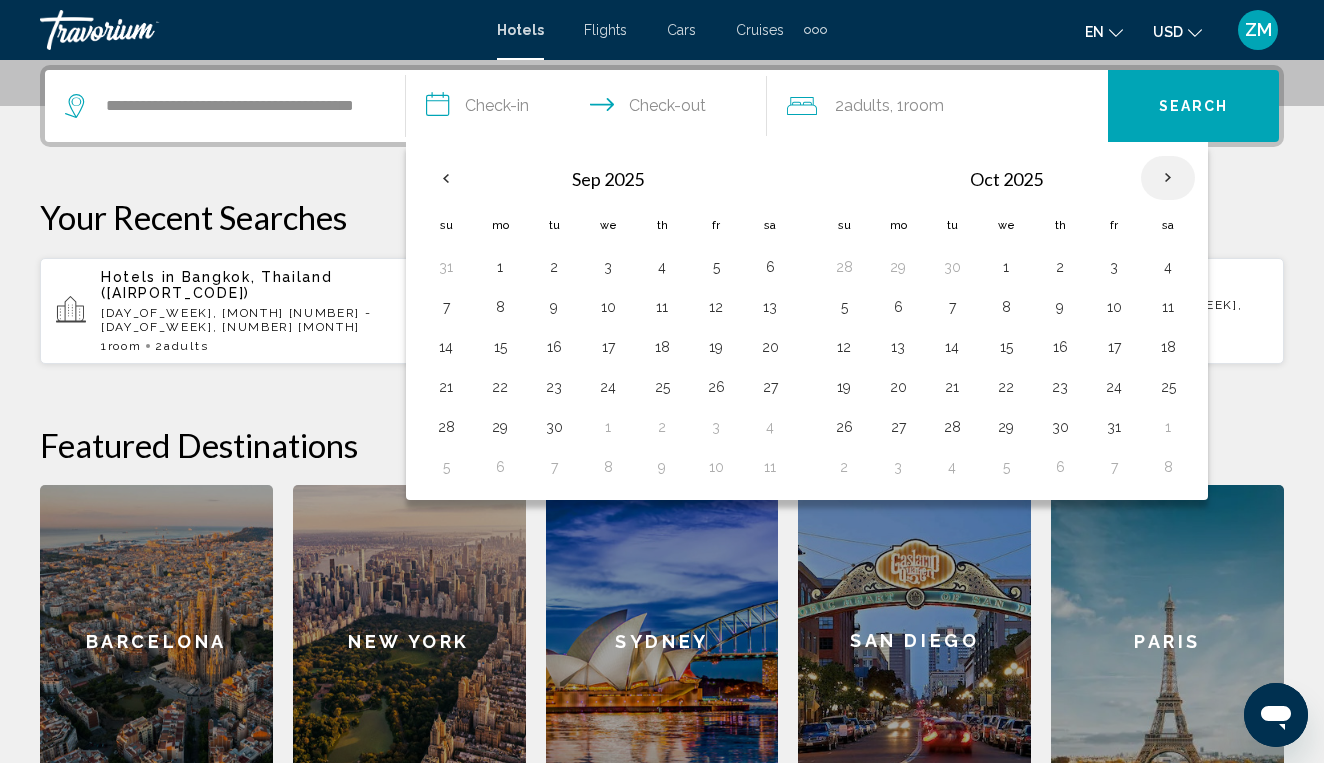 click at bounding box center (1168, 178) 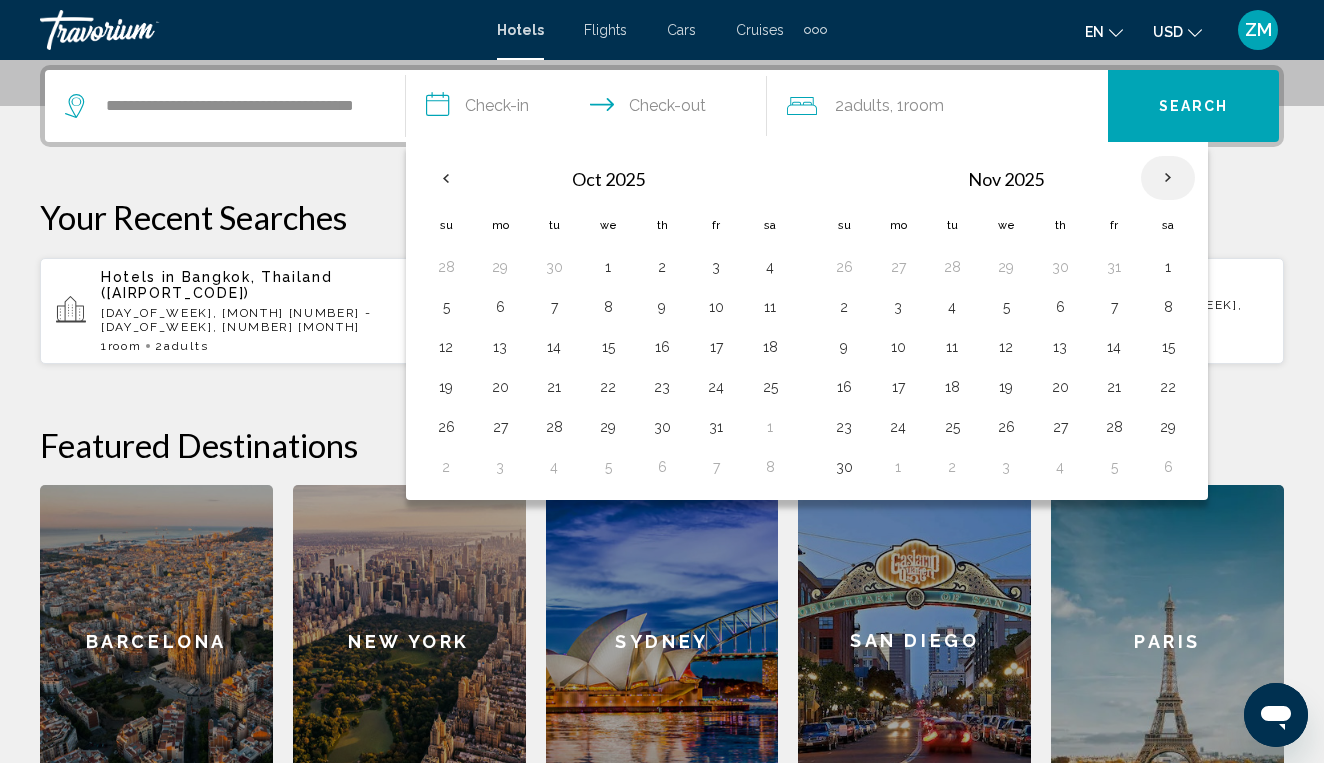 click at bounding box center (1168, 178) 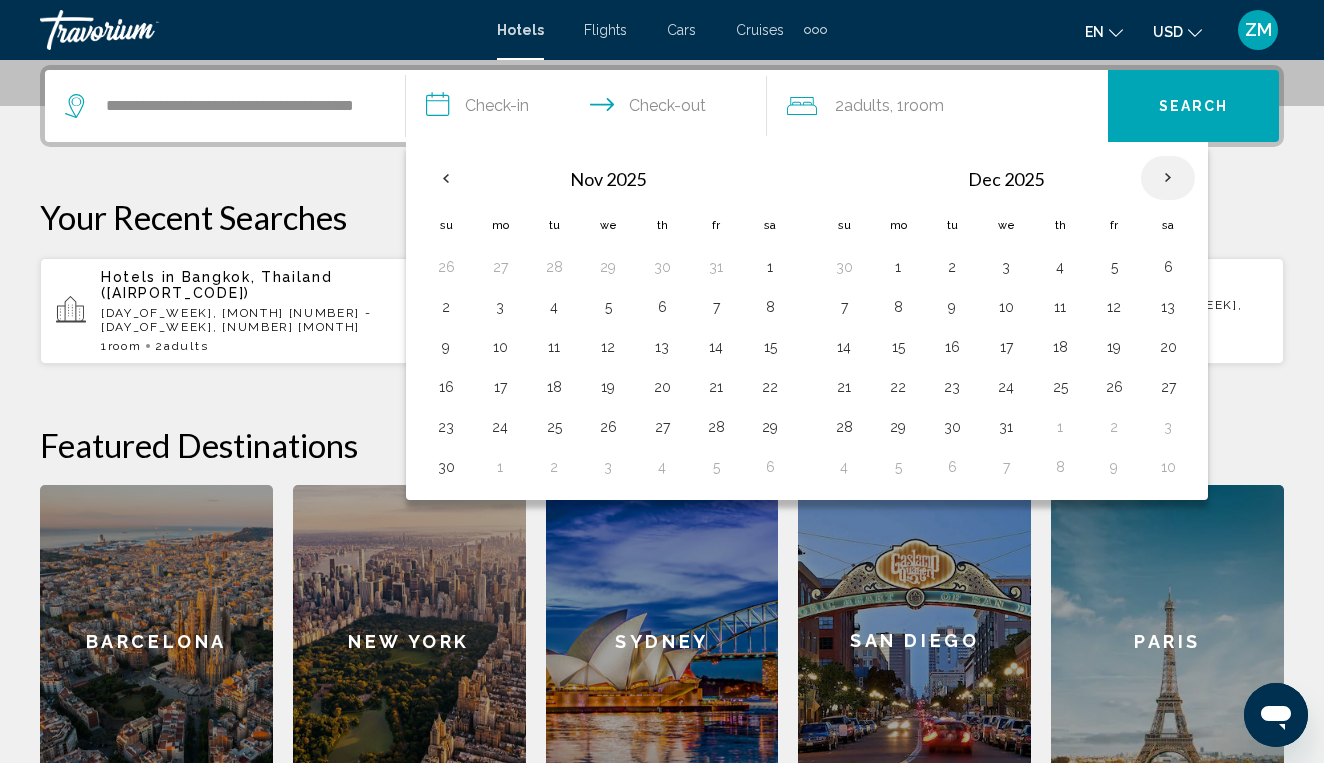 click at bounding box center [1168, 178] 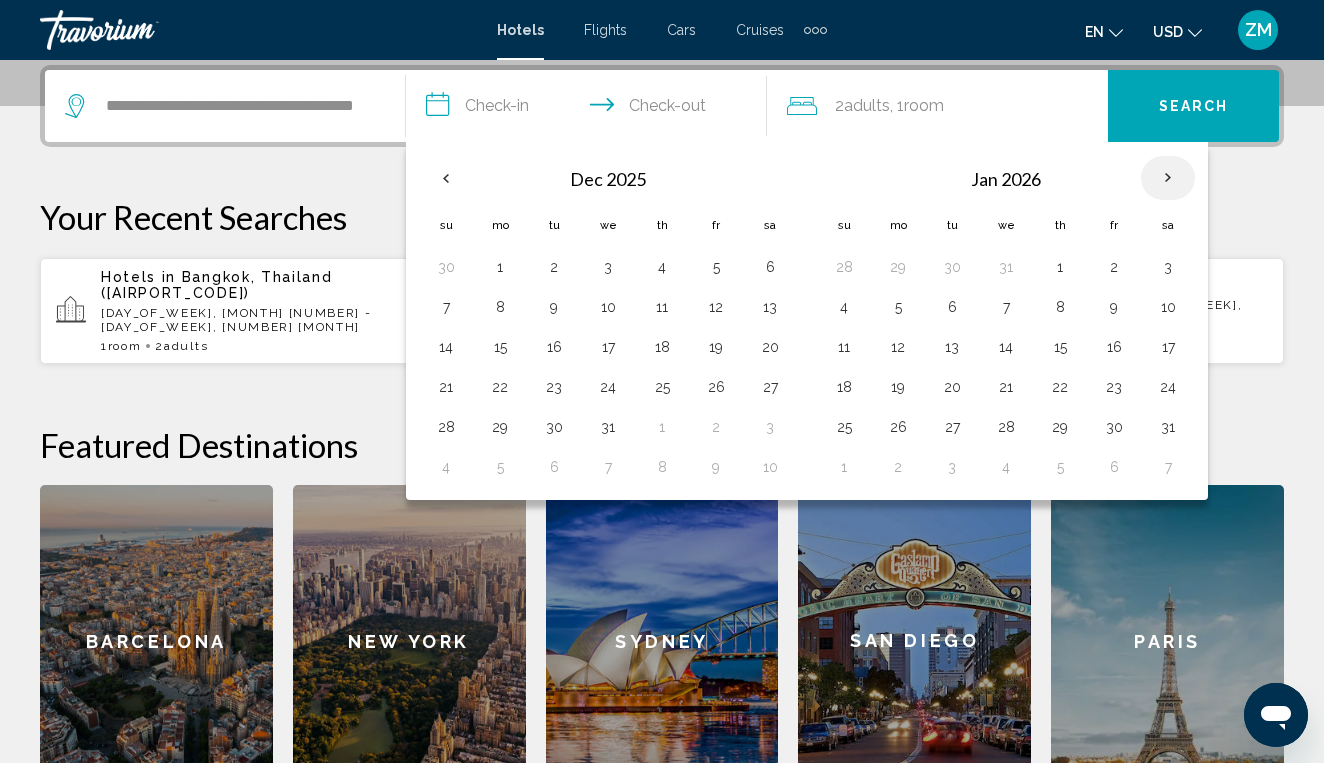 click at bounding box center [1168, 178] 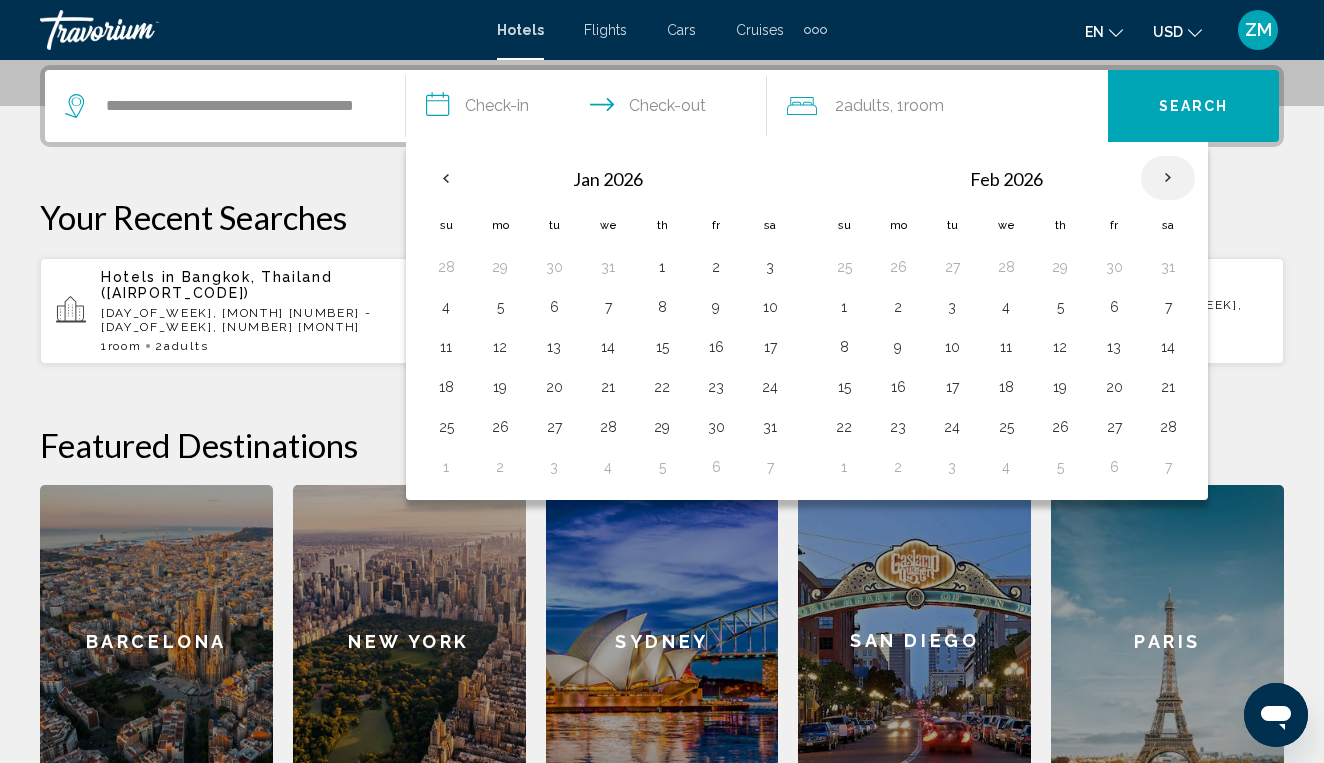 click at bounding box center (1168, 178) 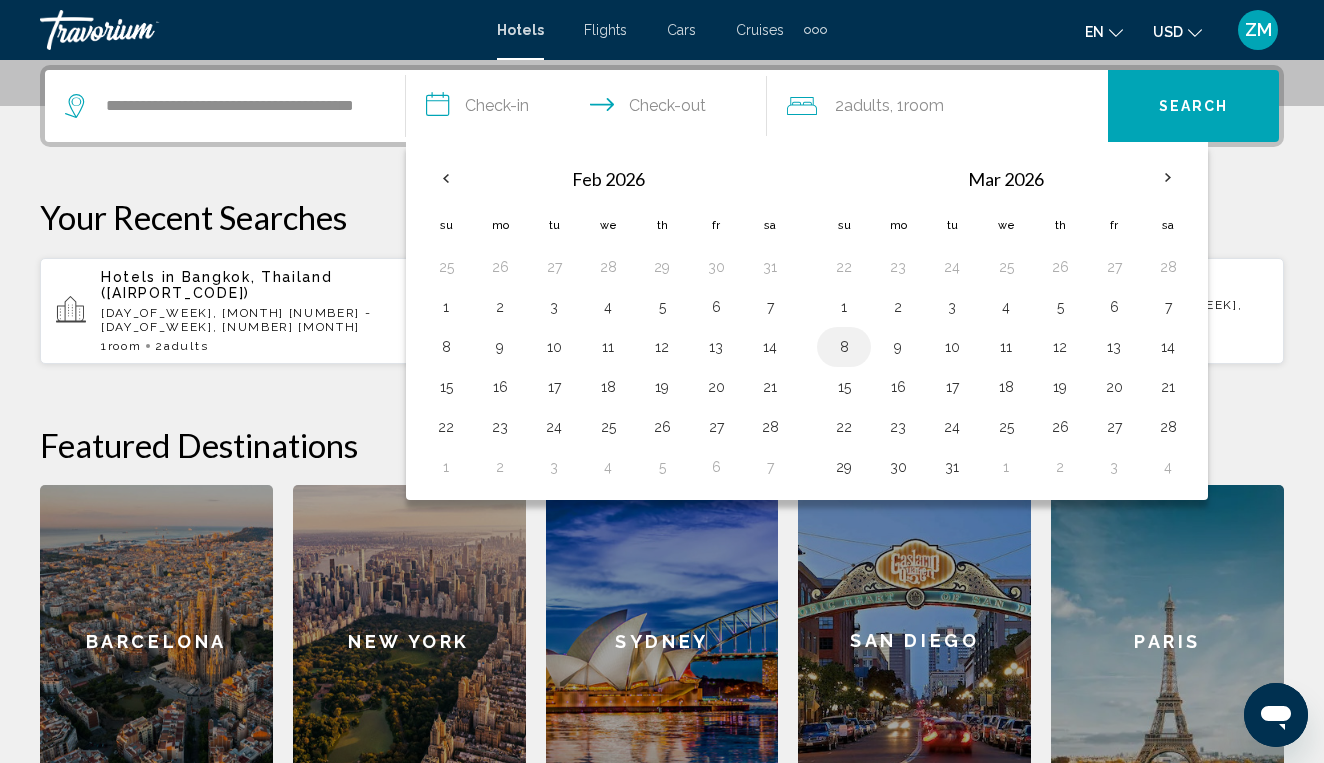 click on "8" at bounding box center [844, 347] 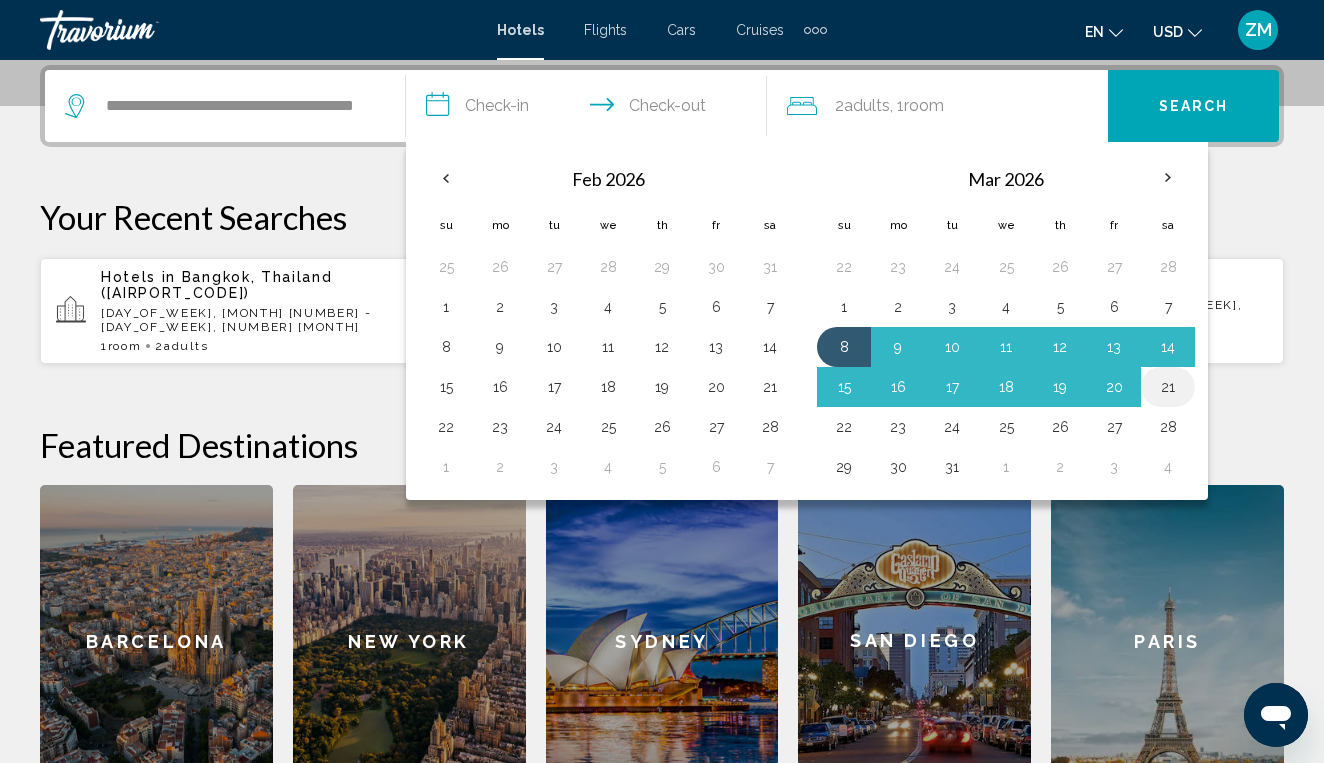 click on "21" at bounding box center (1168, 387) 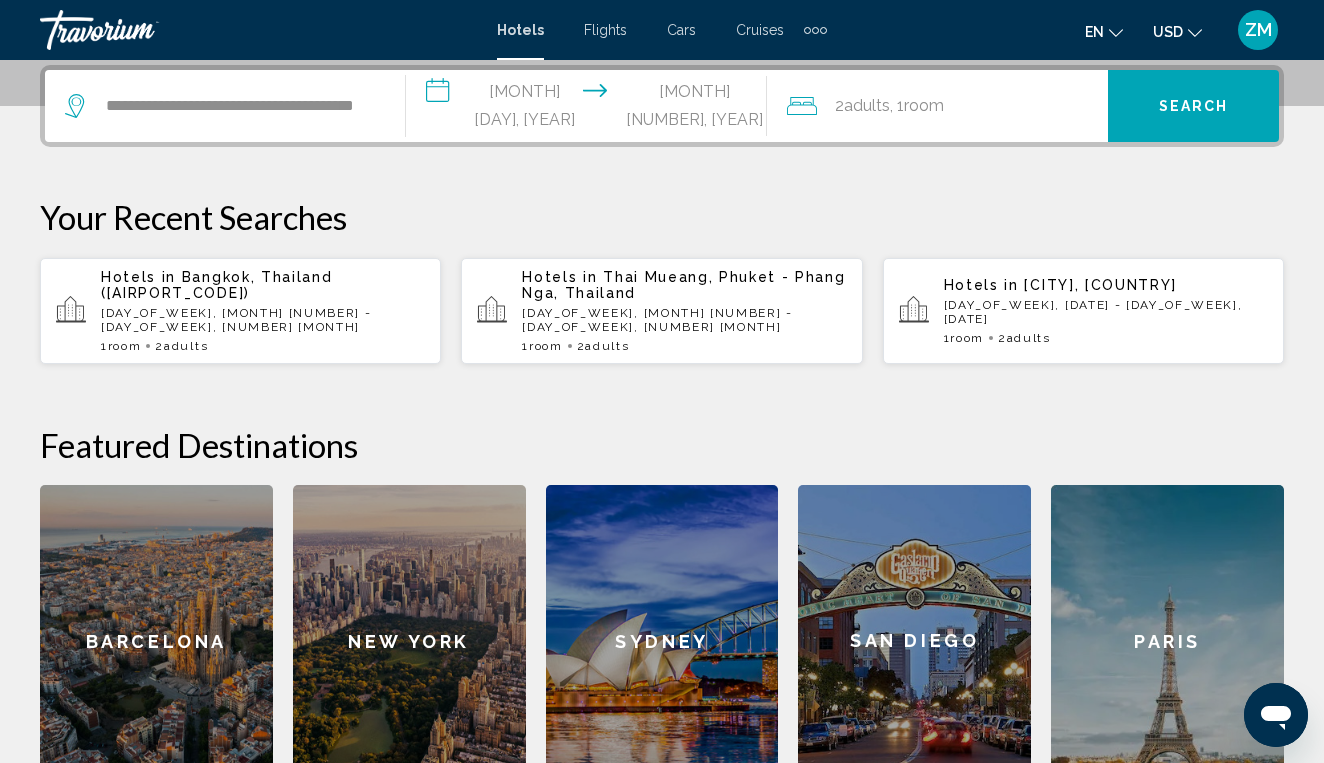 click on "Search" at bounding box center [1193, 106] 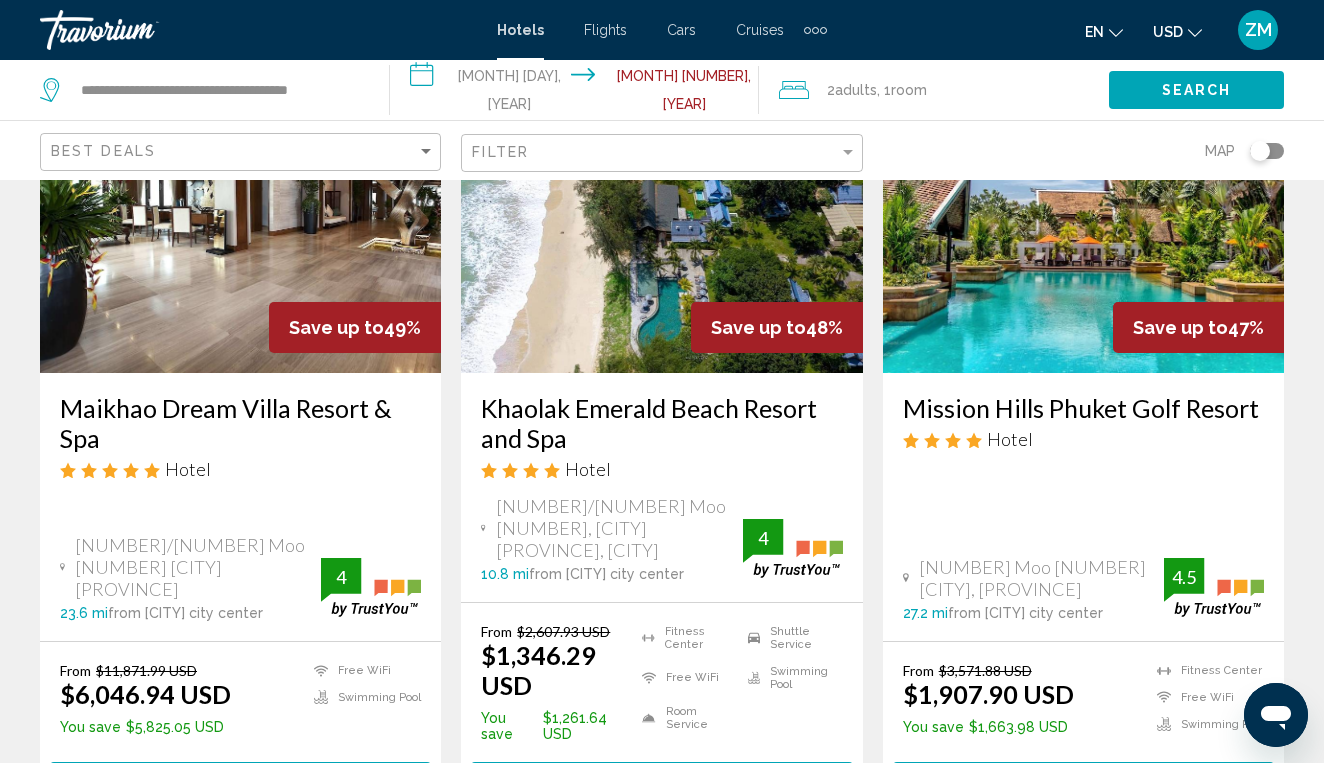 scroll, scrollTop: 1027, scrollLeft: 0, axis: vertical 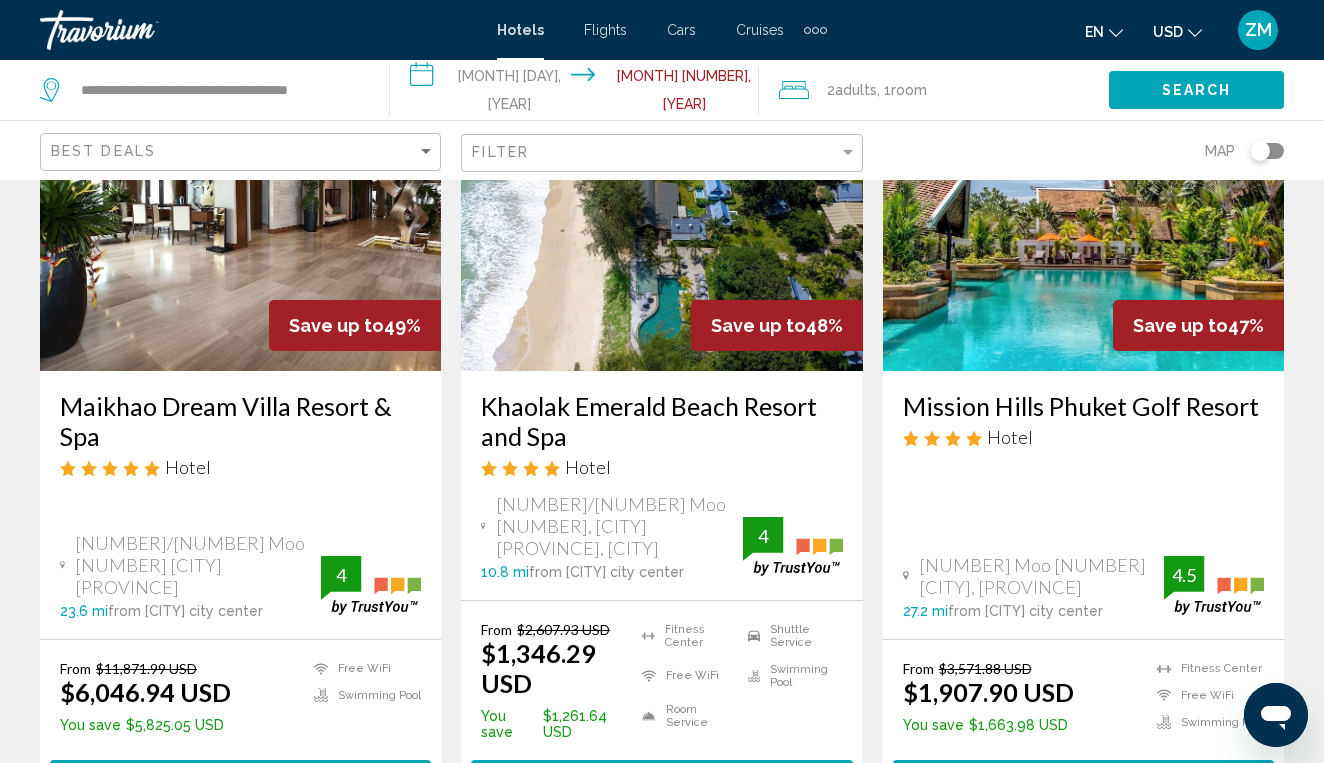 click at bounding box center (661, 211) 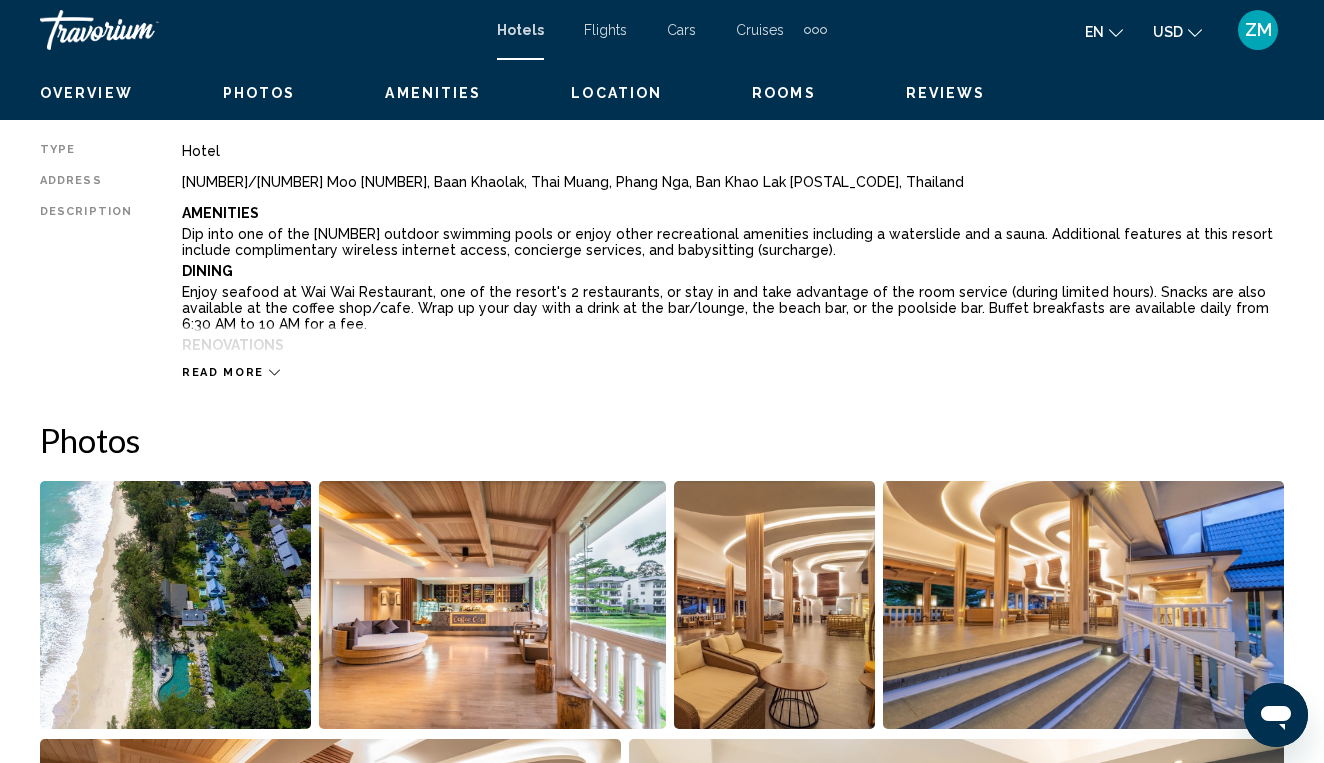 scroll, scrollTop: 0, scrollLeft: 0, axis: both 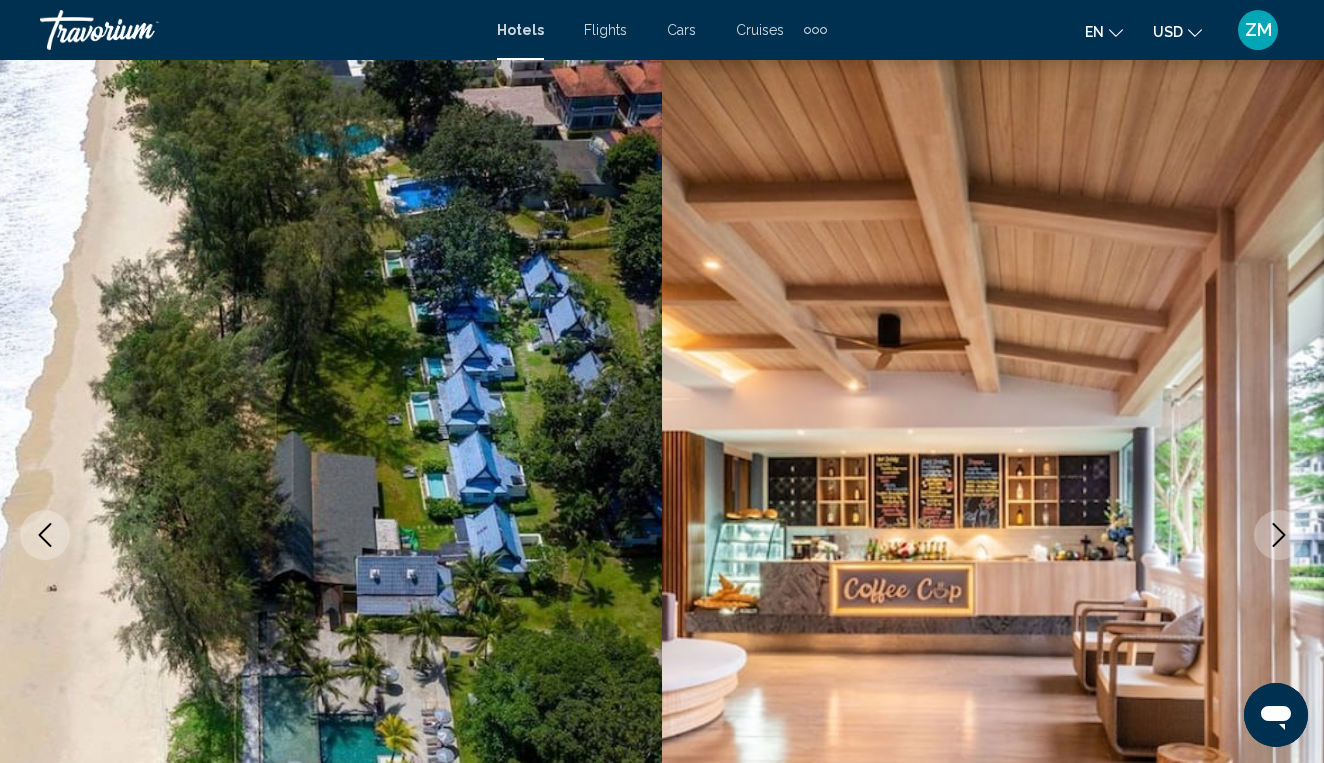 click 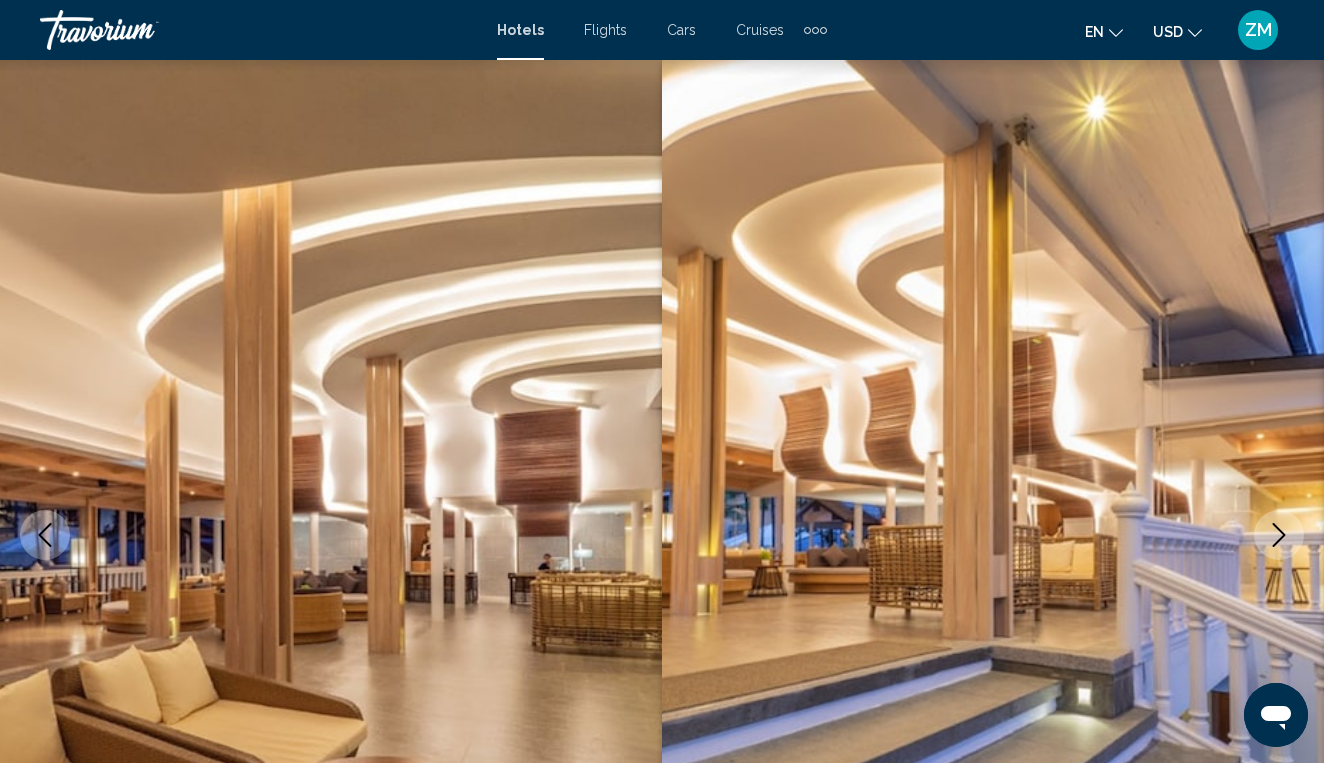 click 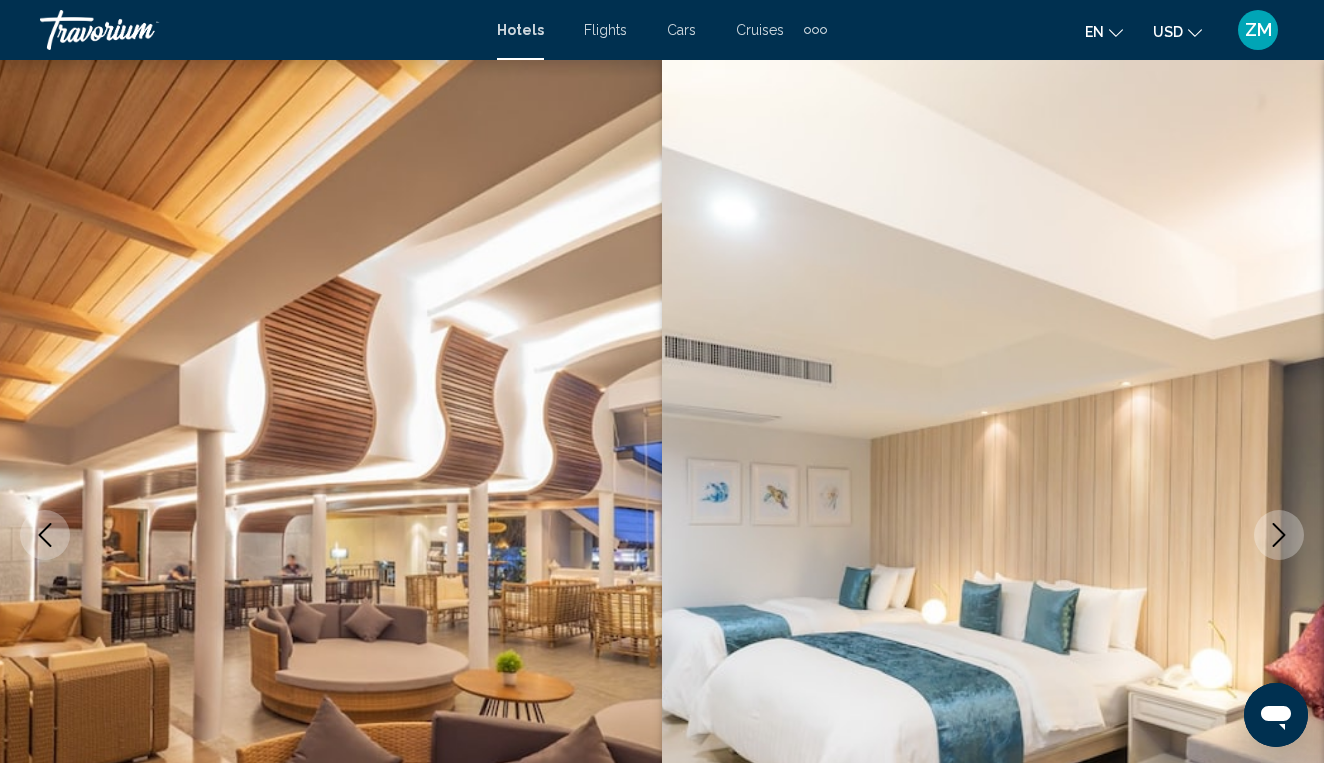click 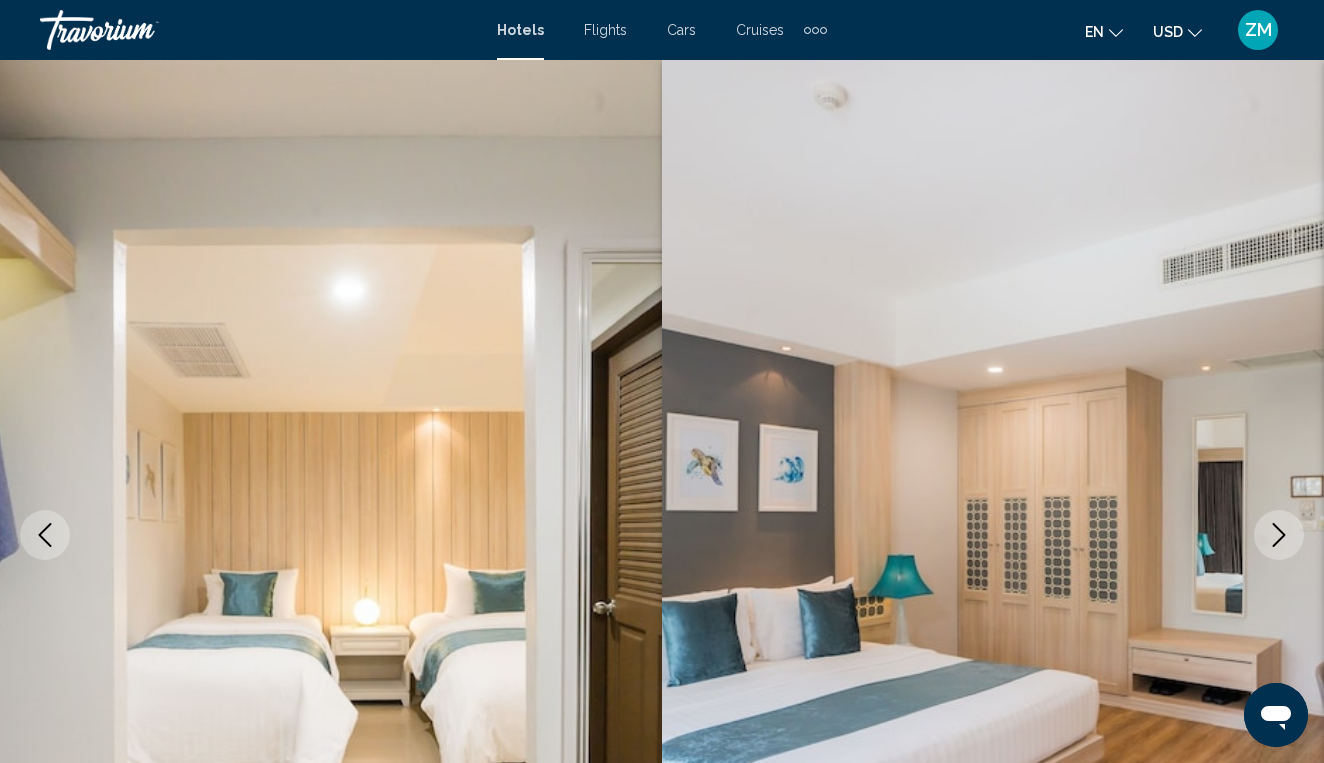 click 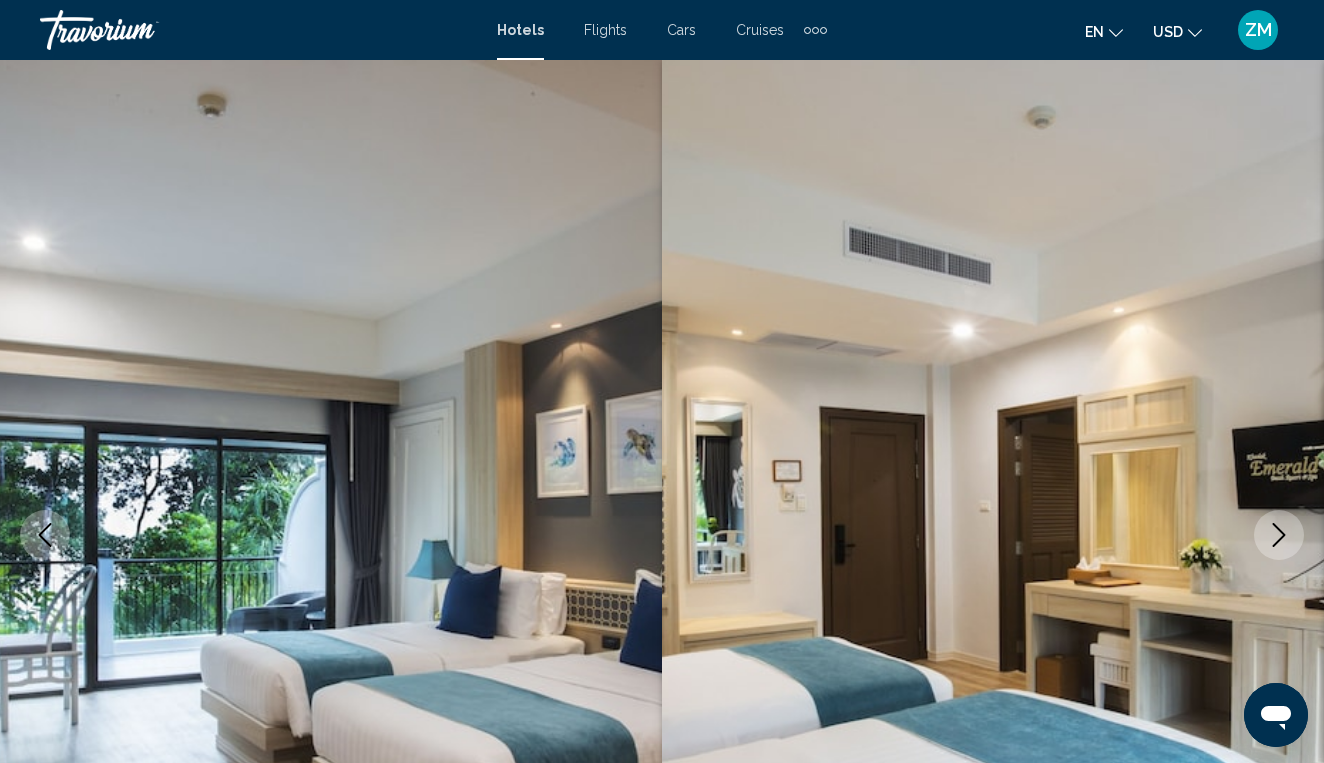 click 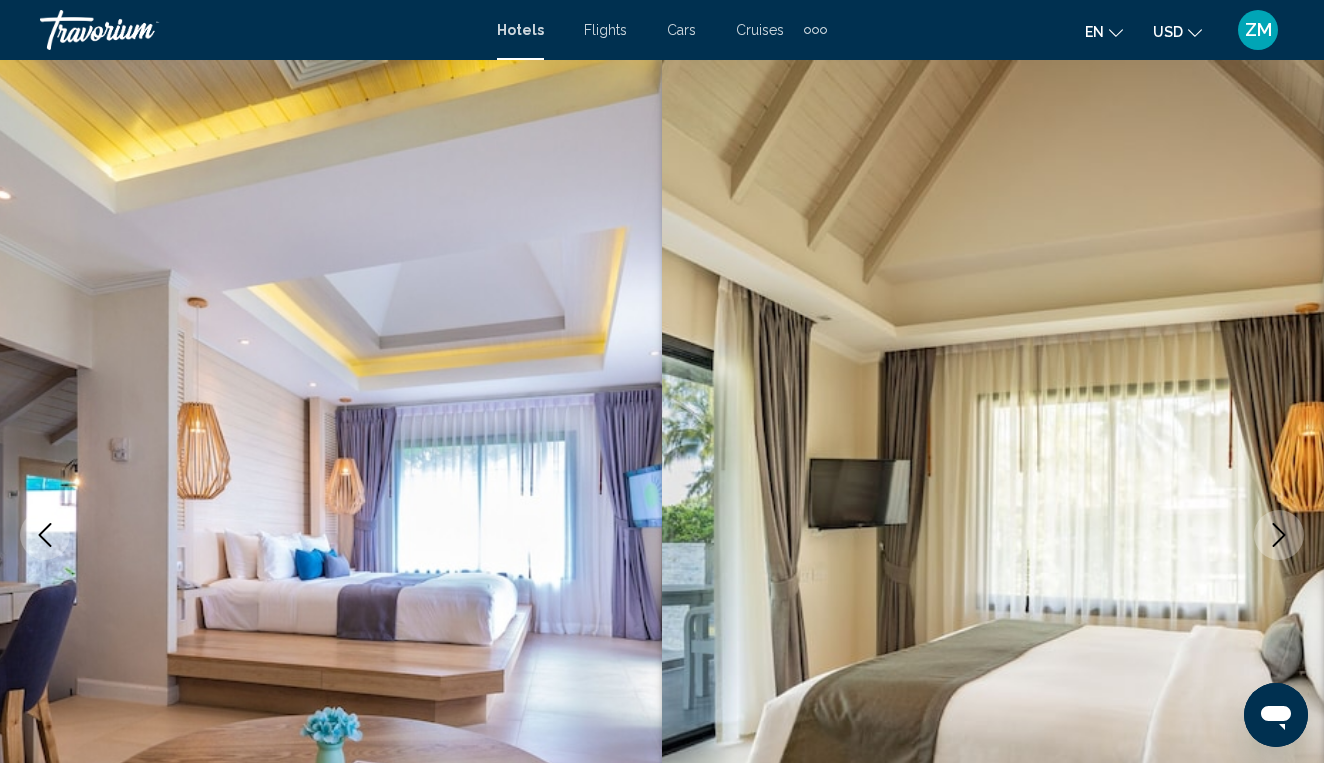 click 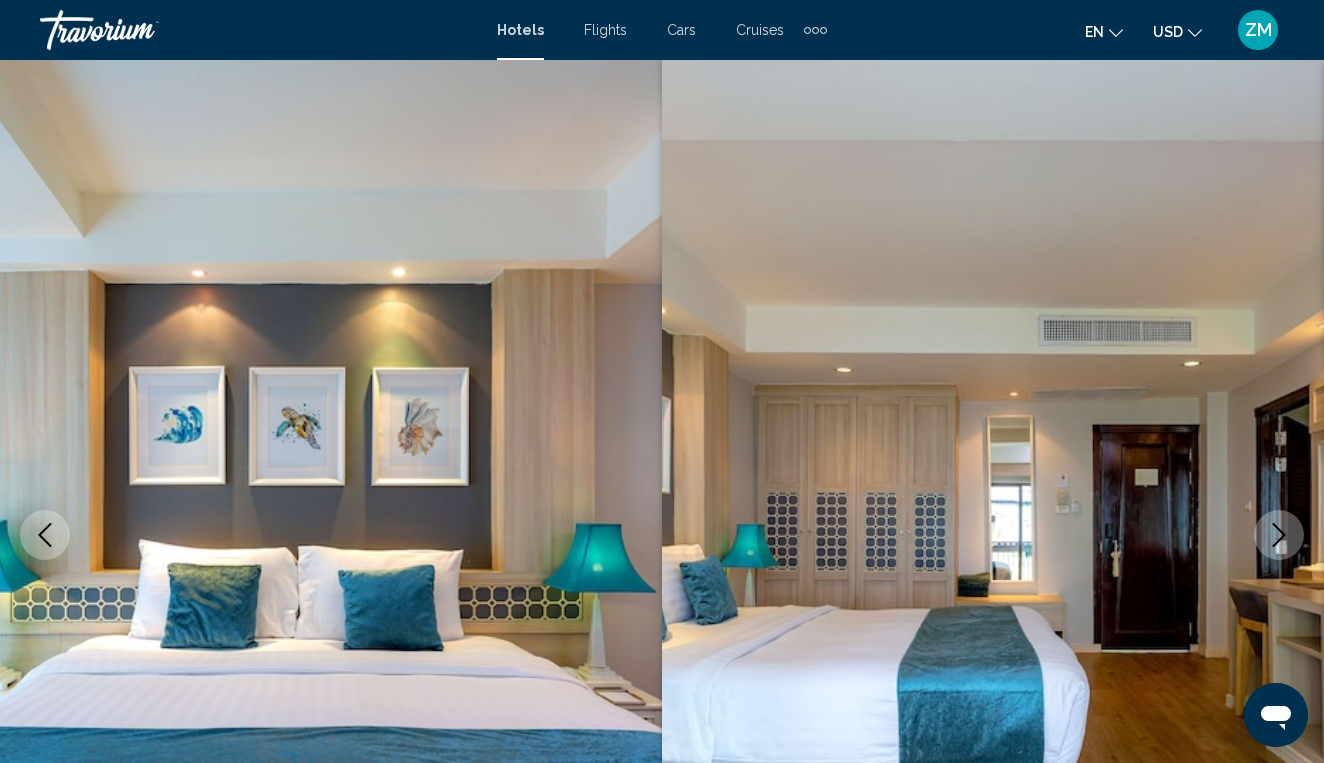 click 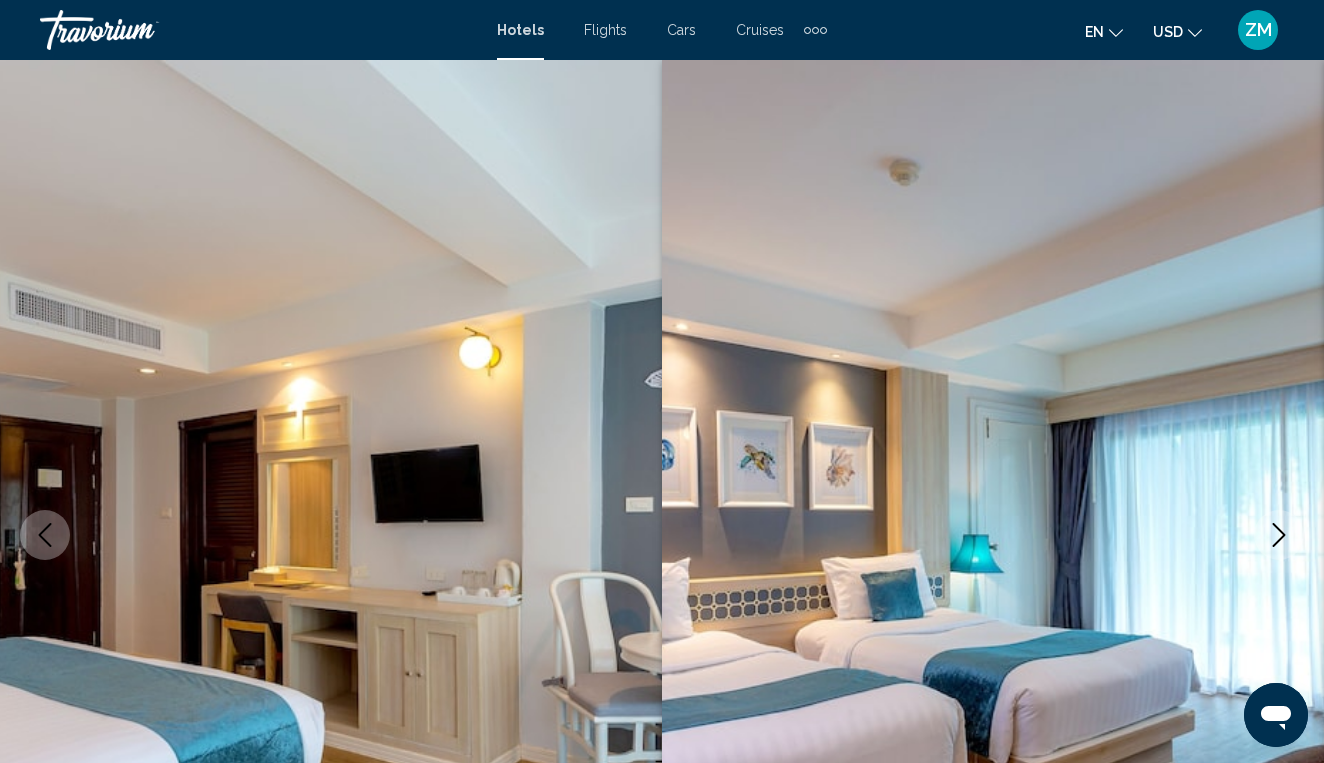 click 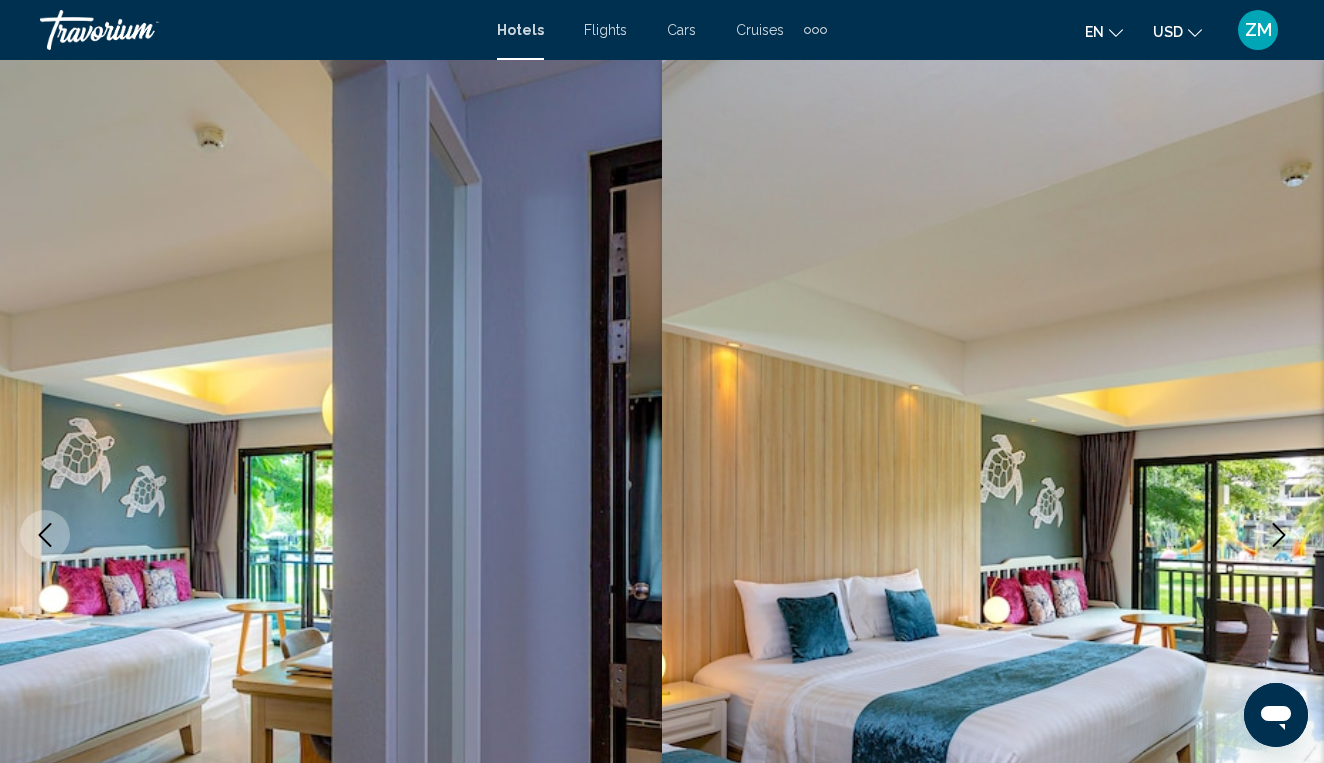 click 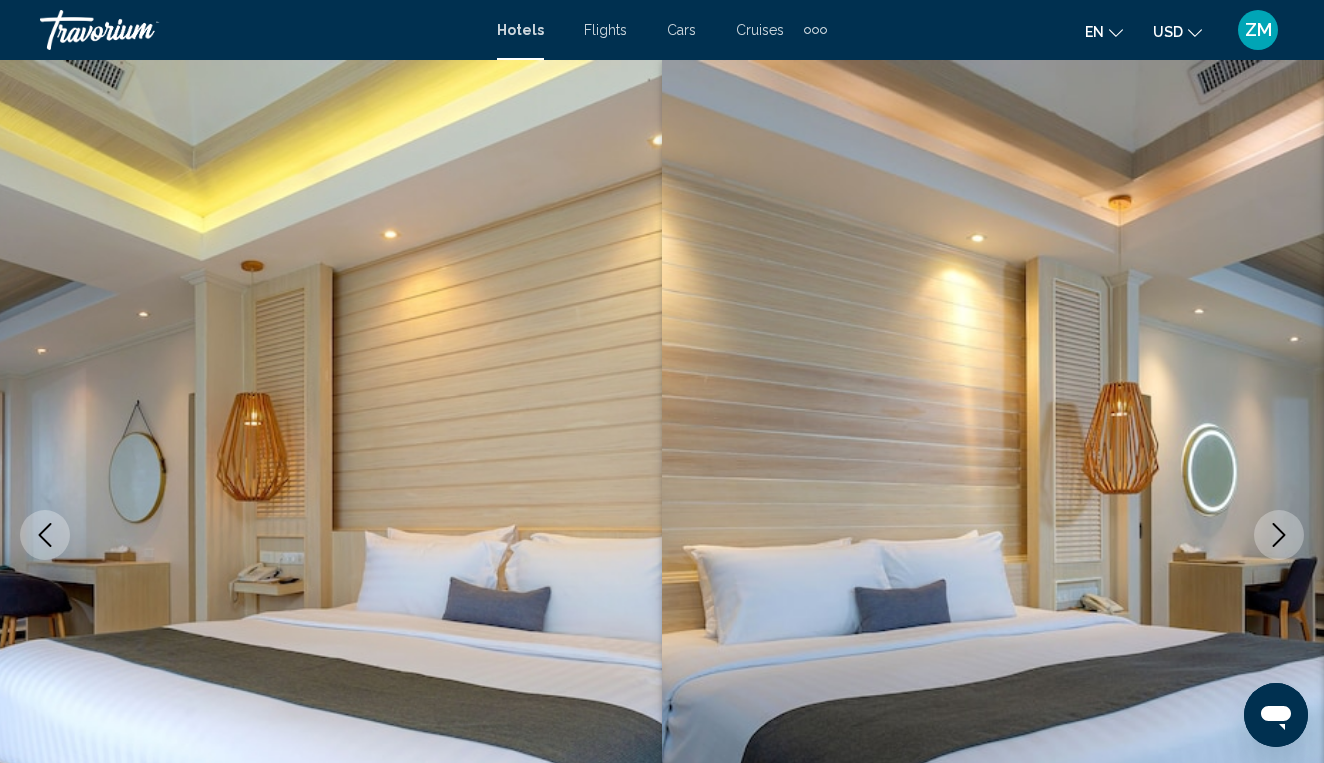 click 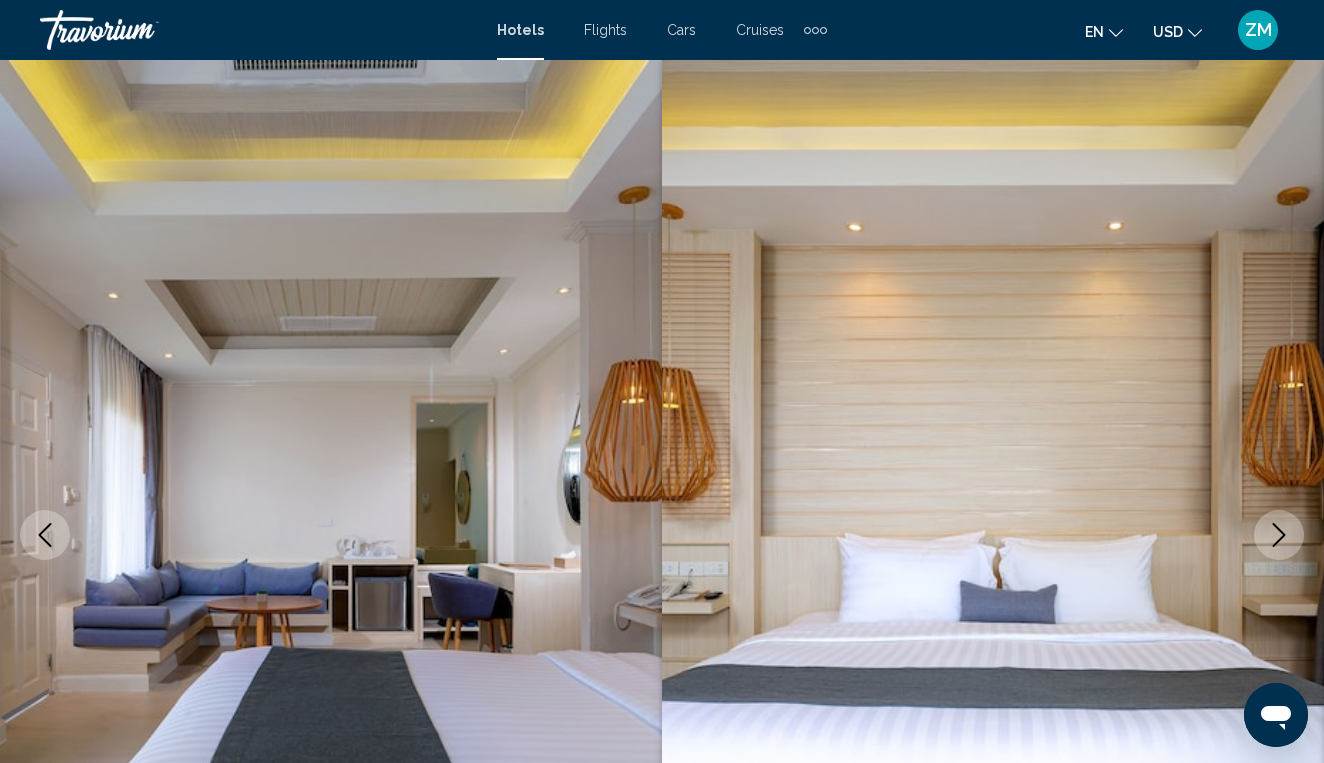 click 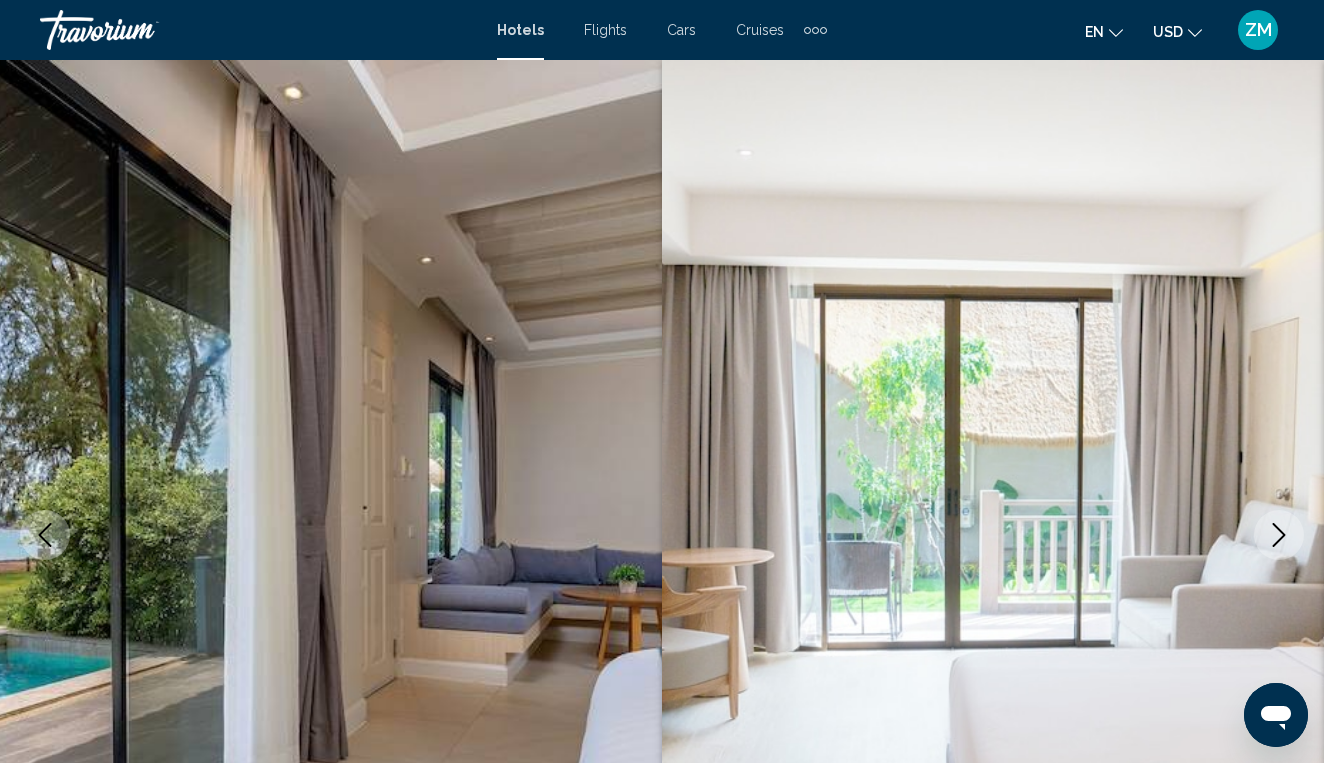 click 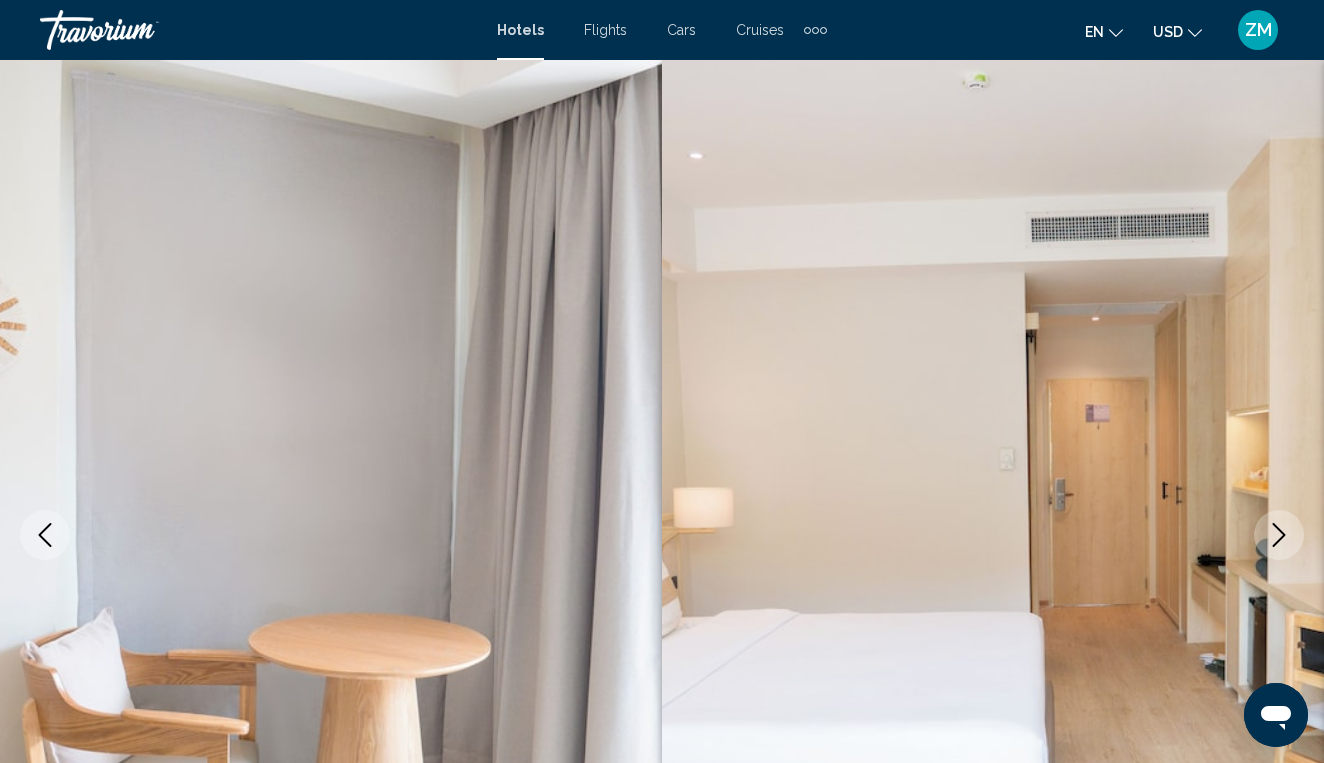 click 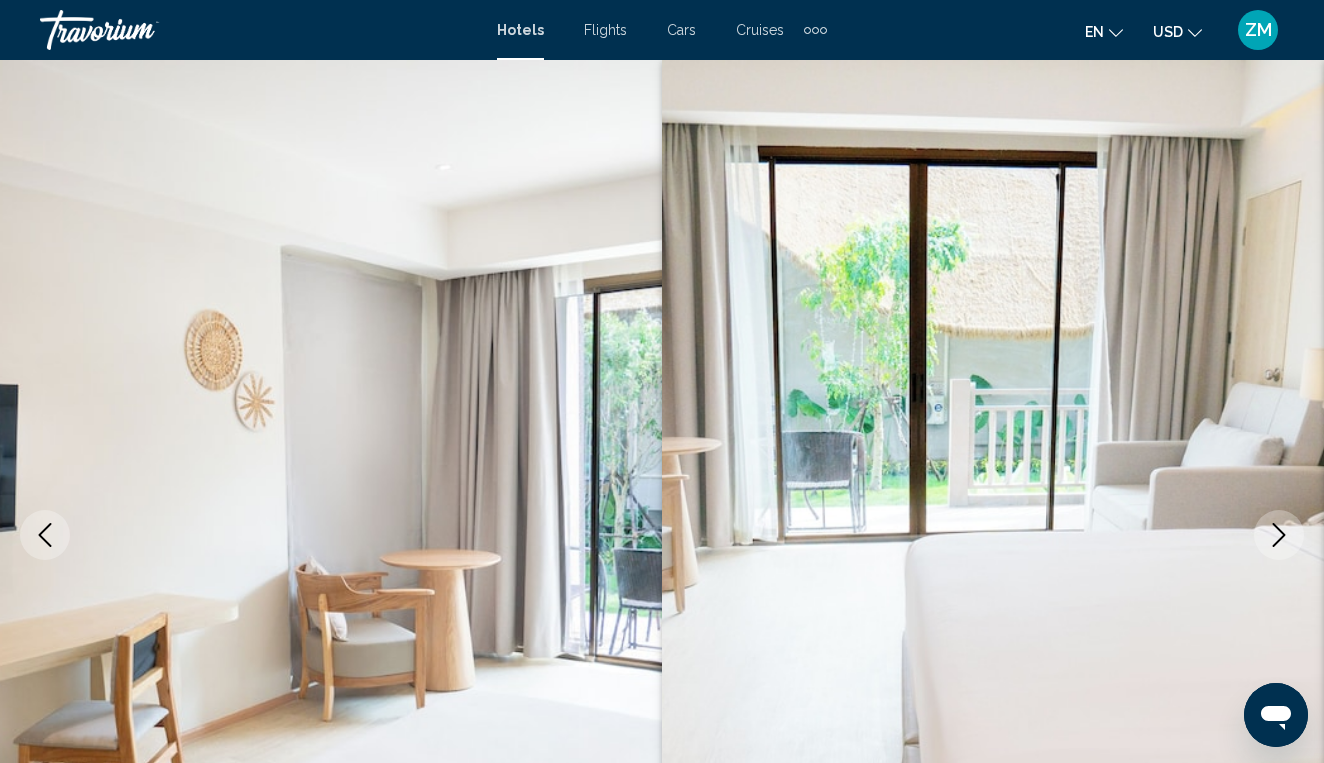 click 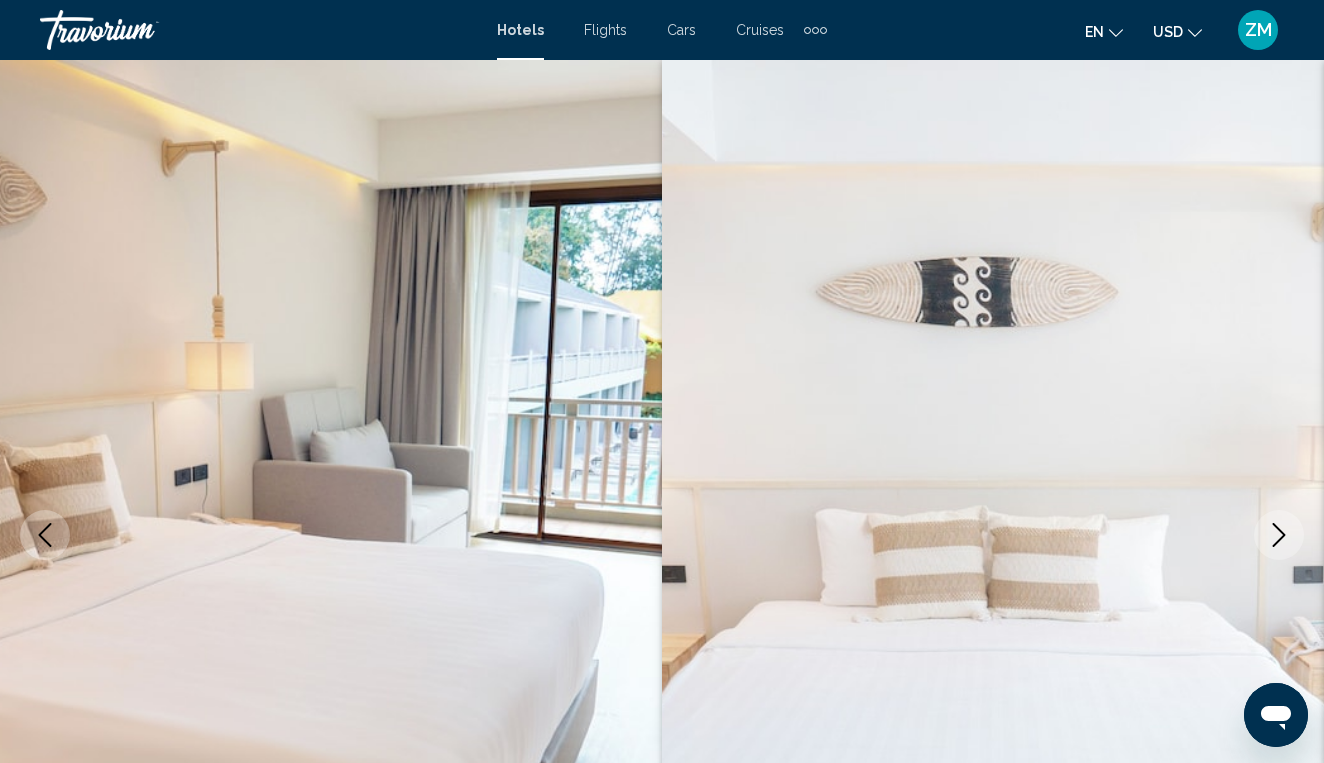 click 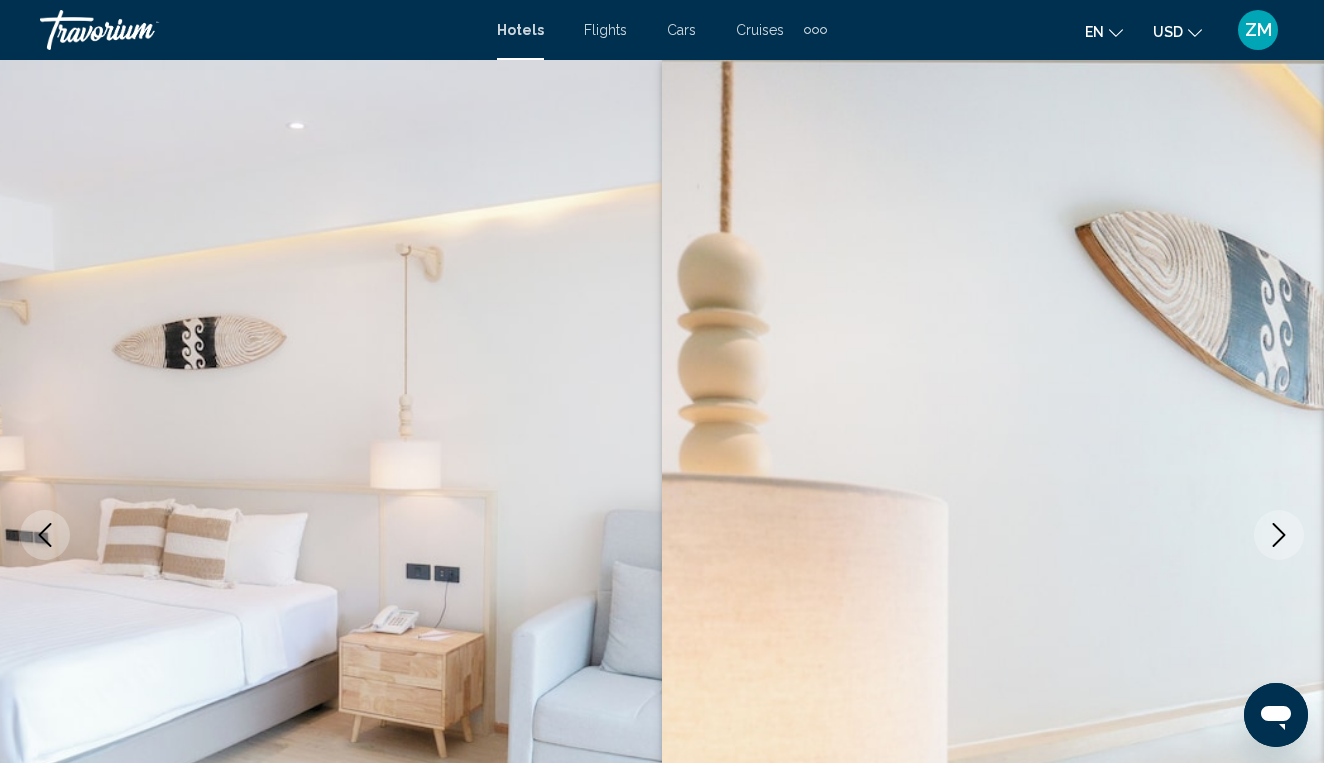 click 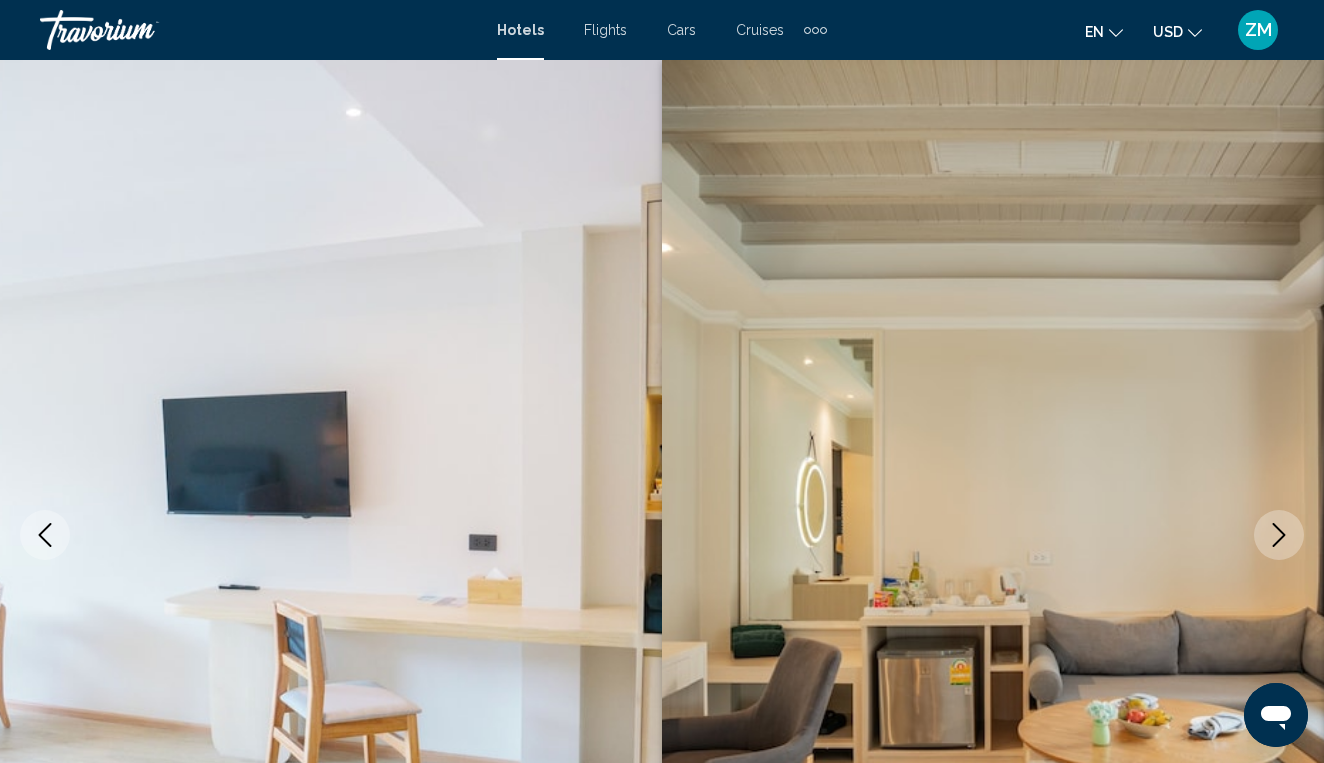 click 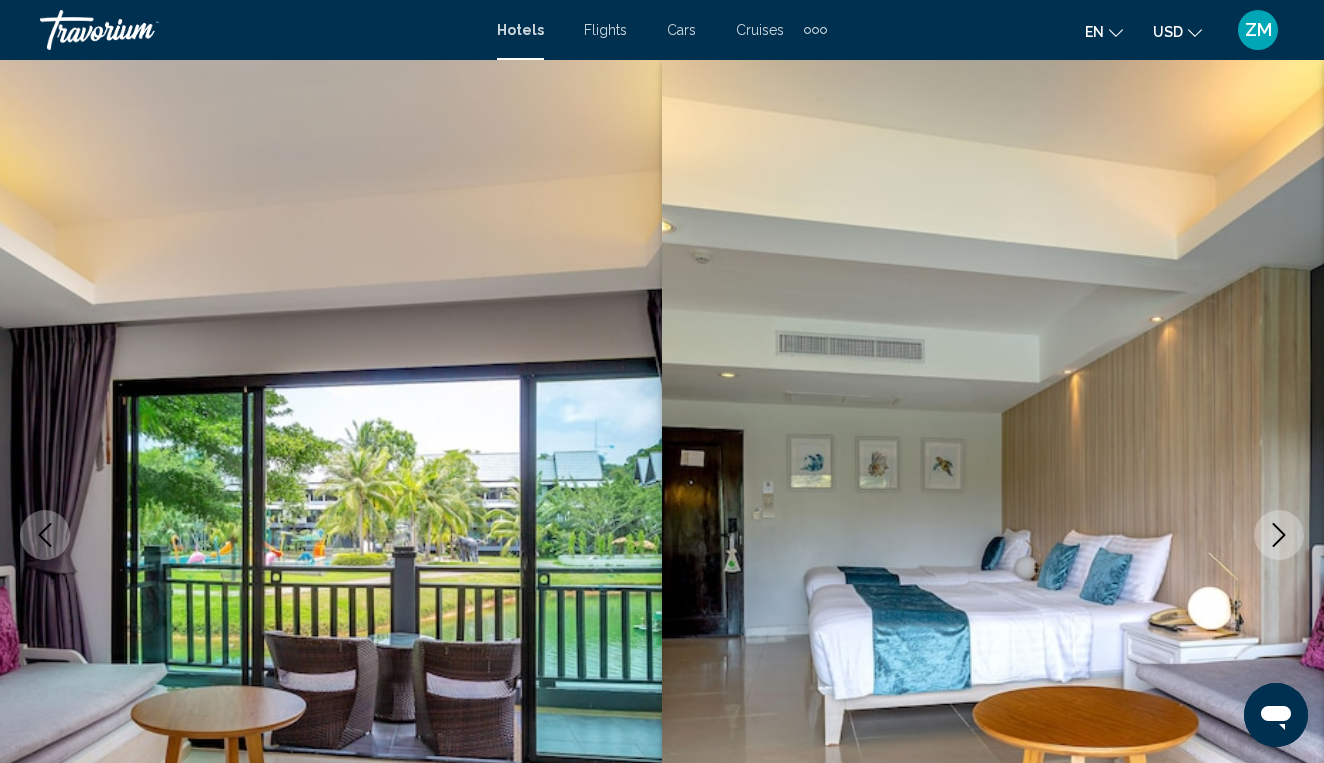 click 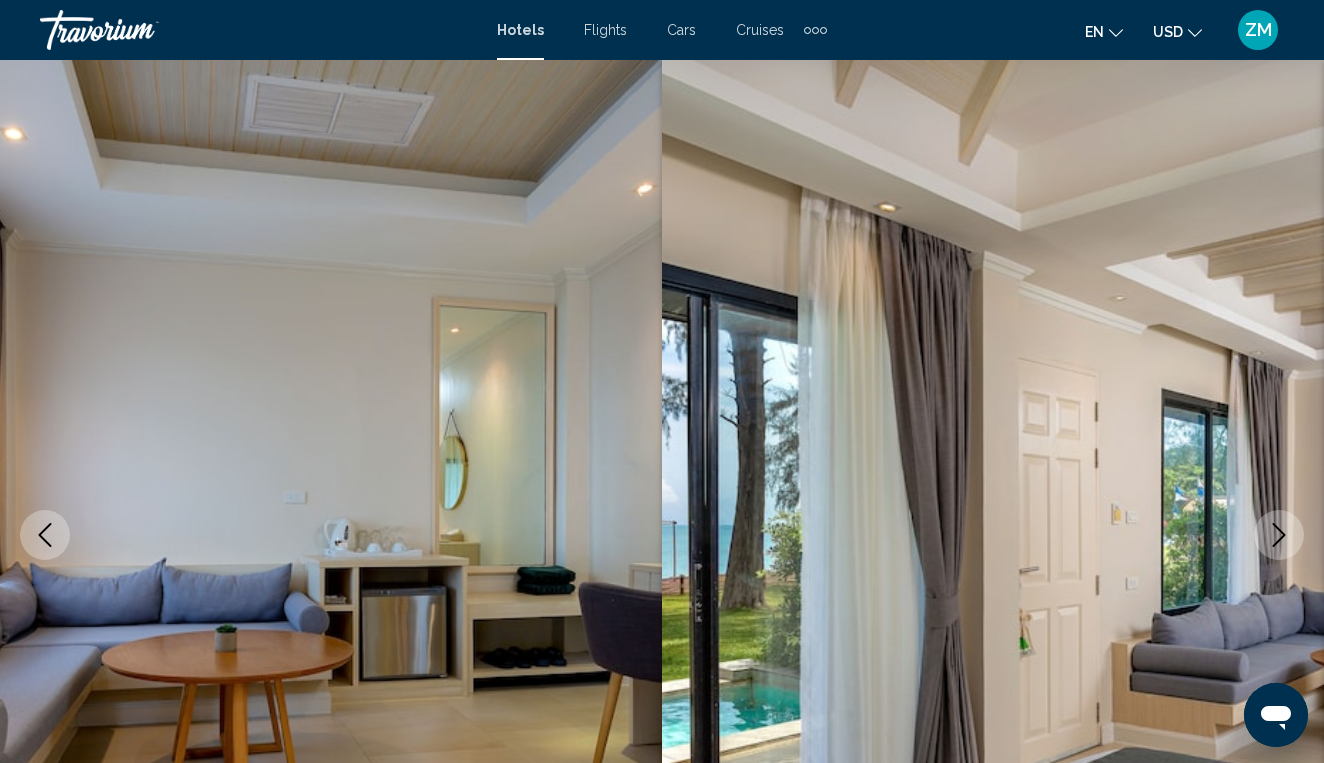 click 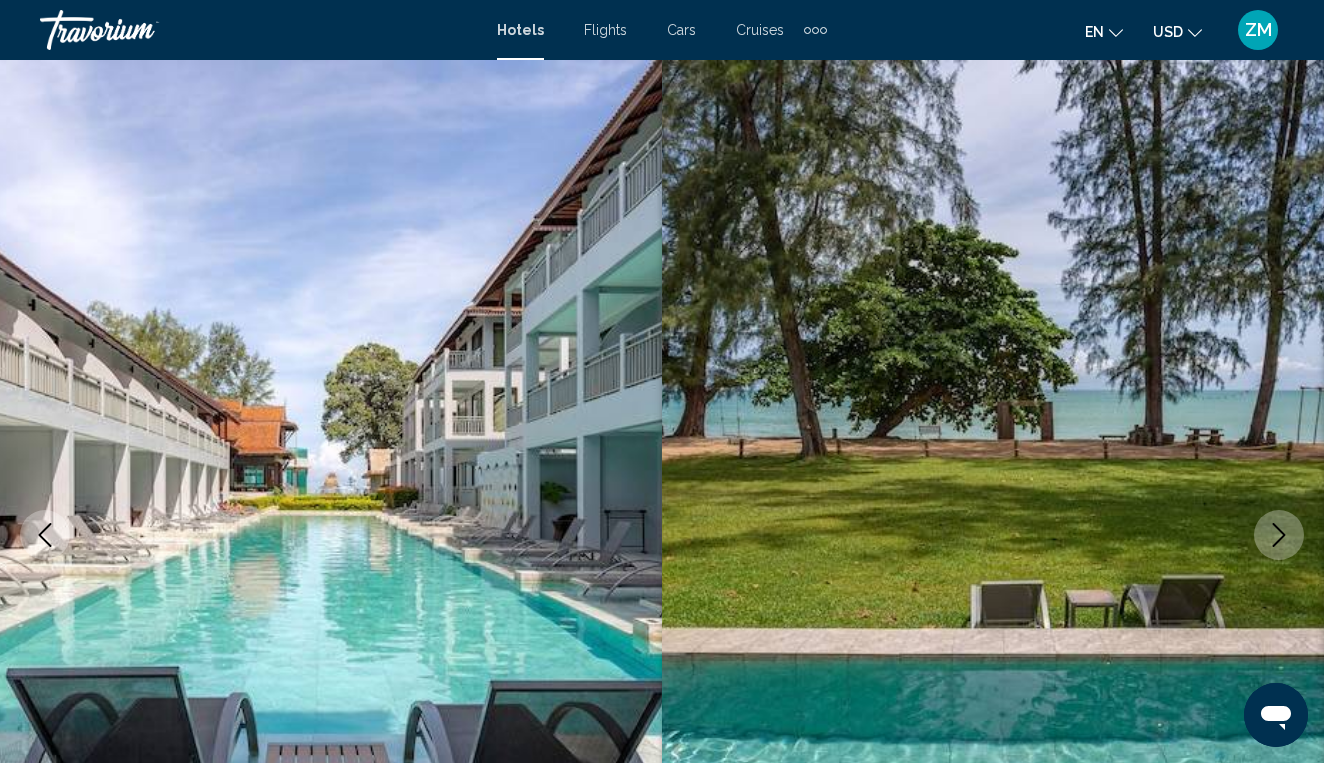 click 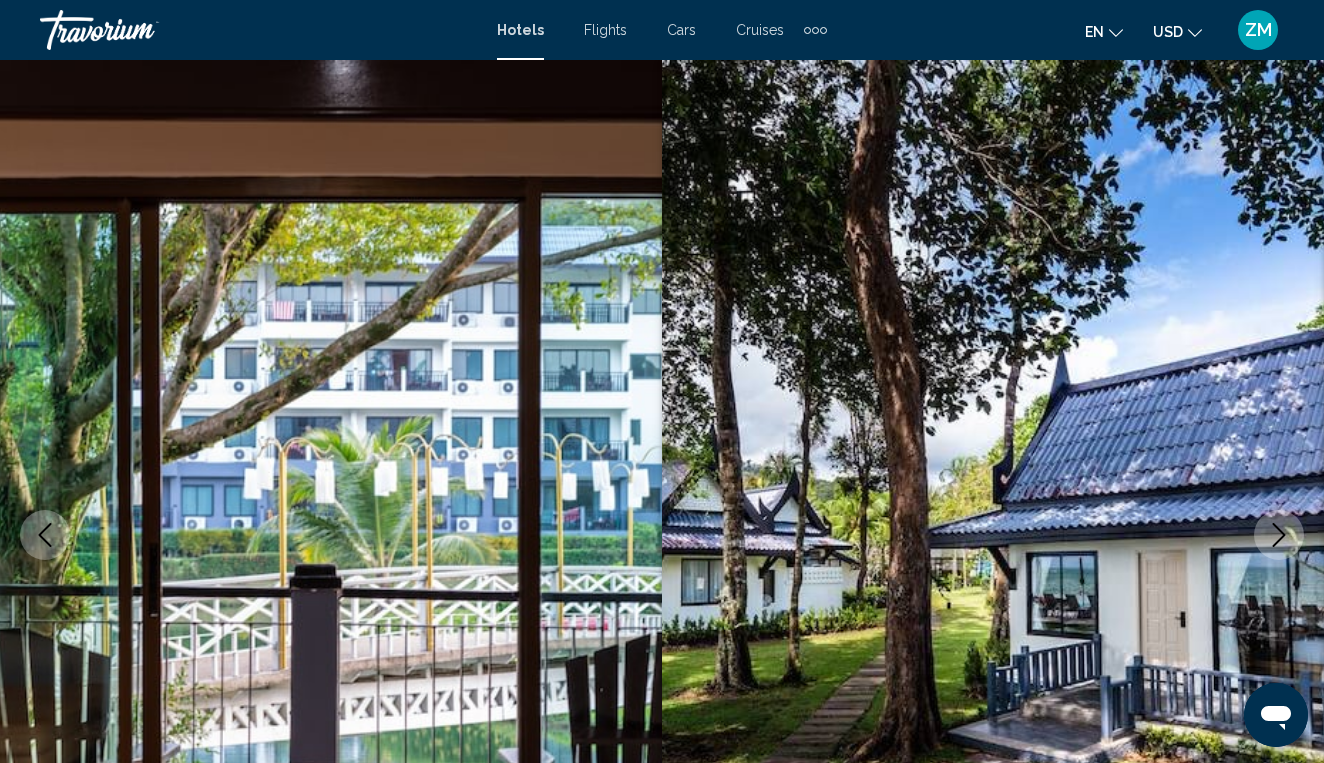 click 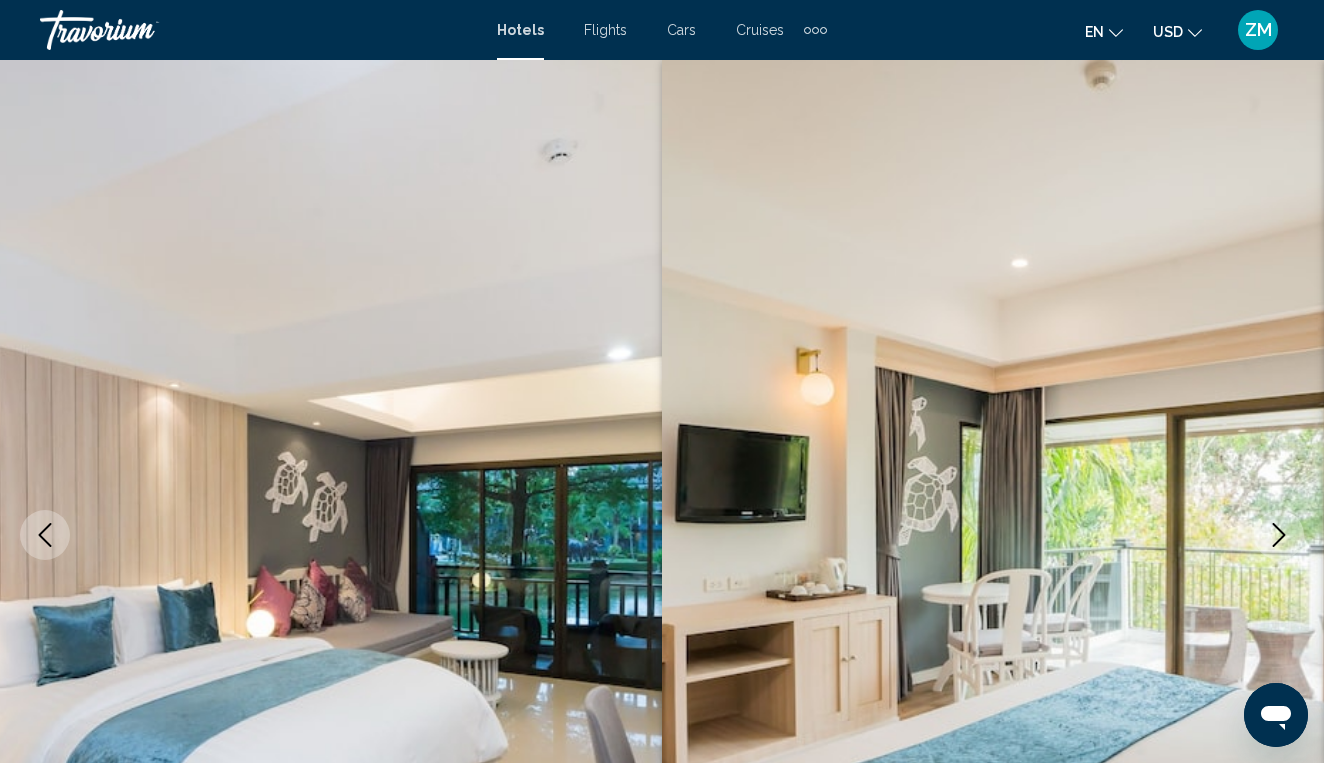 click 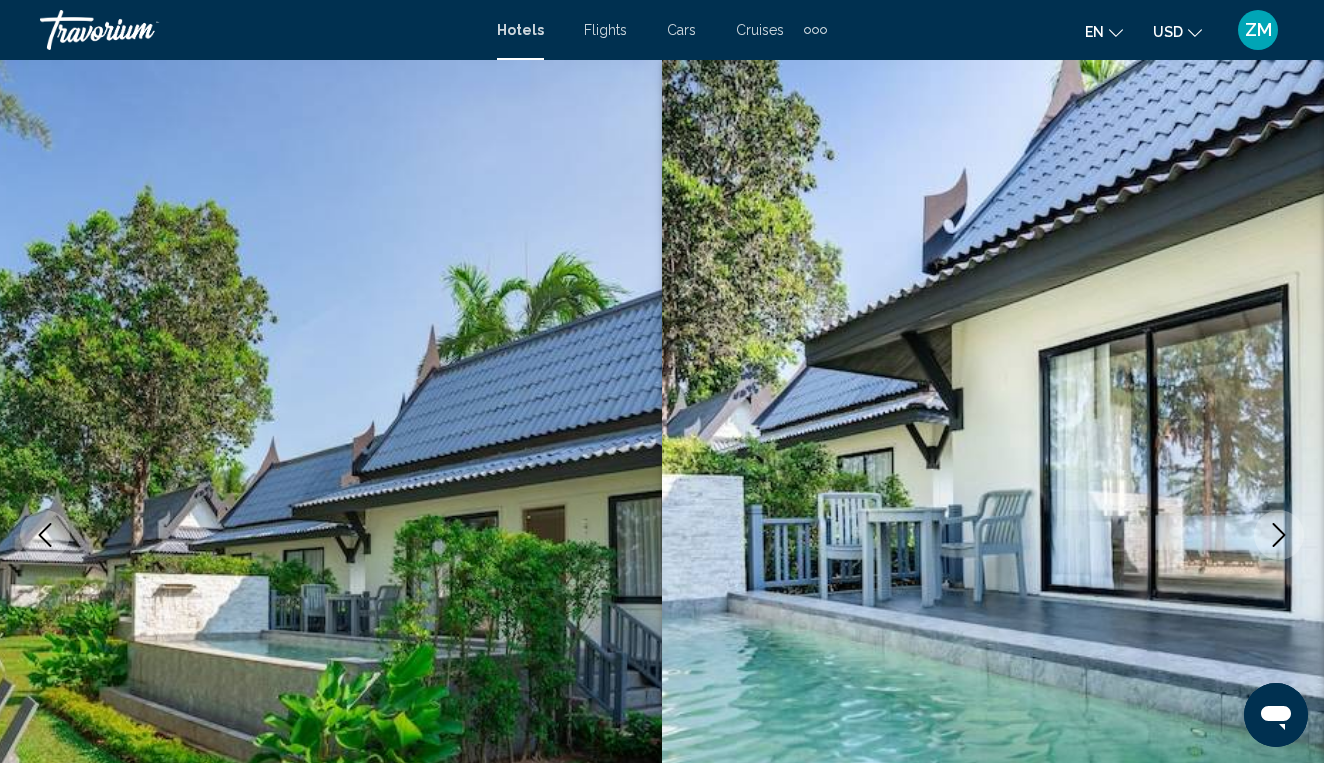 click 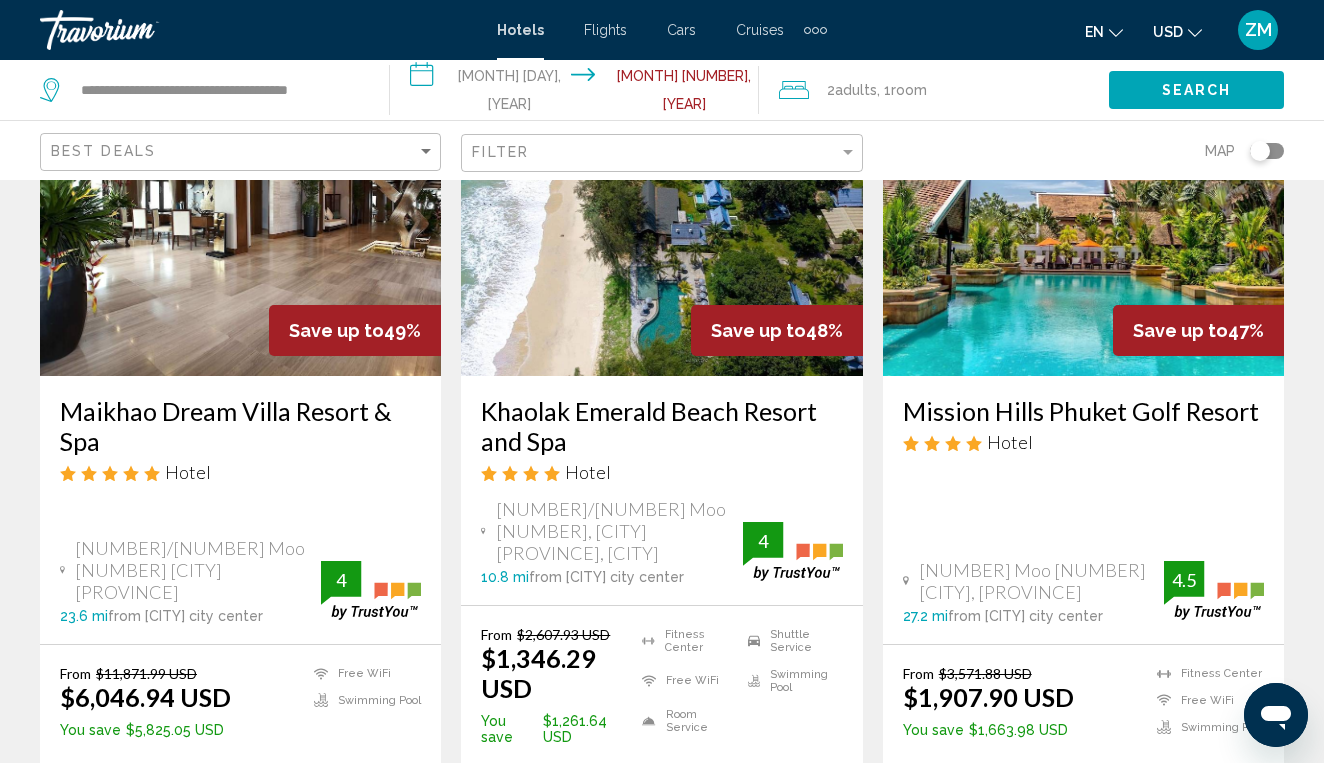 scroll, scrollTop: 1031, scrollLeft: 0, axis: vertical 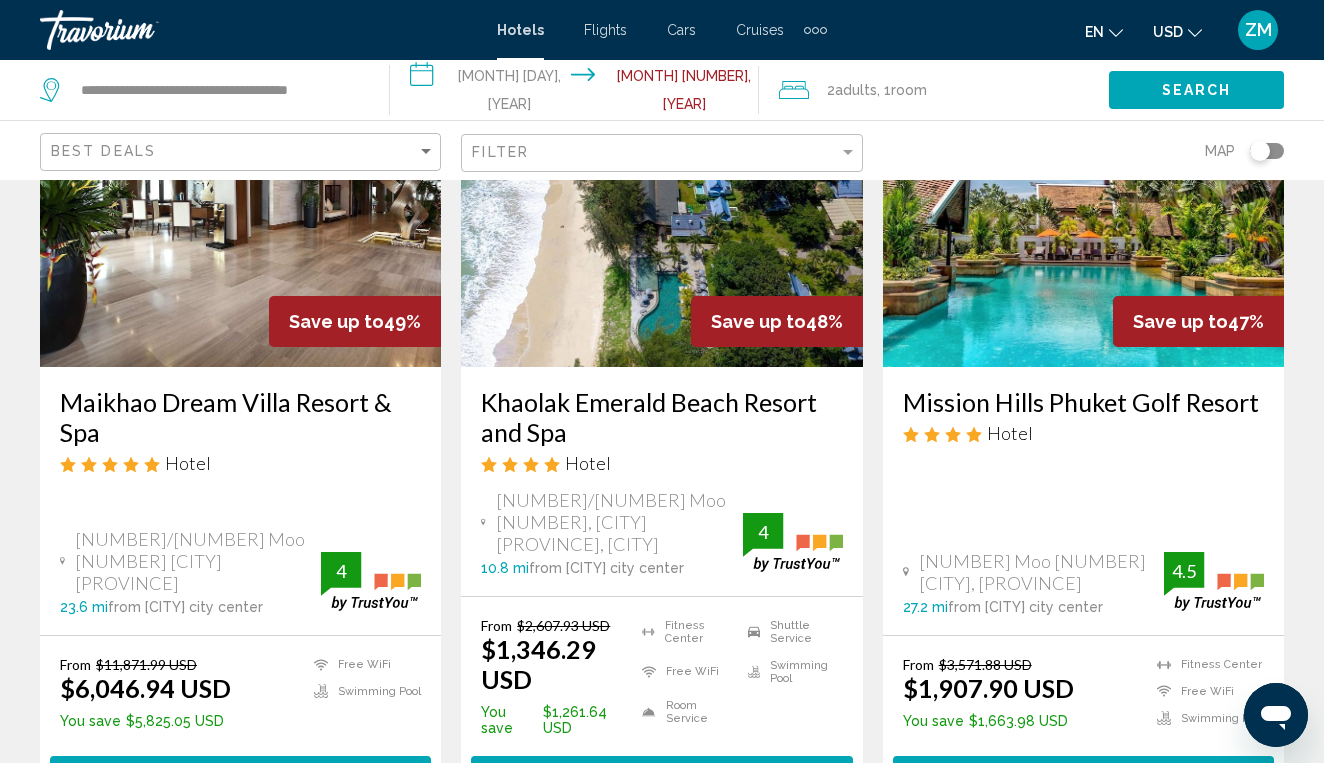 click at bounding box center (661, 207) 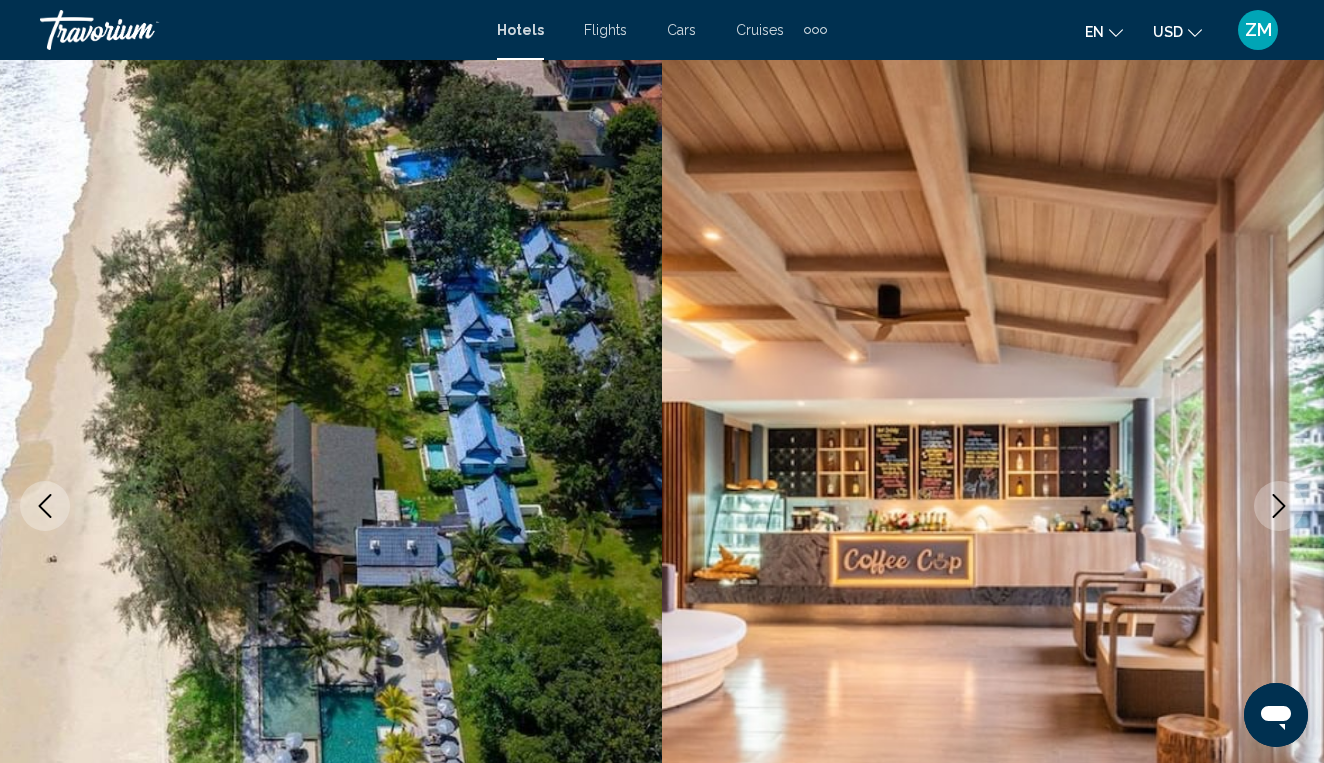 scroll, scrollTop: 39, scrollLeft: 0, axis: vertical 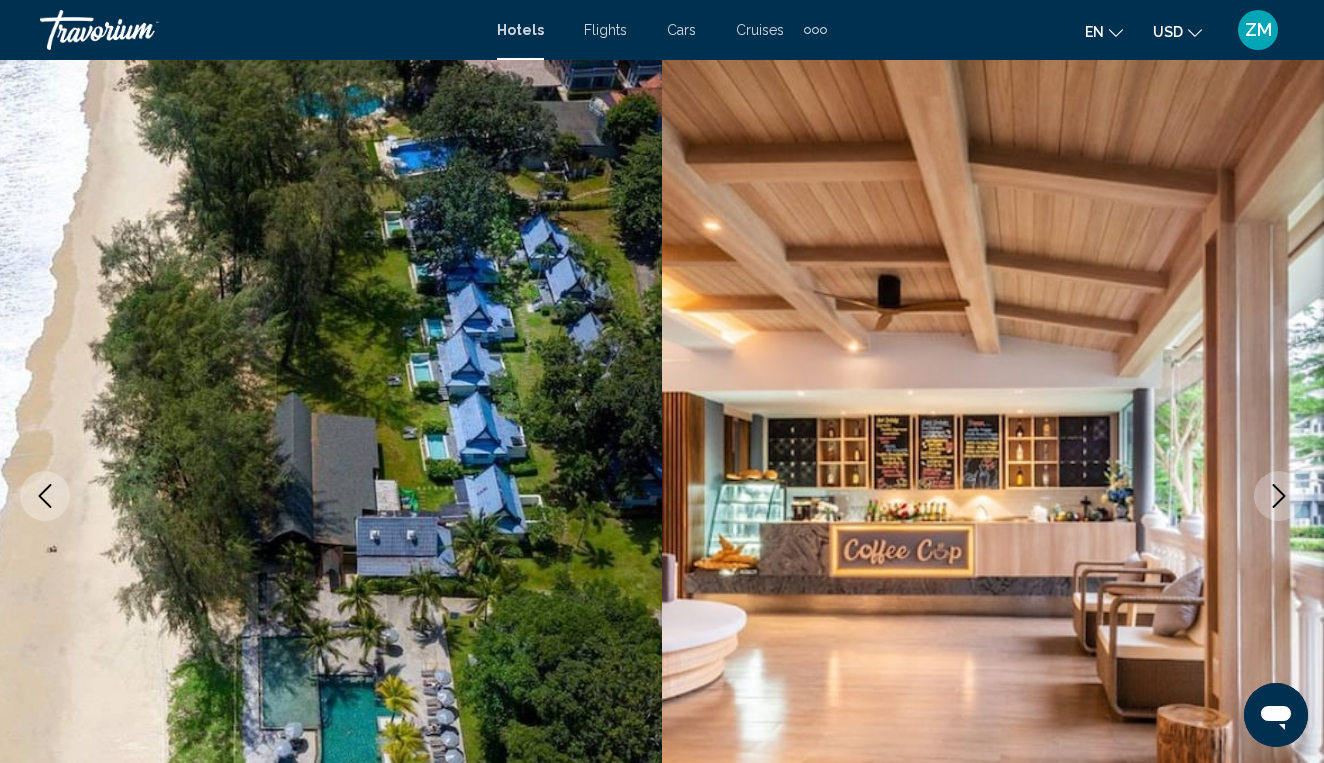 click 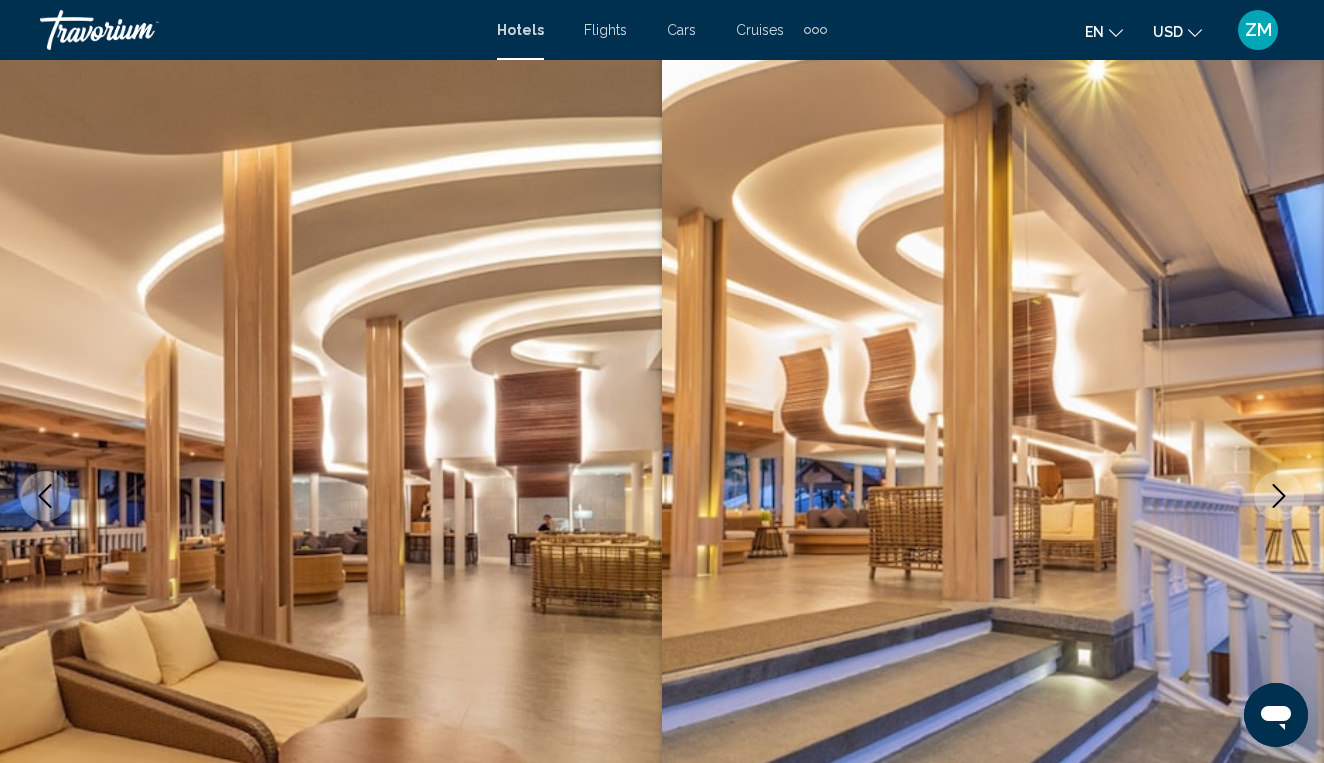 click 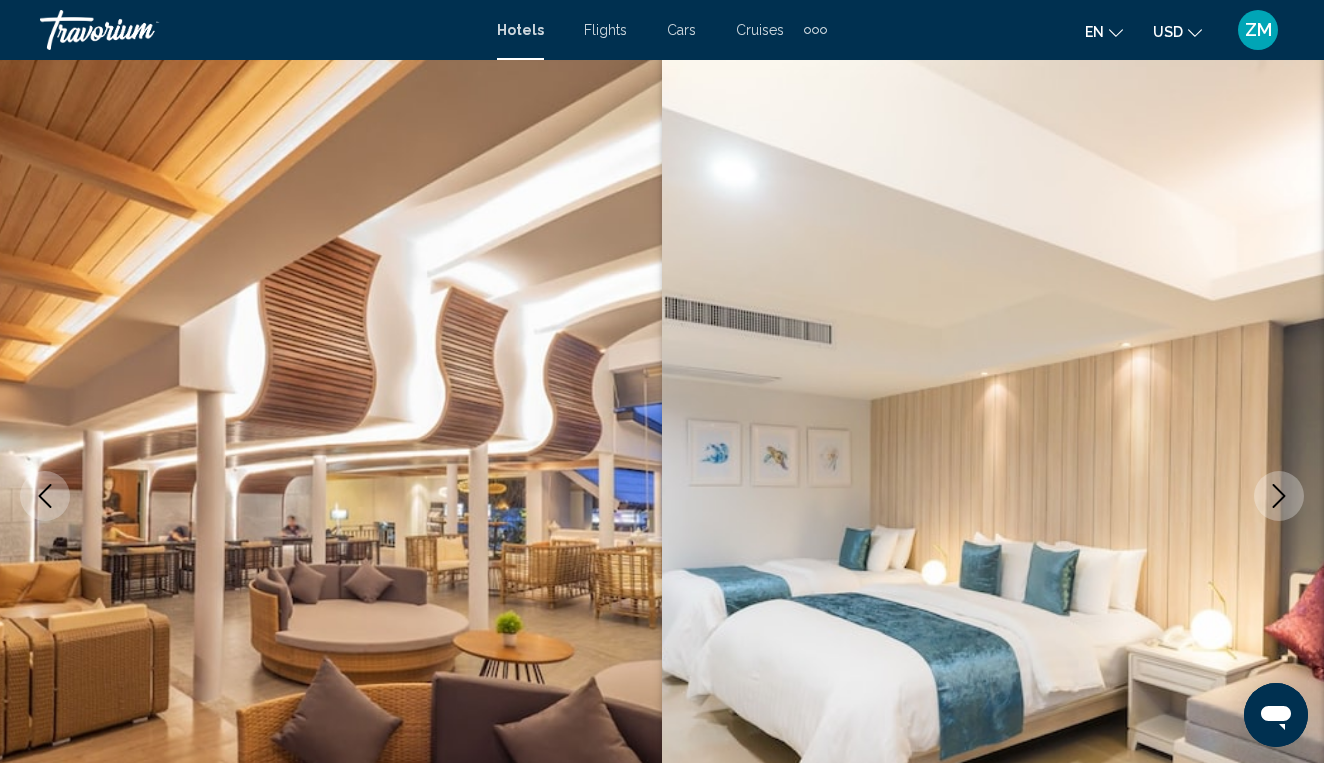 click 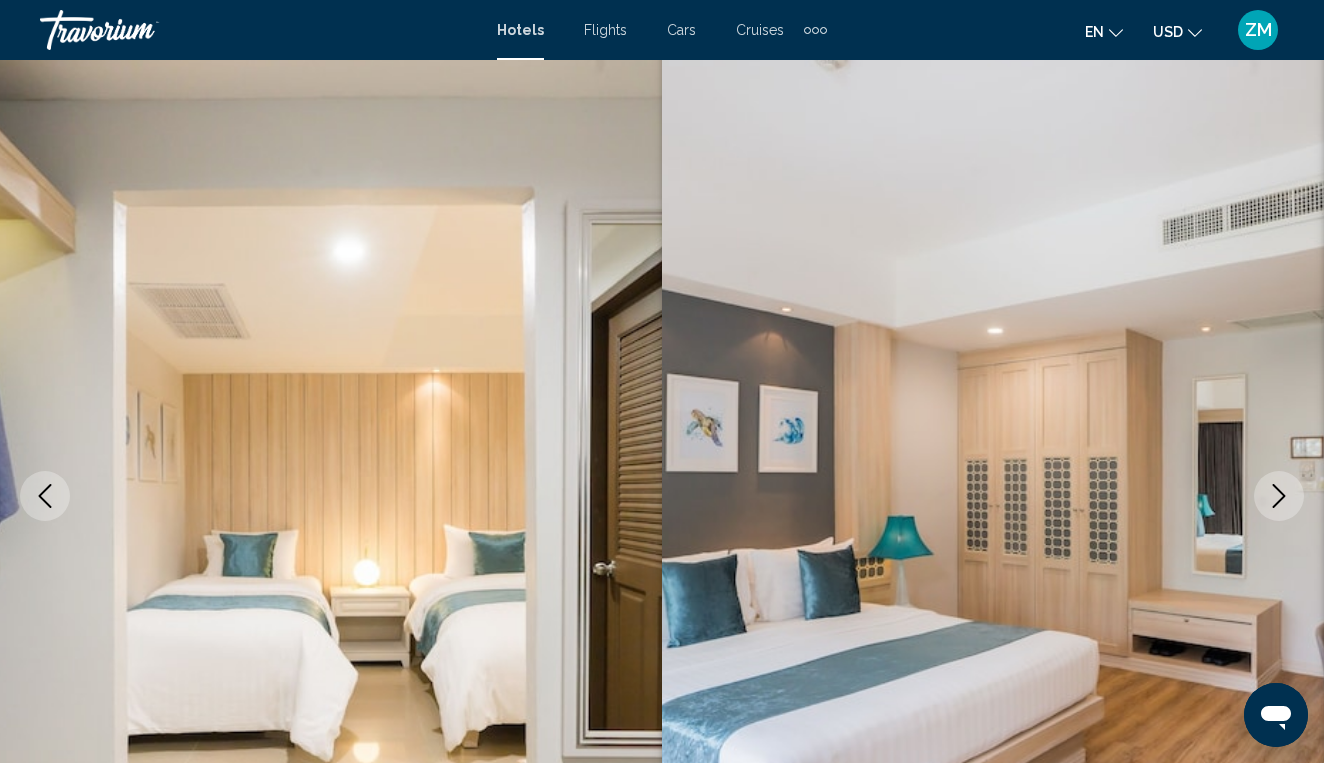click 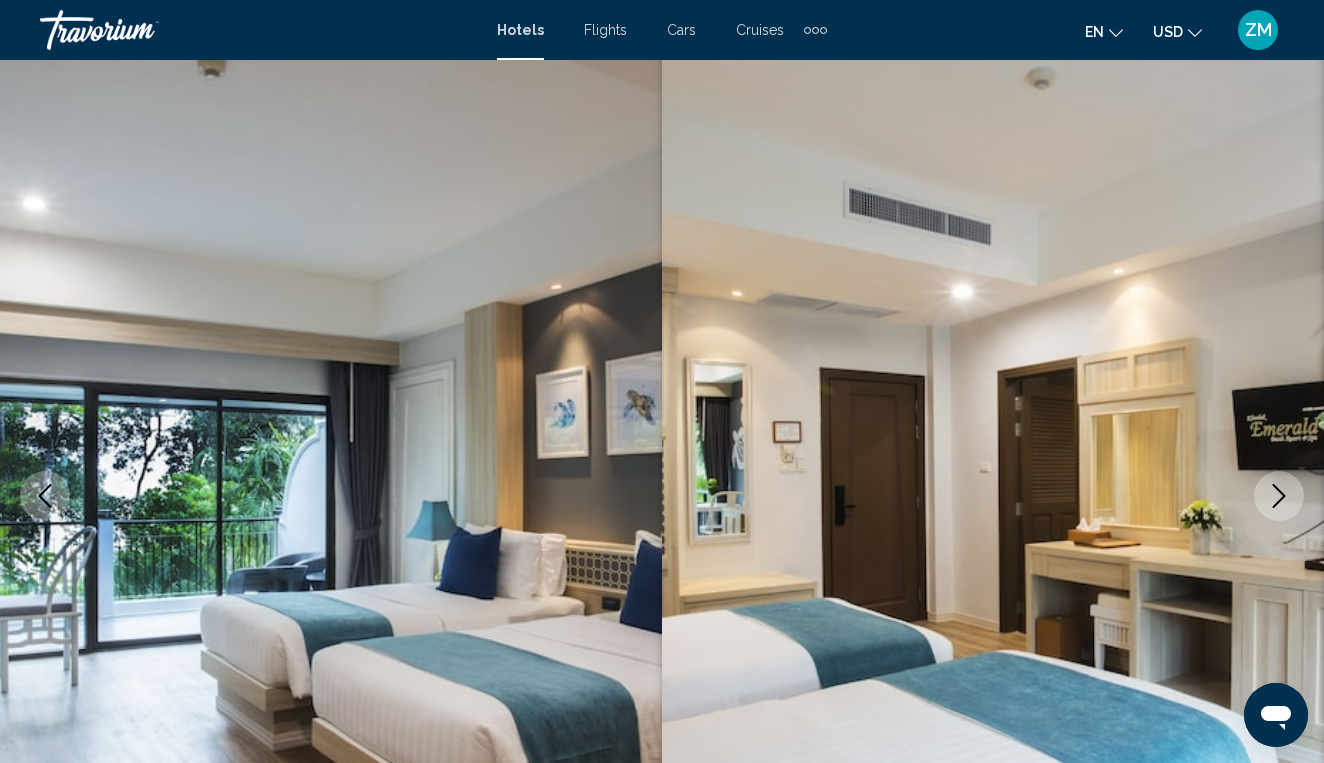 click 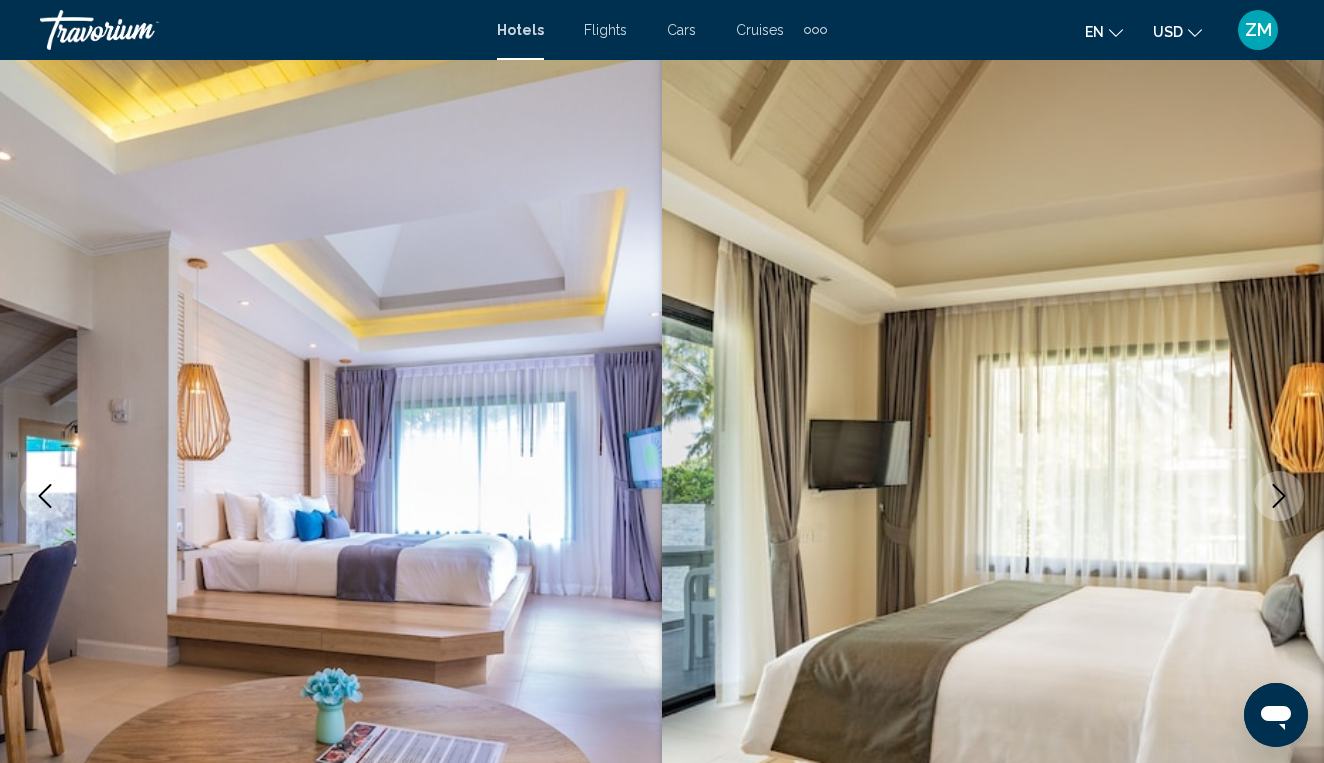 click 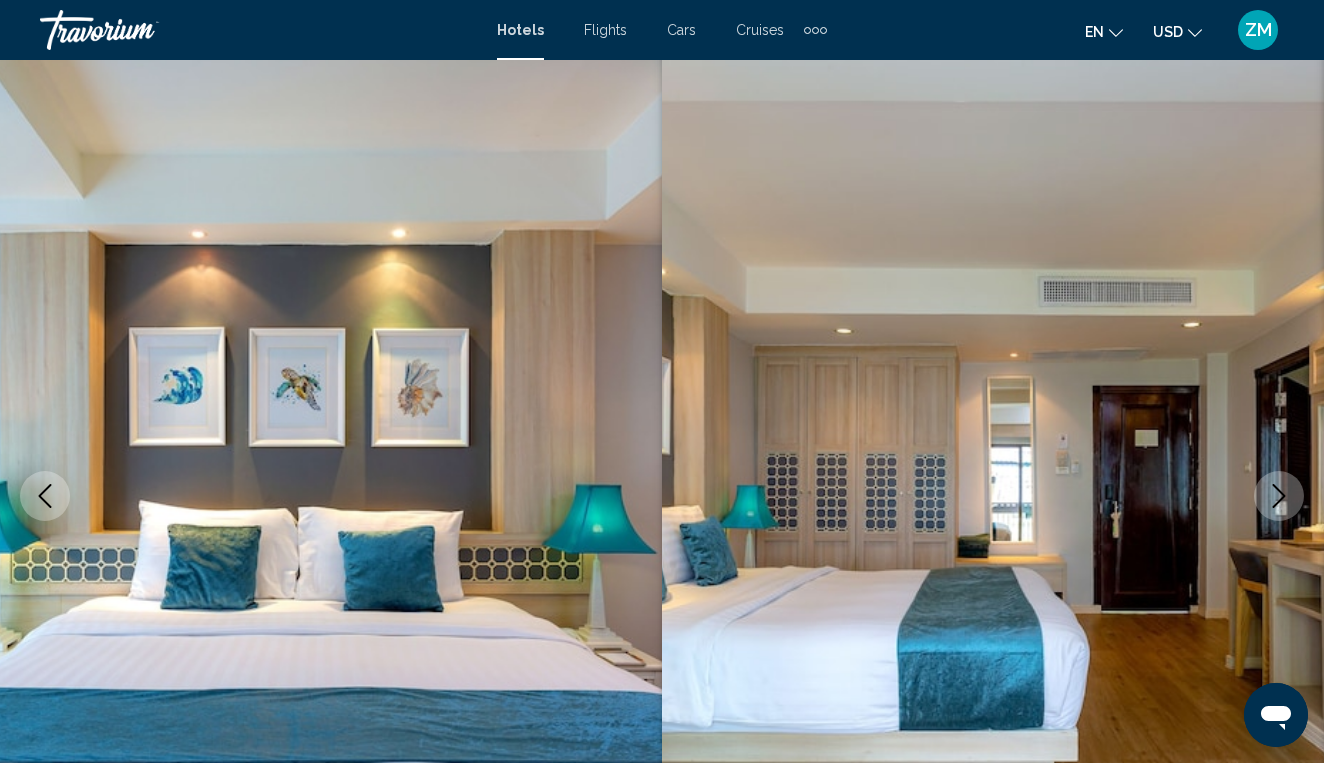 click 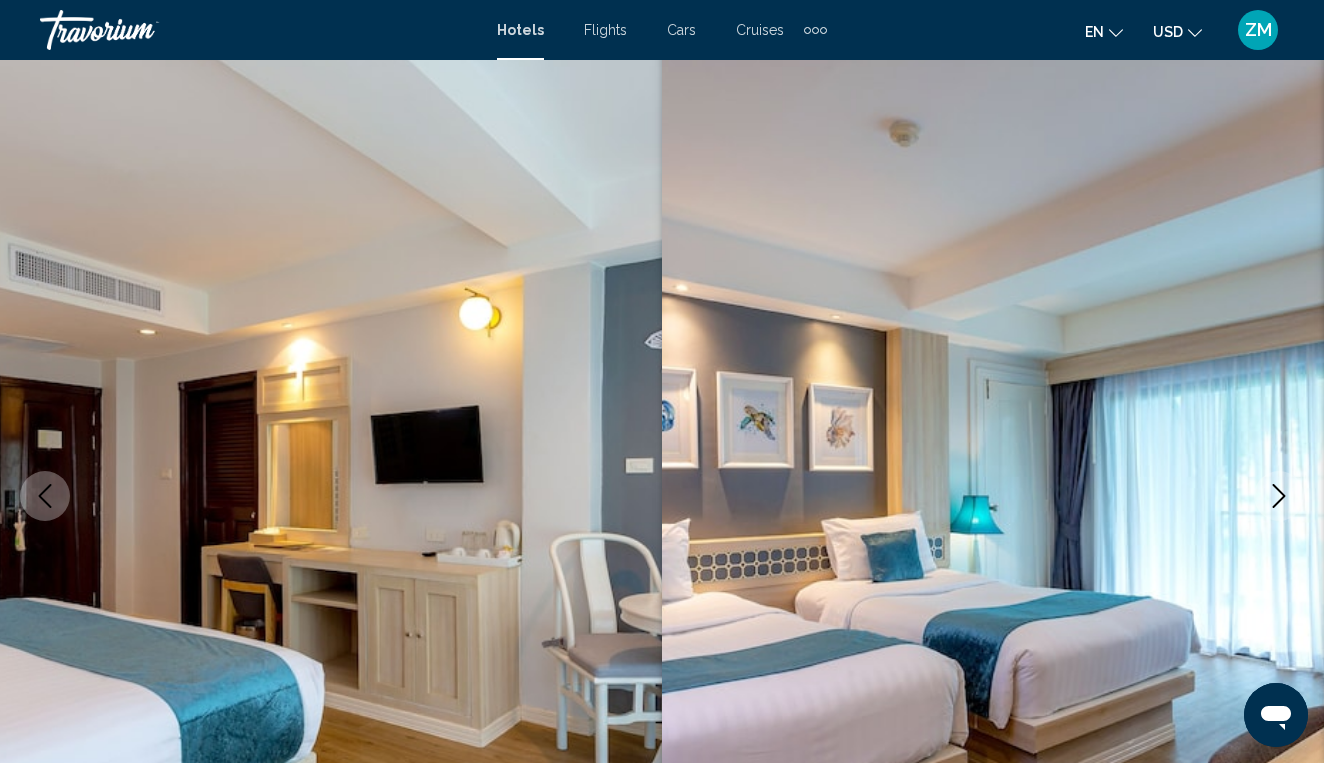 click 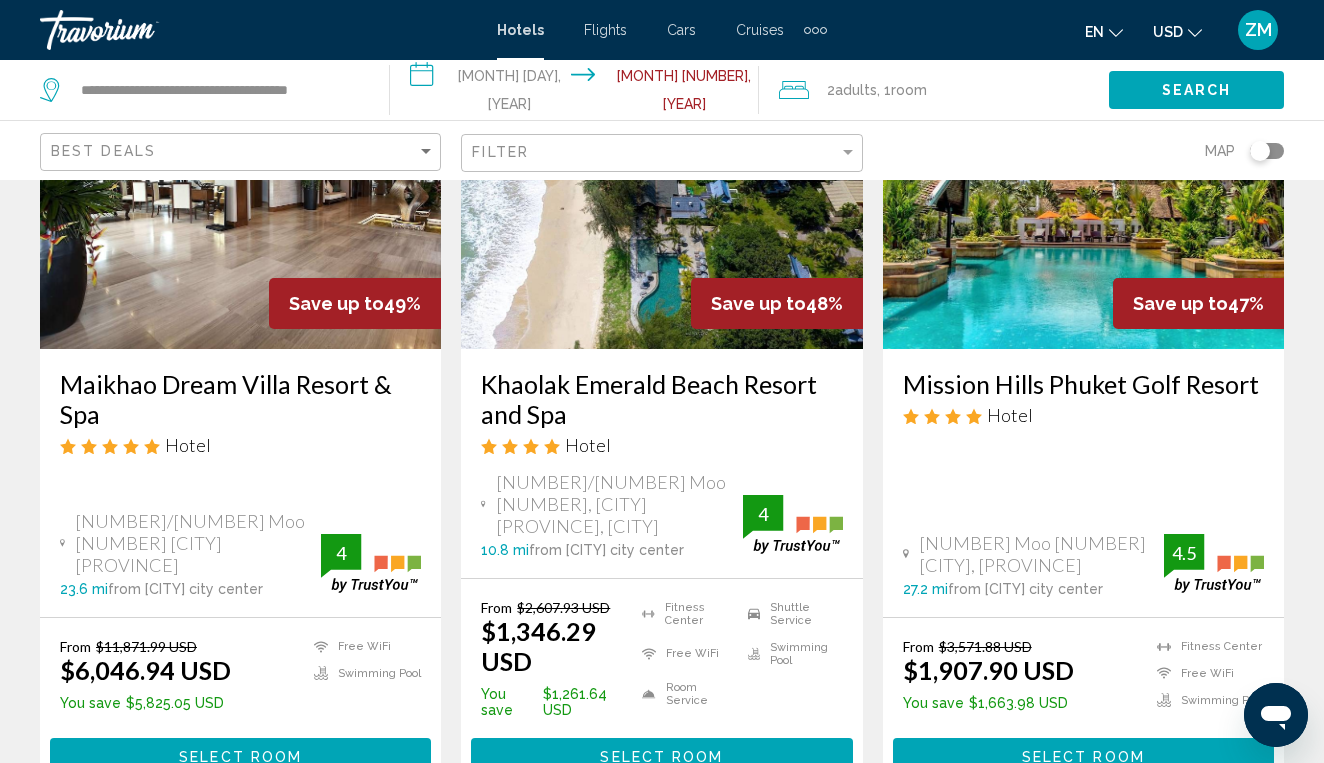 scroll, scrollTop: 1048, scrollLeft: 0, axis: vertical 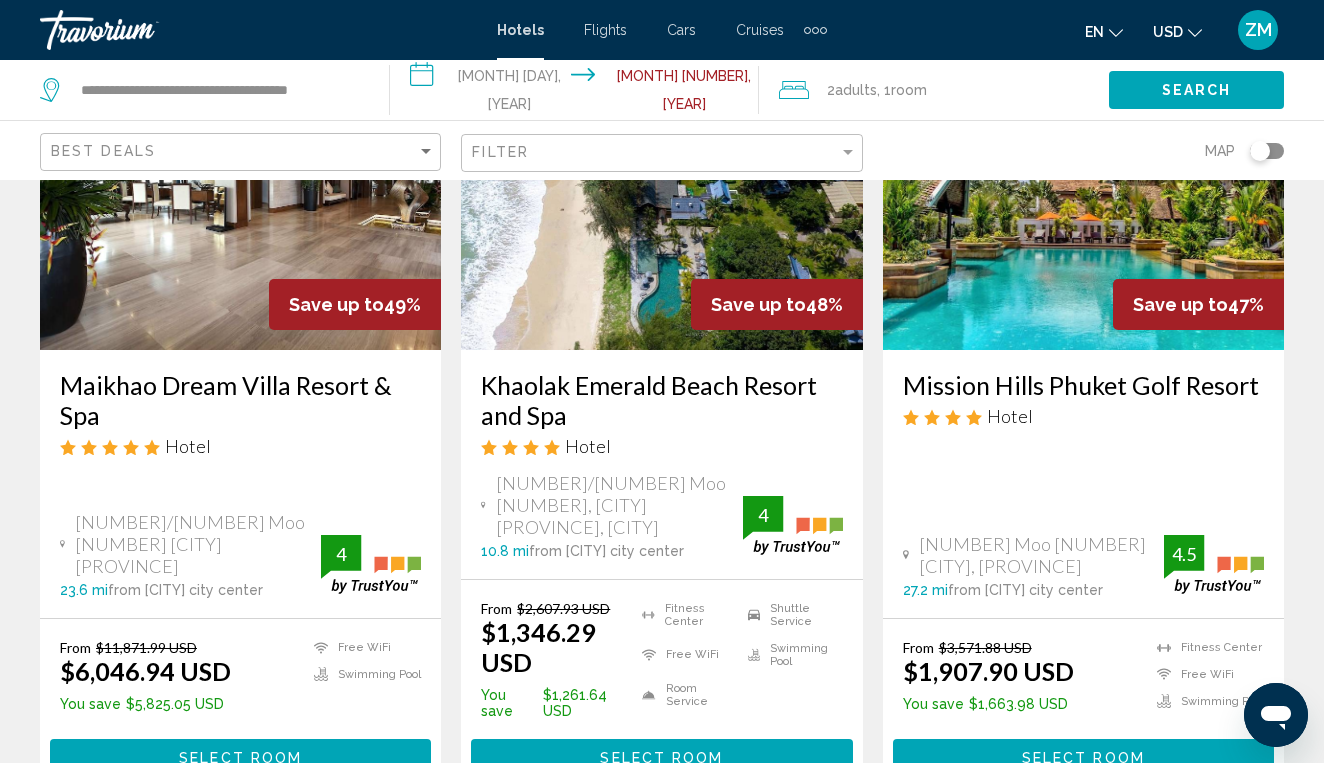 click at bounding box center [1083, 190] 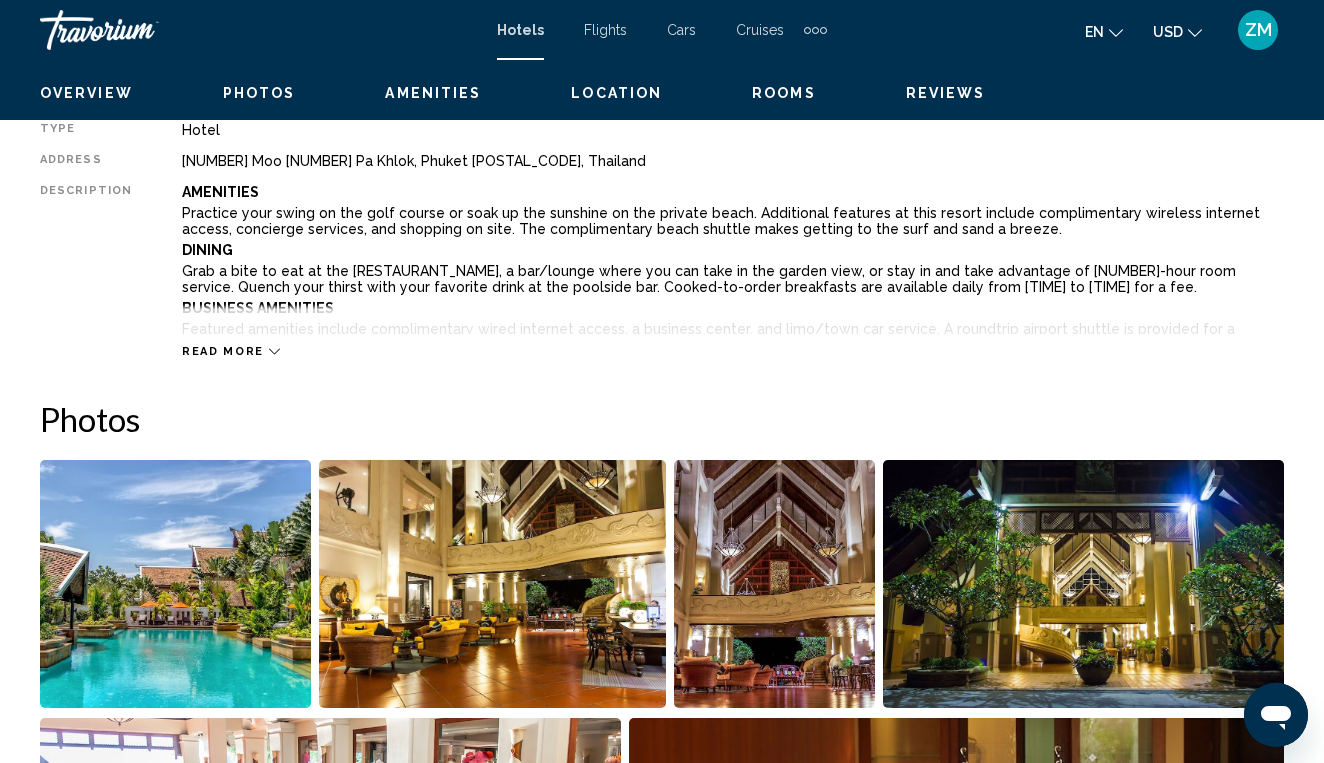 scroll, scrollTop: 0, scrollLeft: 0, axis: both 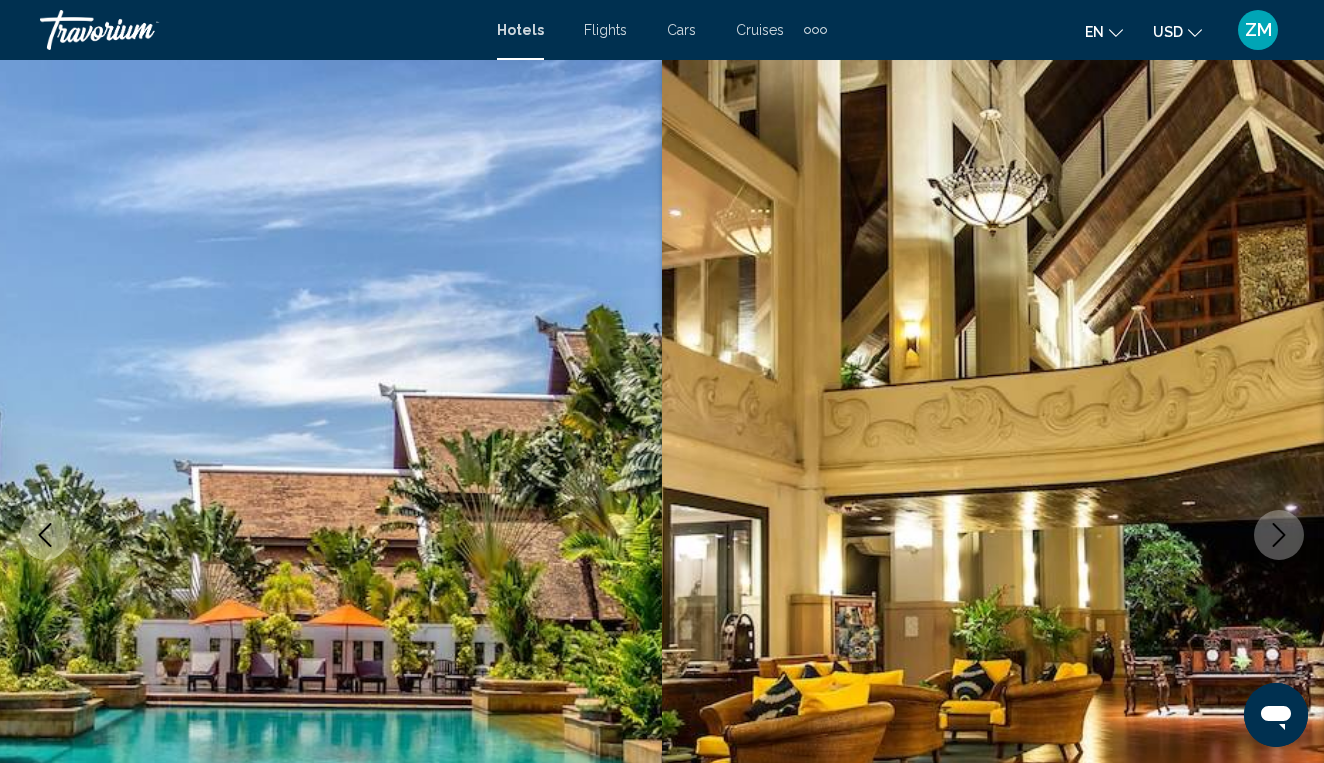 click 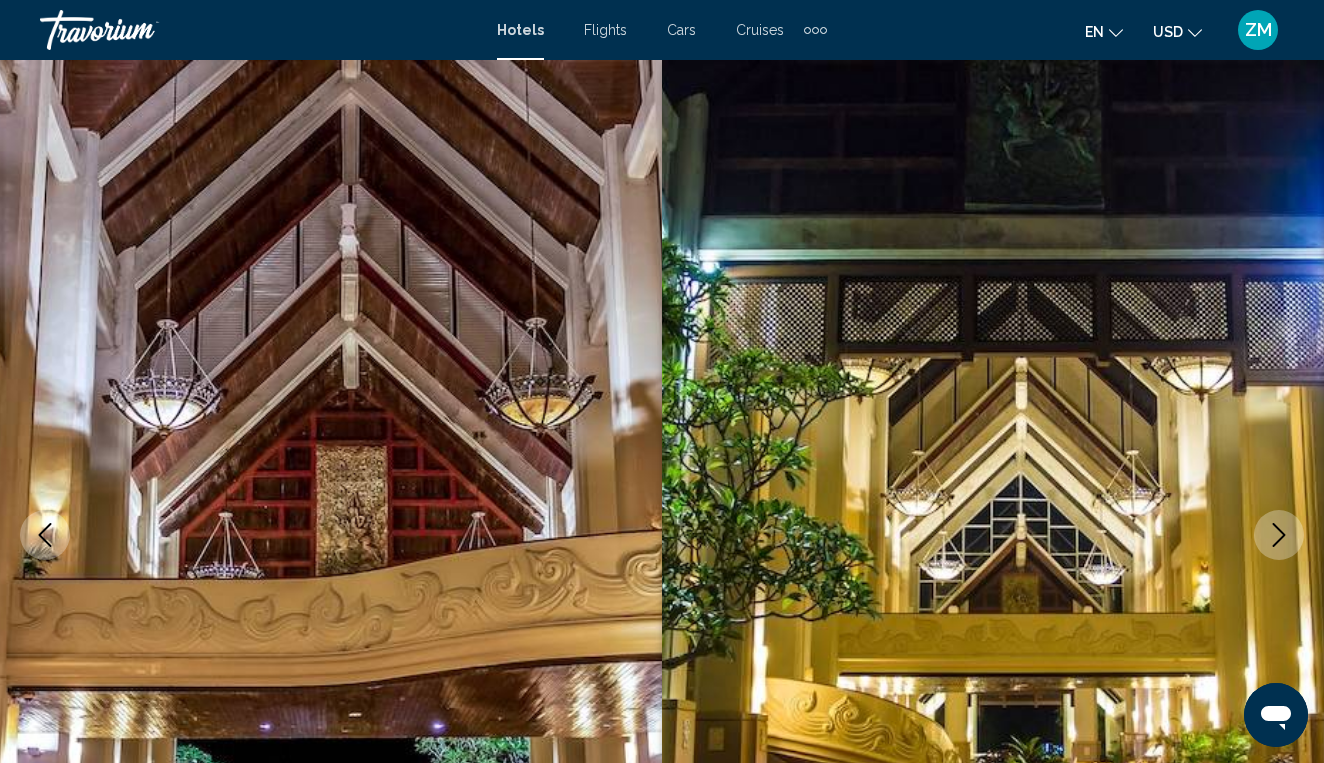 click 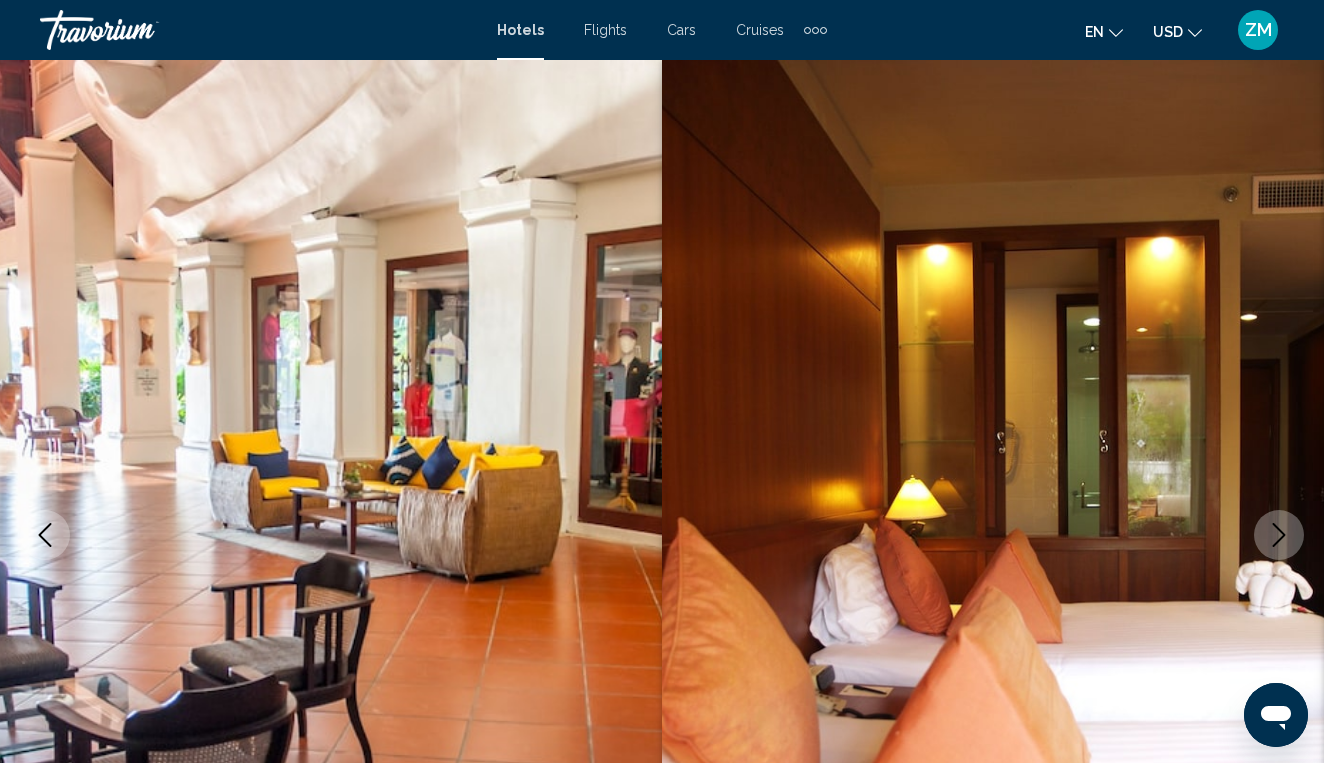 click 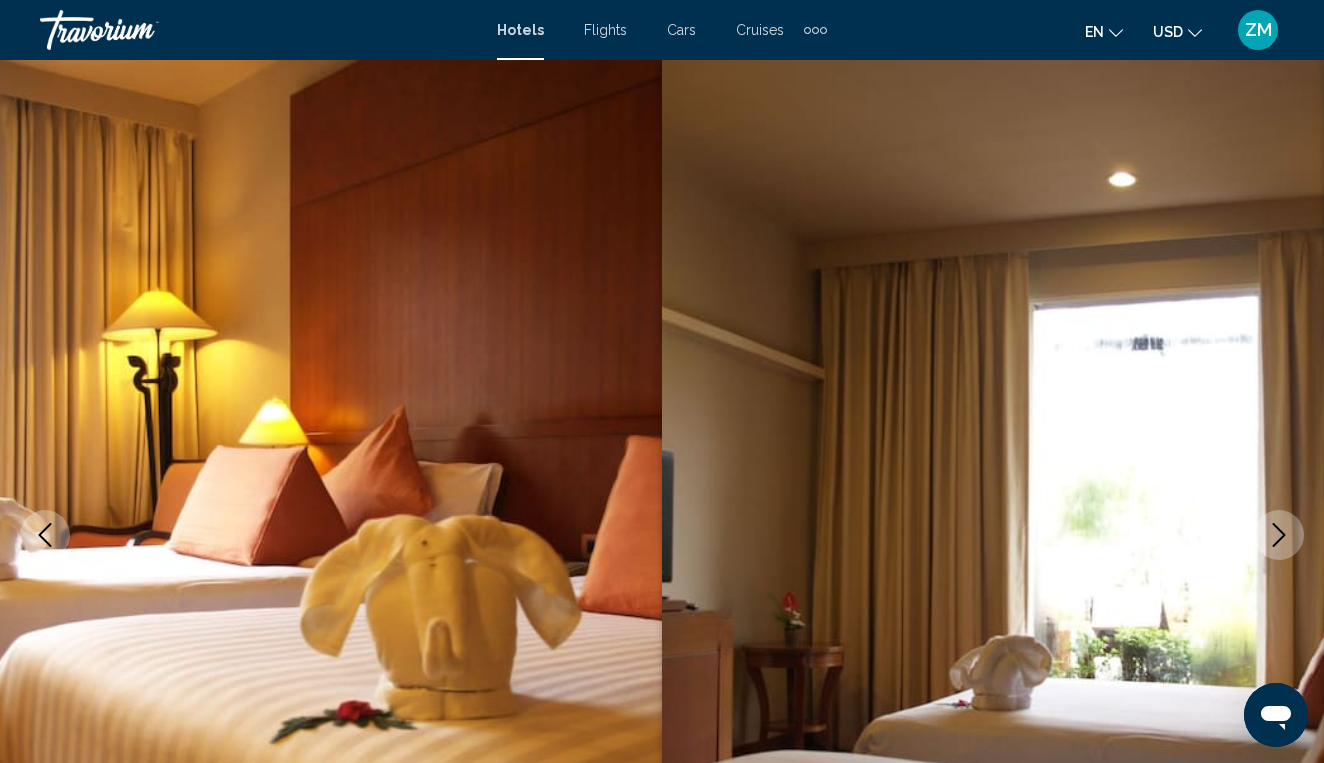 click 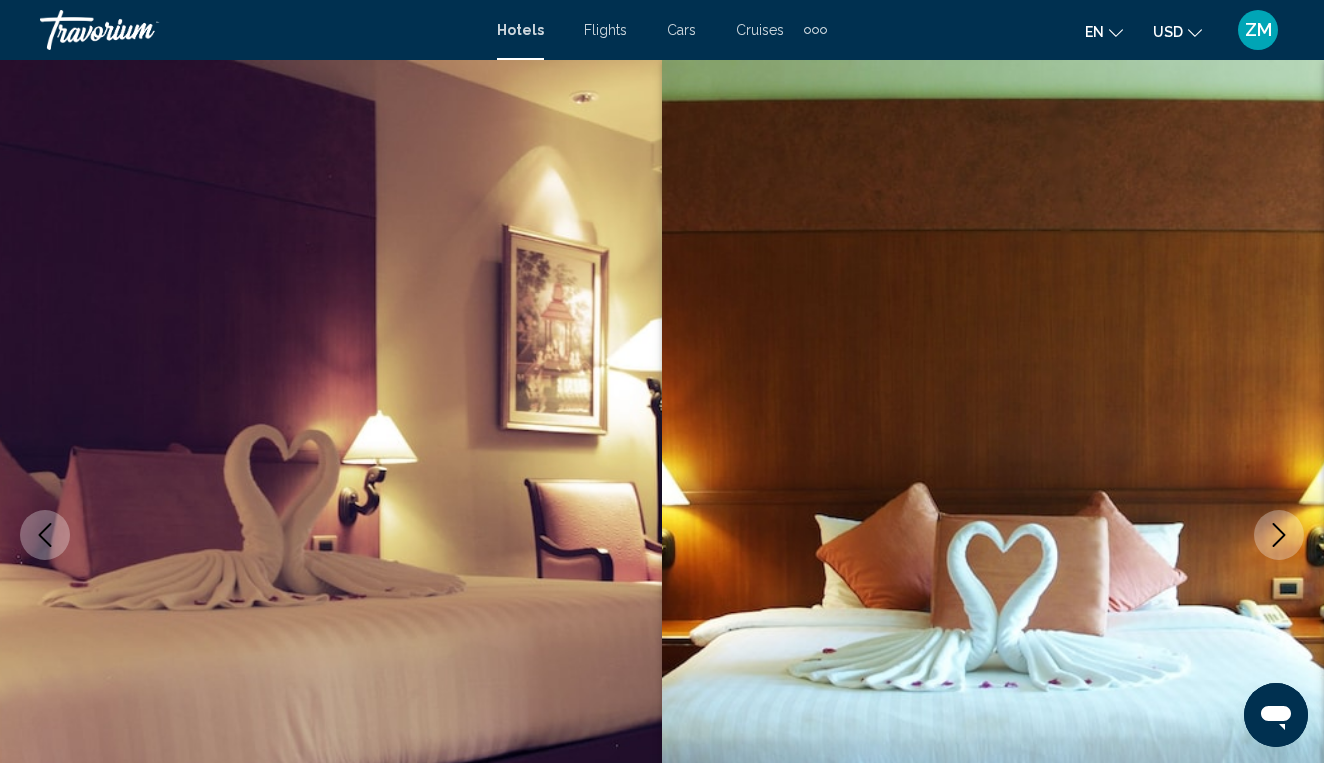 click 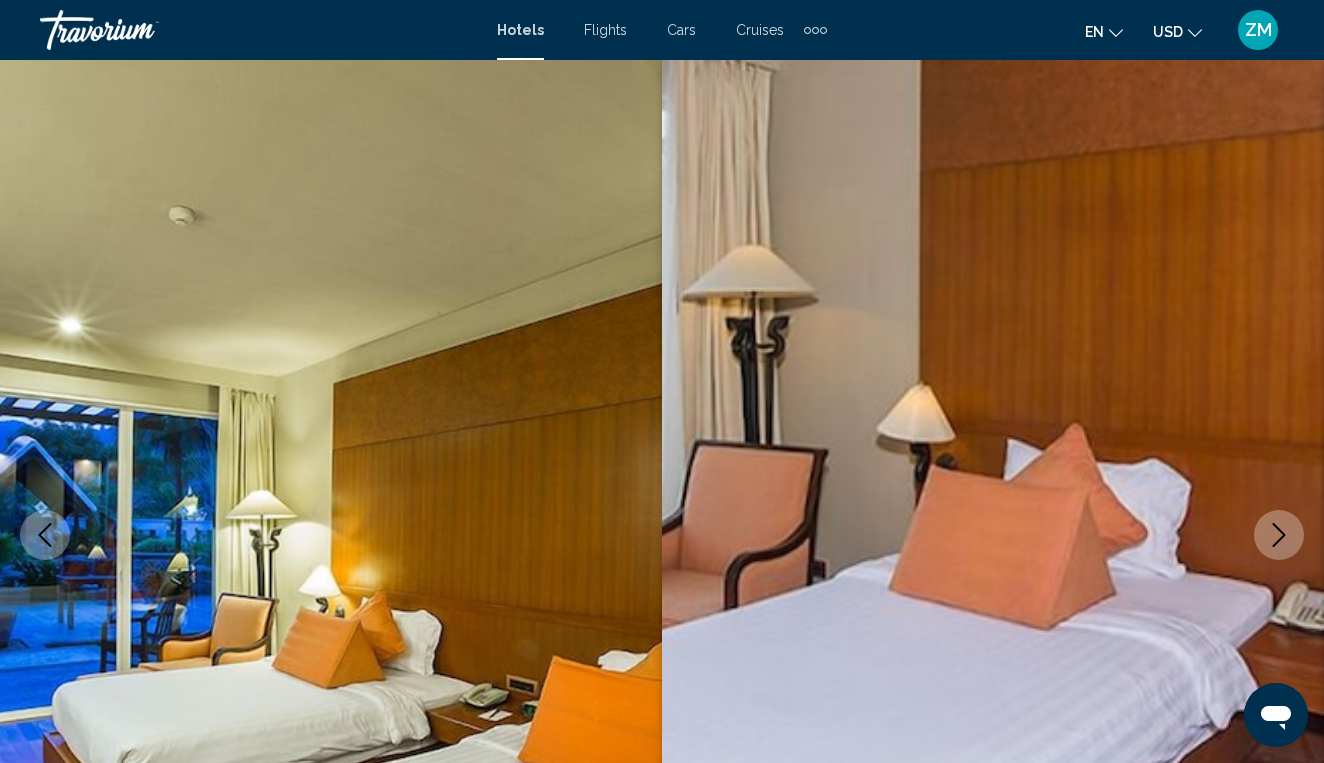 click 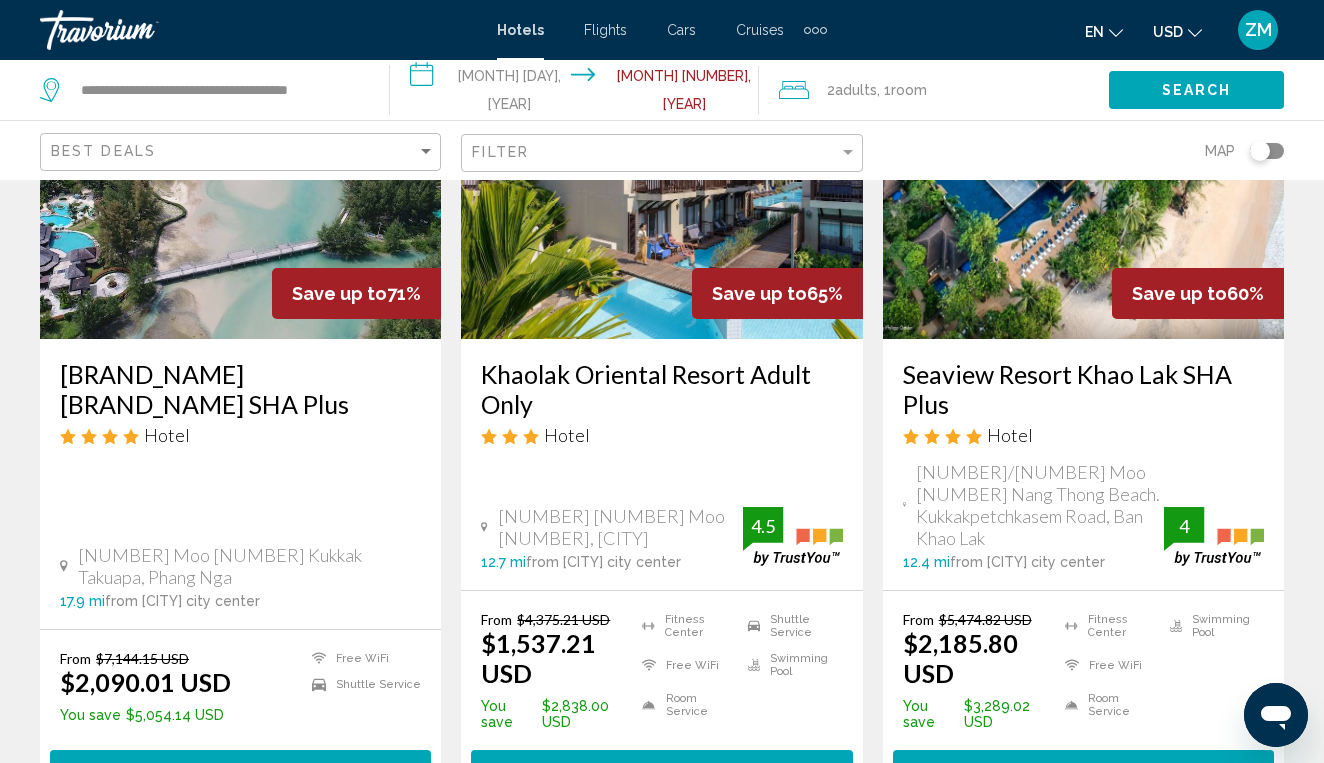 scroll, scrollTop: 232, scrollLeft: 0, axis: vertical 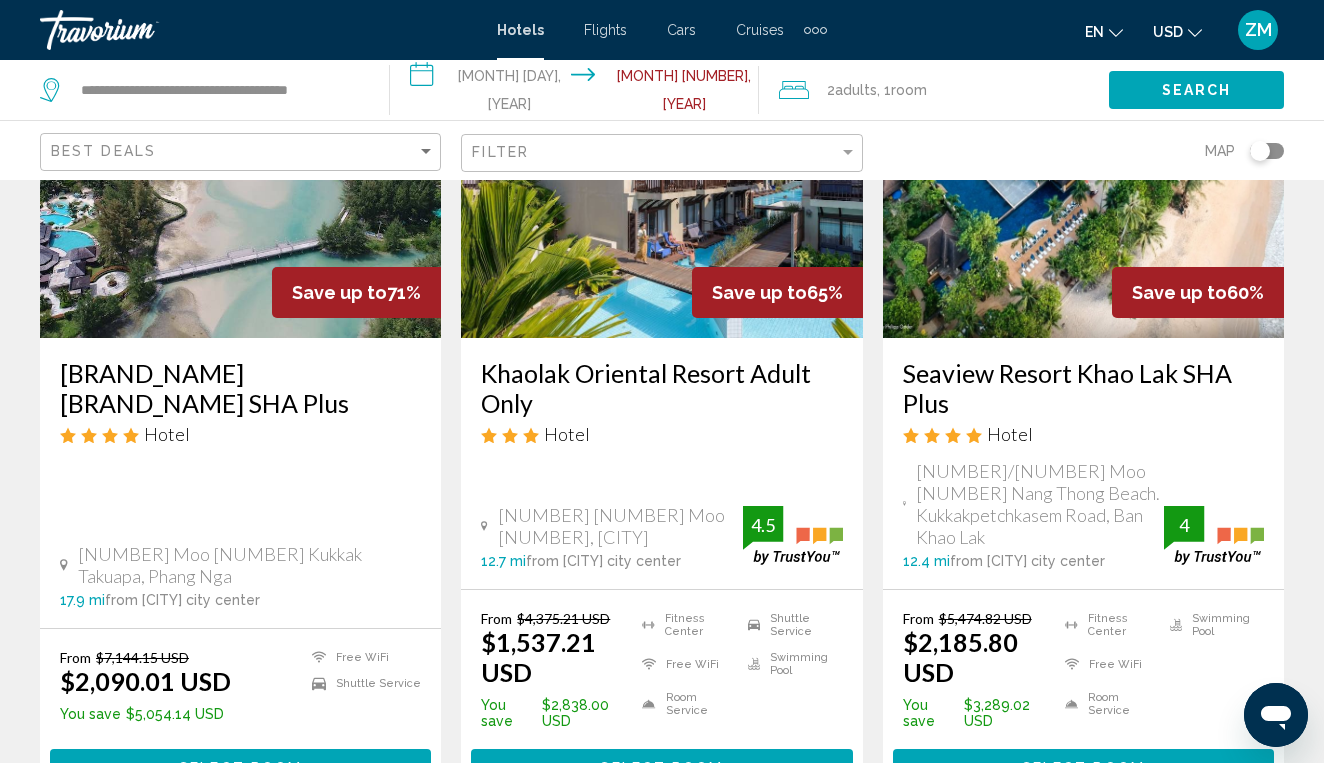 click at bounding box center (240, 178) 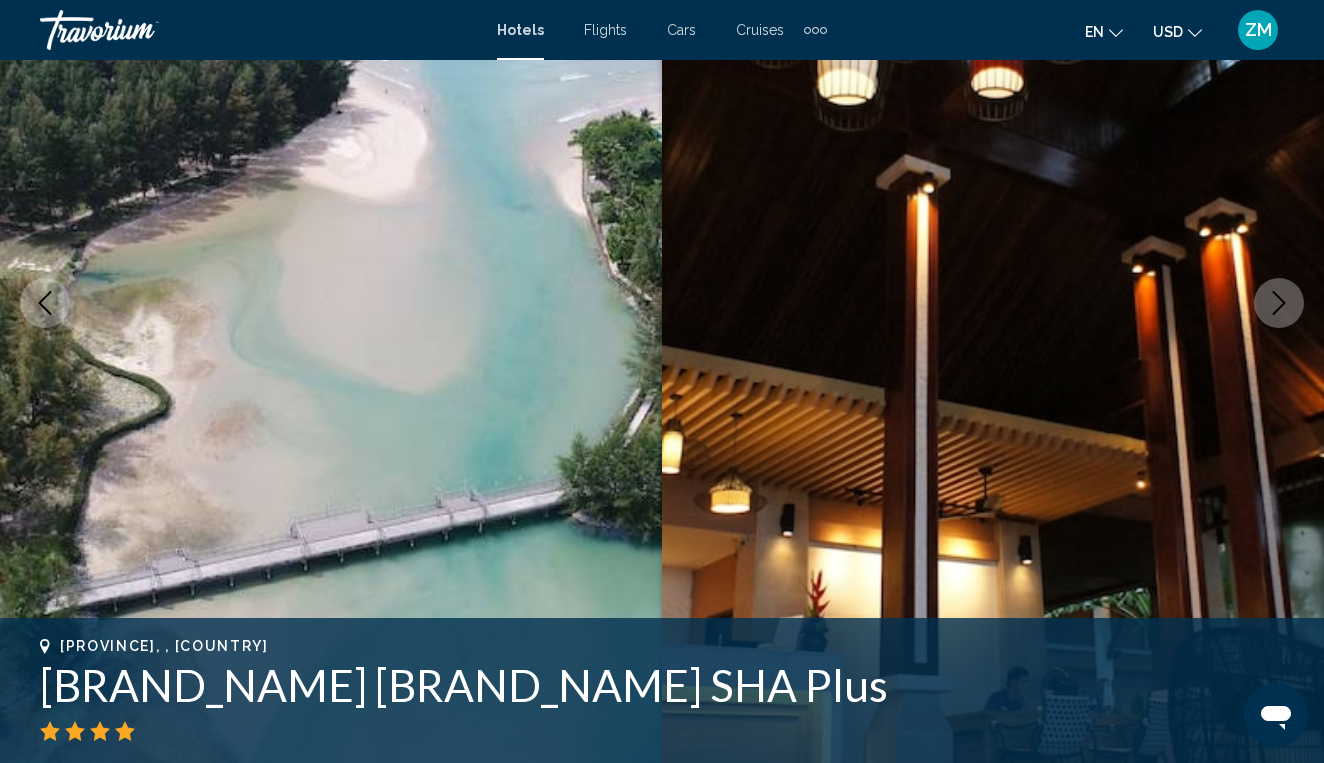 scroll, scrollTop: 0, scrollLeft: 0, axis: both 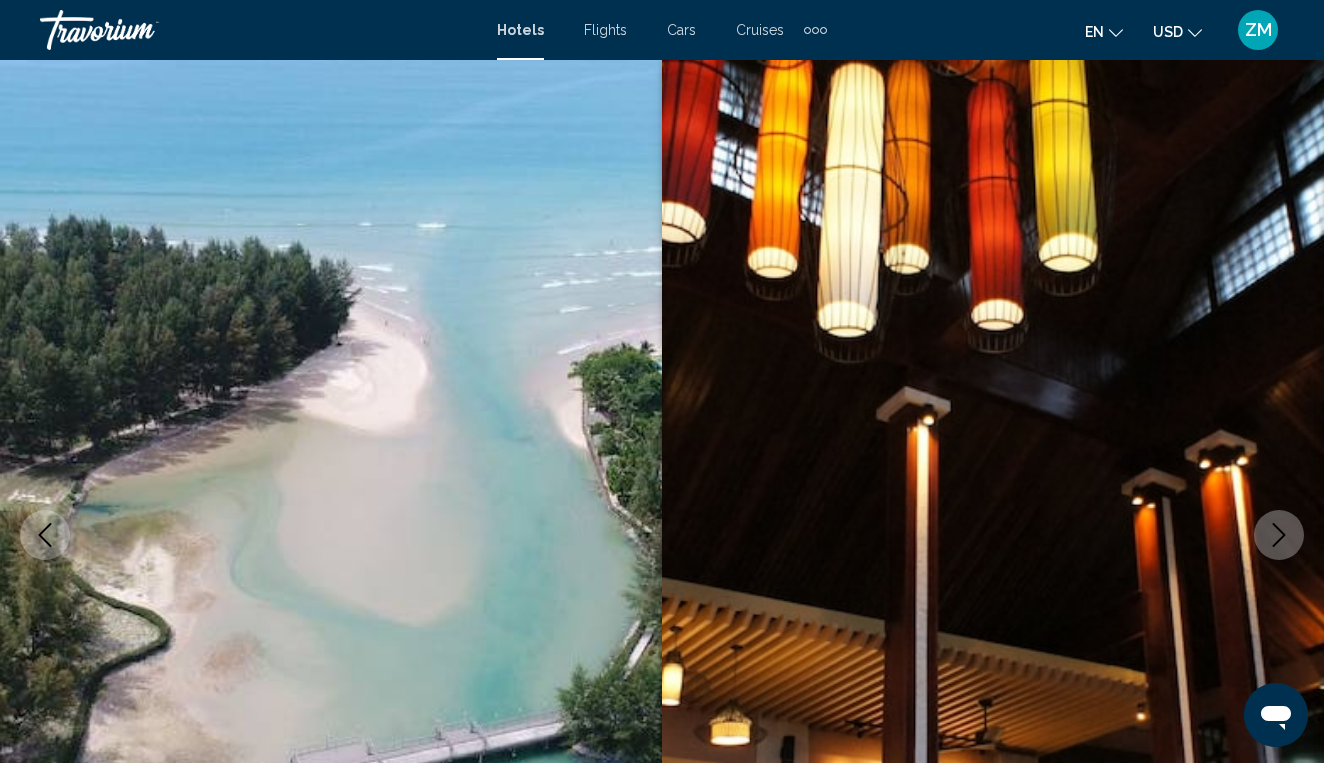 click at bounding box center [1279, 535] 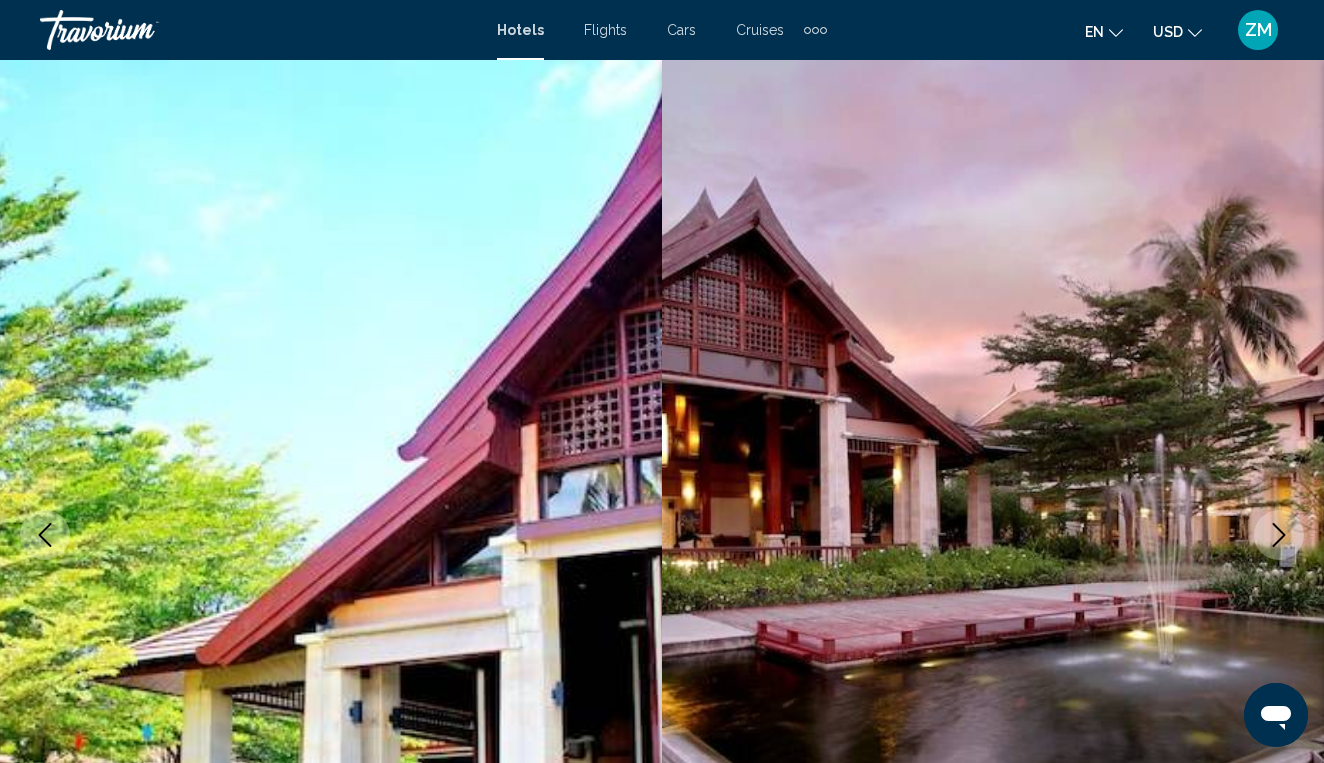 click at bounding box center [1279, 535] 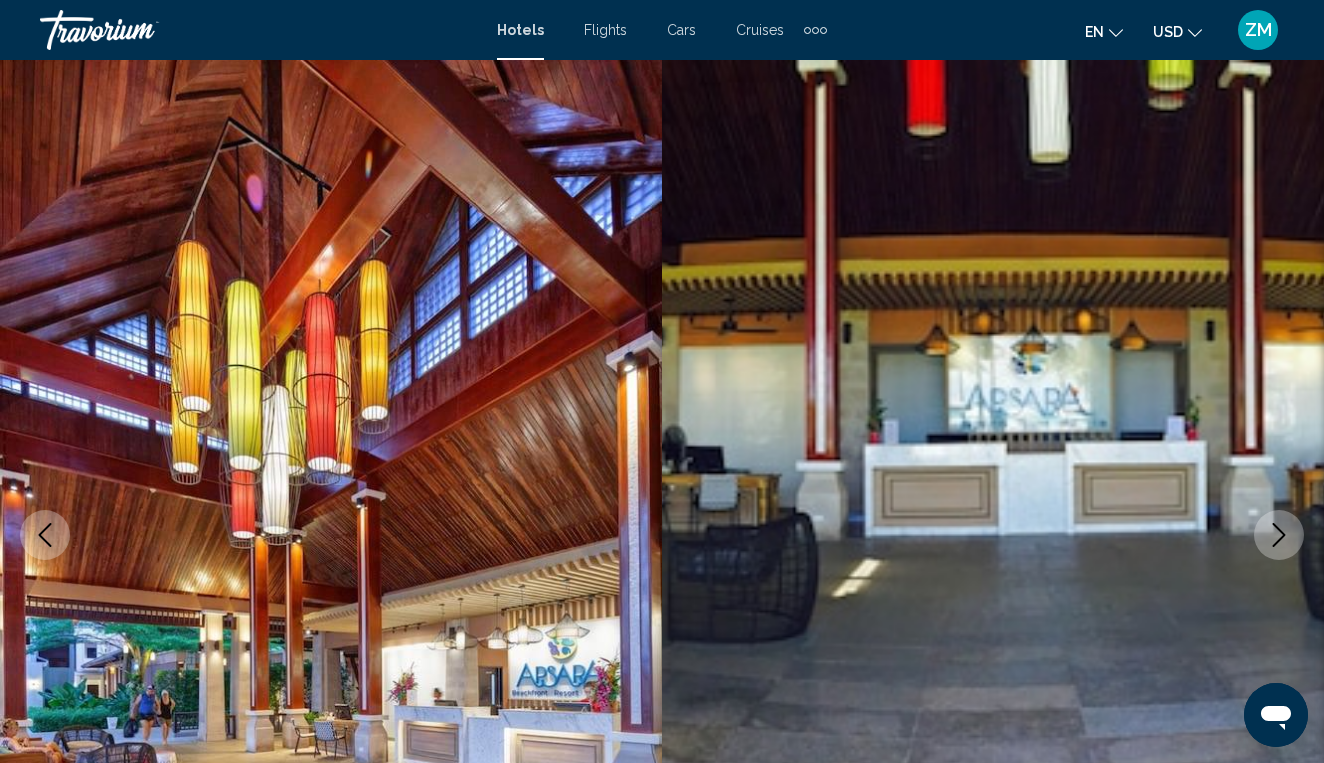 click at bounding box center (1279, 535) 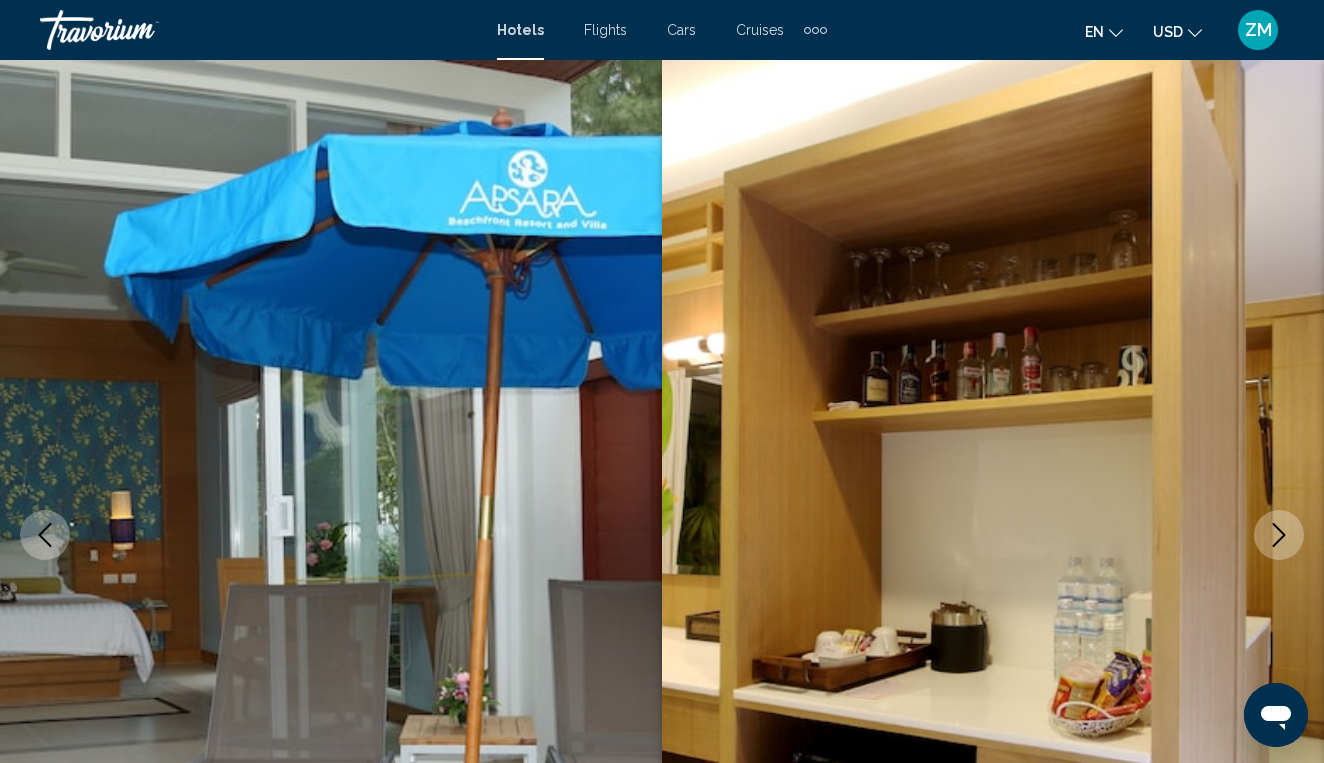 click at bounding box center [1279, 535] 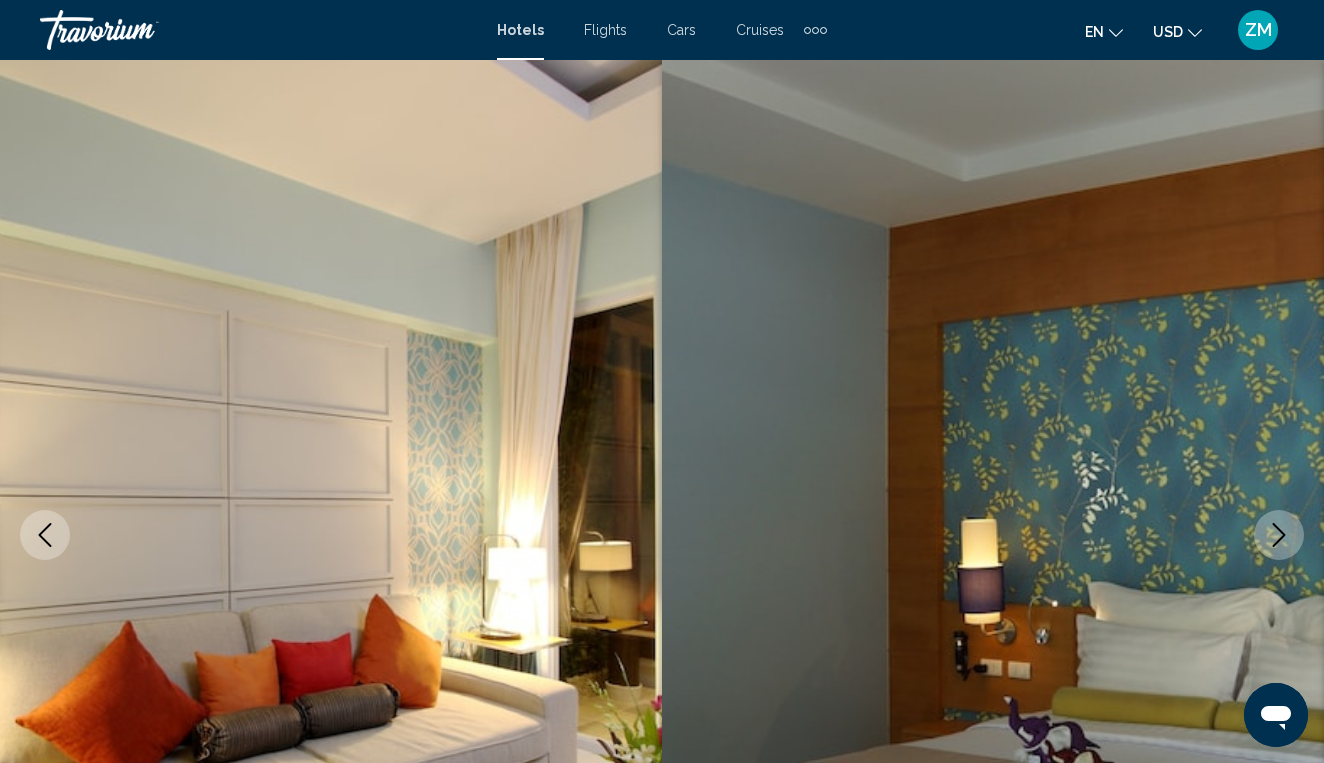 click at bounding box center (1279, 535) 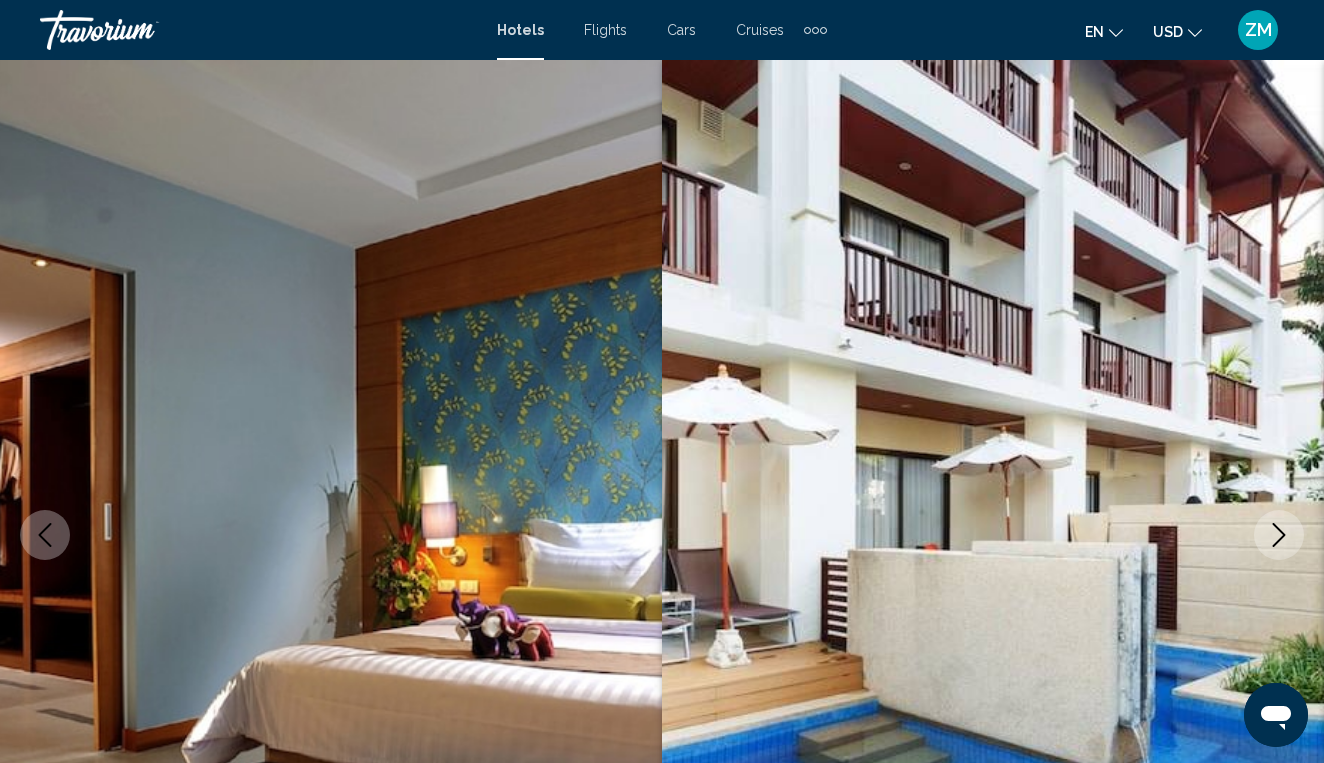click at bounding box center (1279, 535) 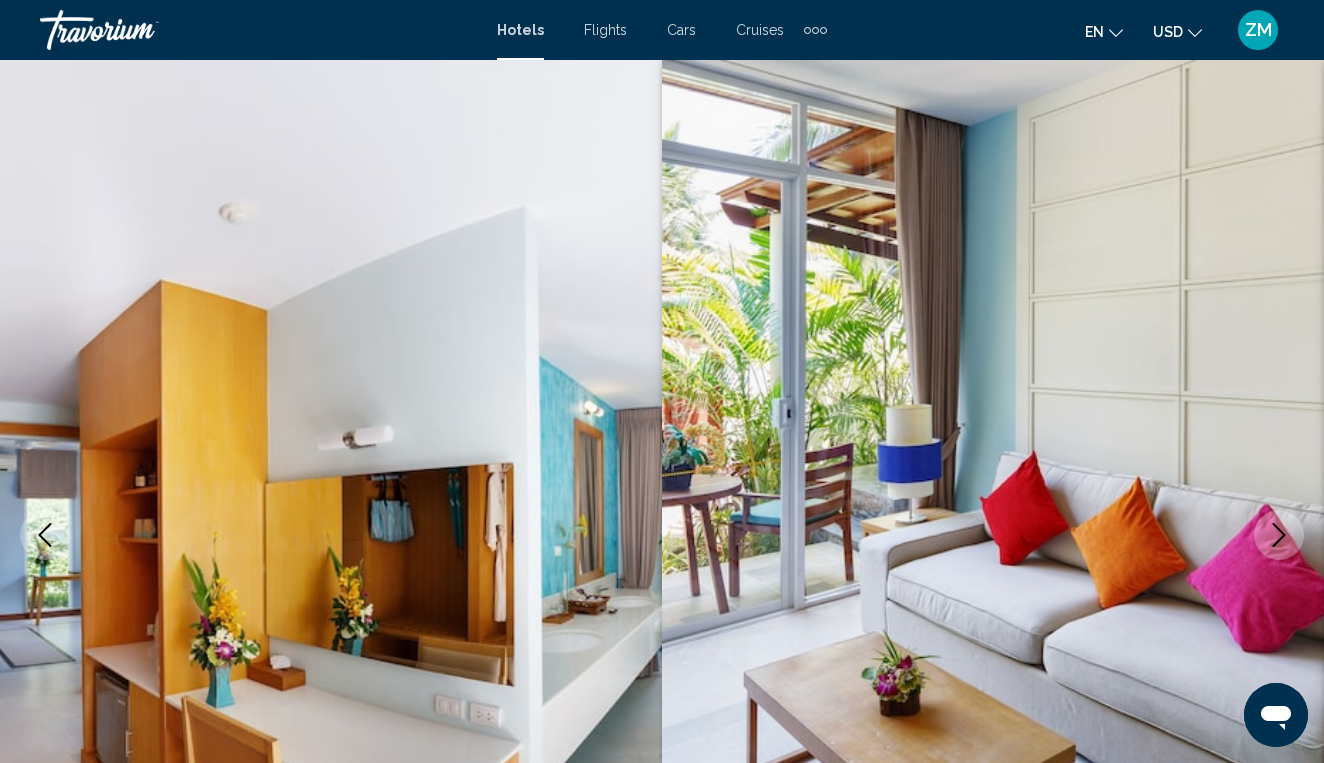 click at bounding box center [1279, 535] 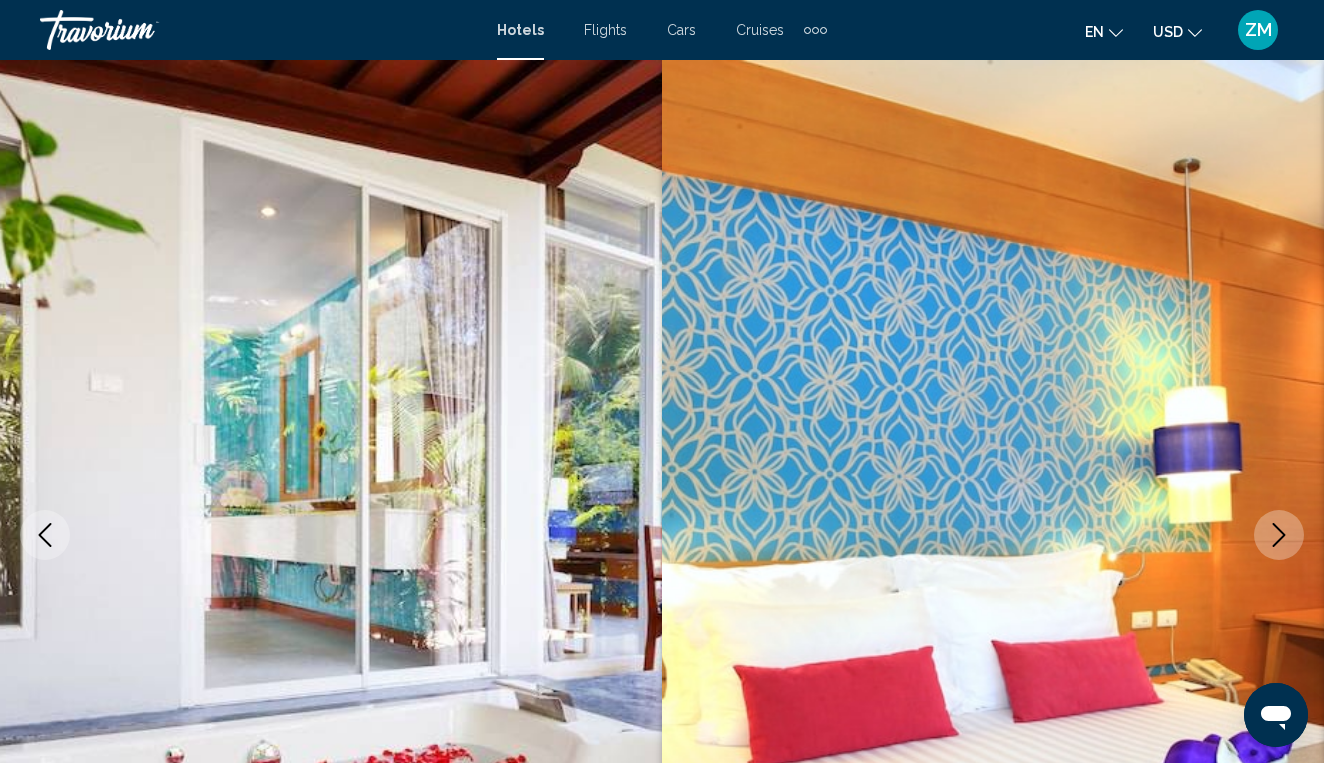 click at bounding box center (1279, 535) 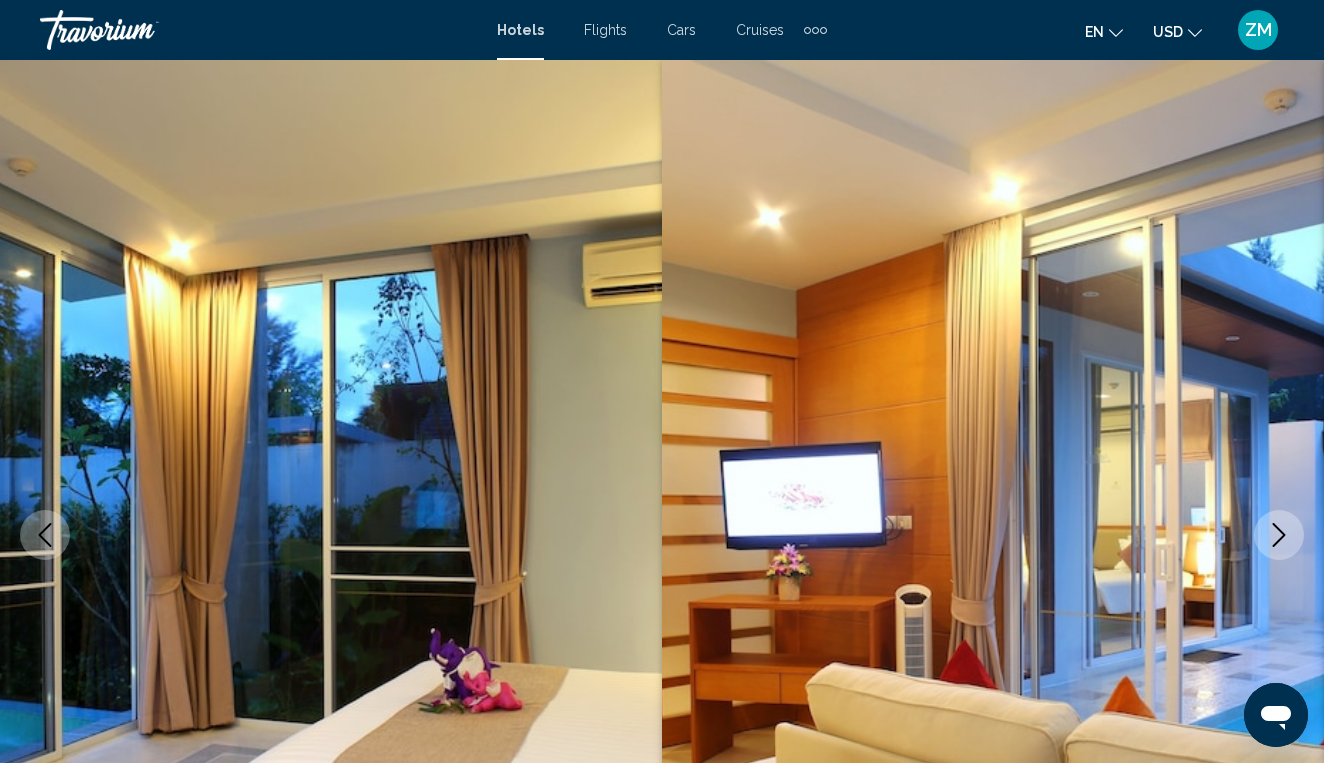 click at bounding box center [1279, 535] 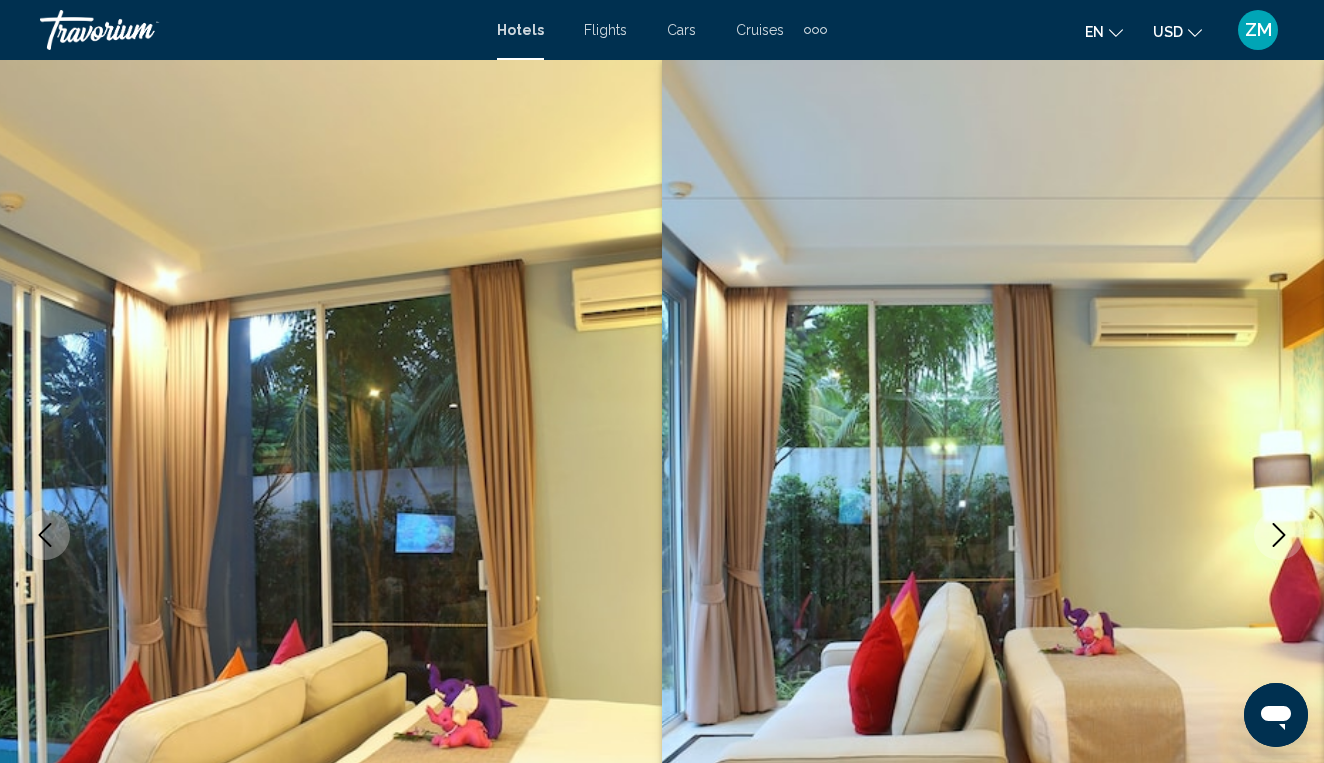 click at bounding box center (1279, 535) 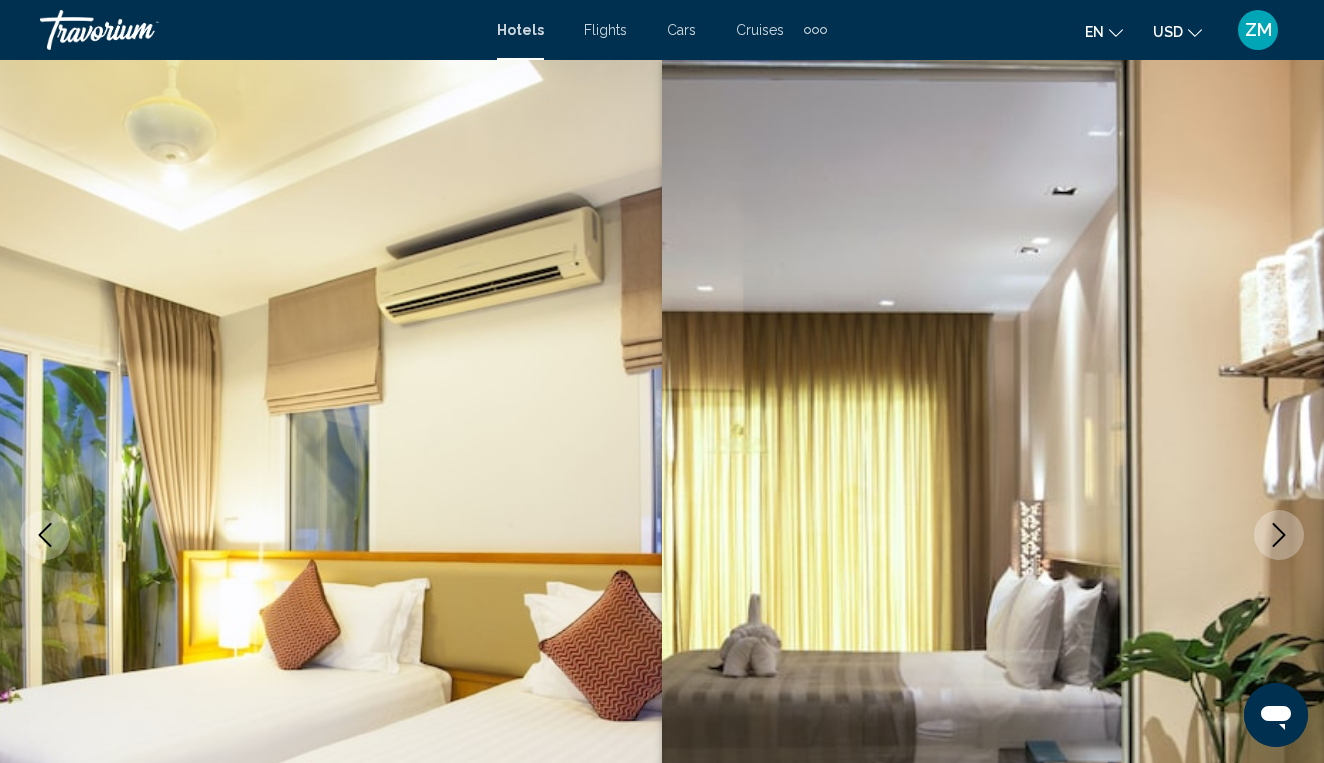 click at bounding box center (1279, 535) 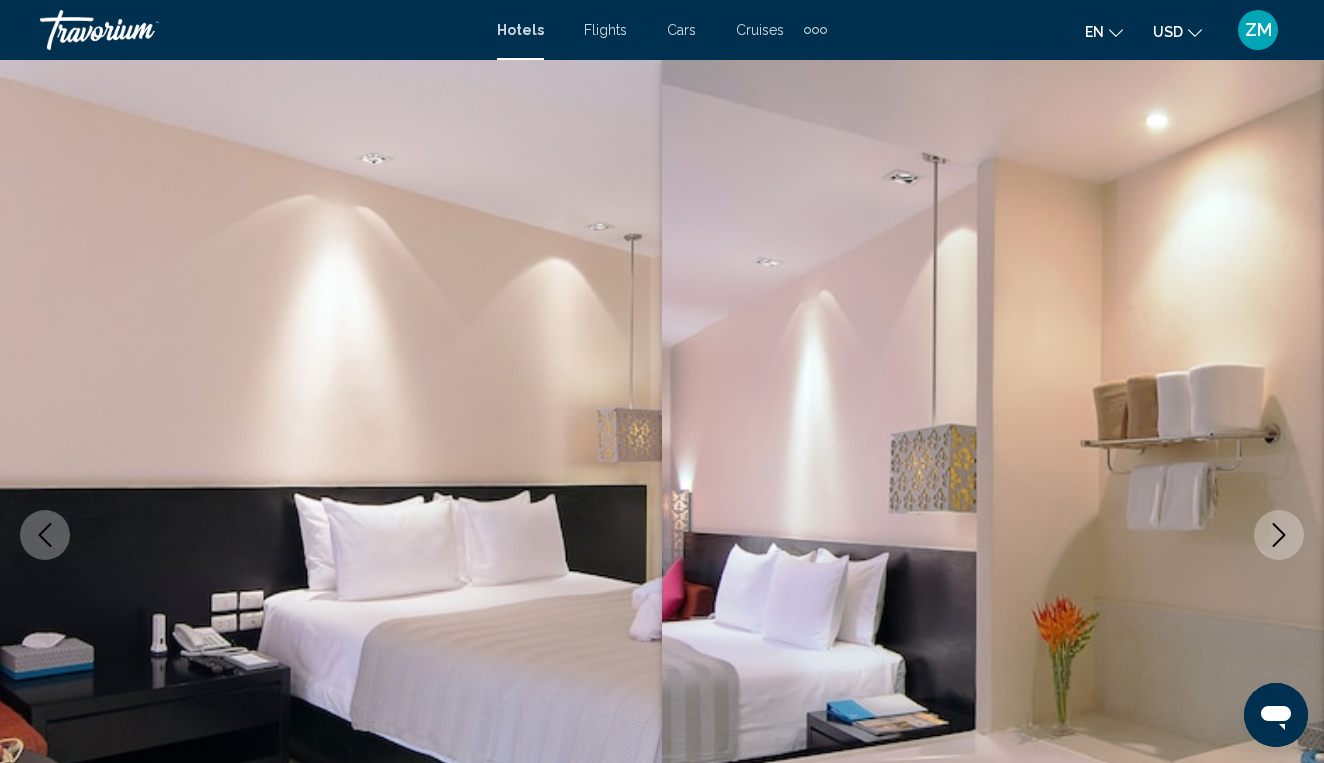 click at bounding box center [1279, 535] 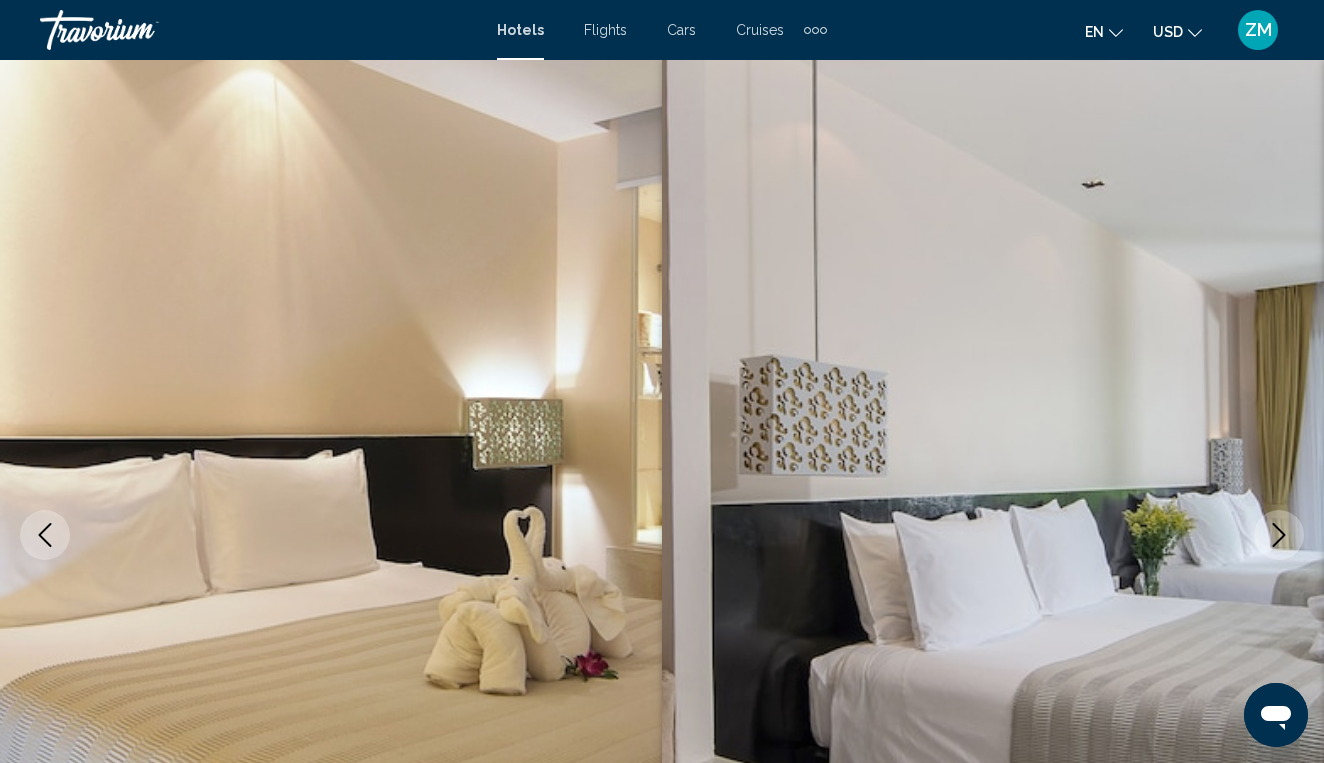 click at bounding box center (1279, 535) 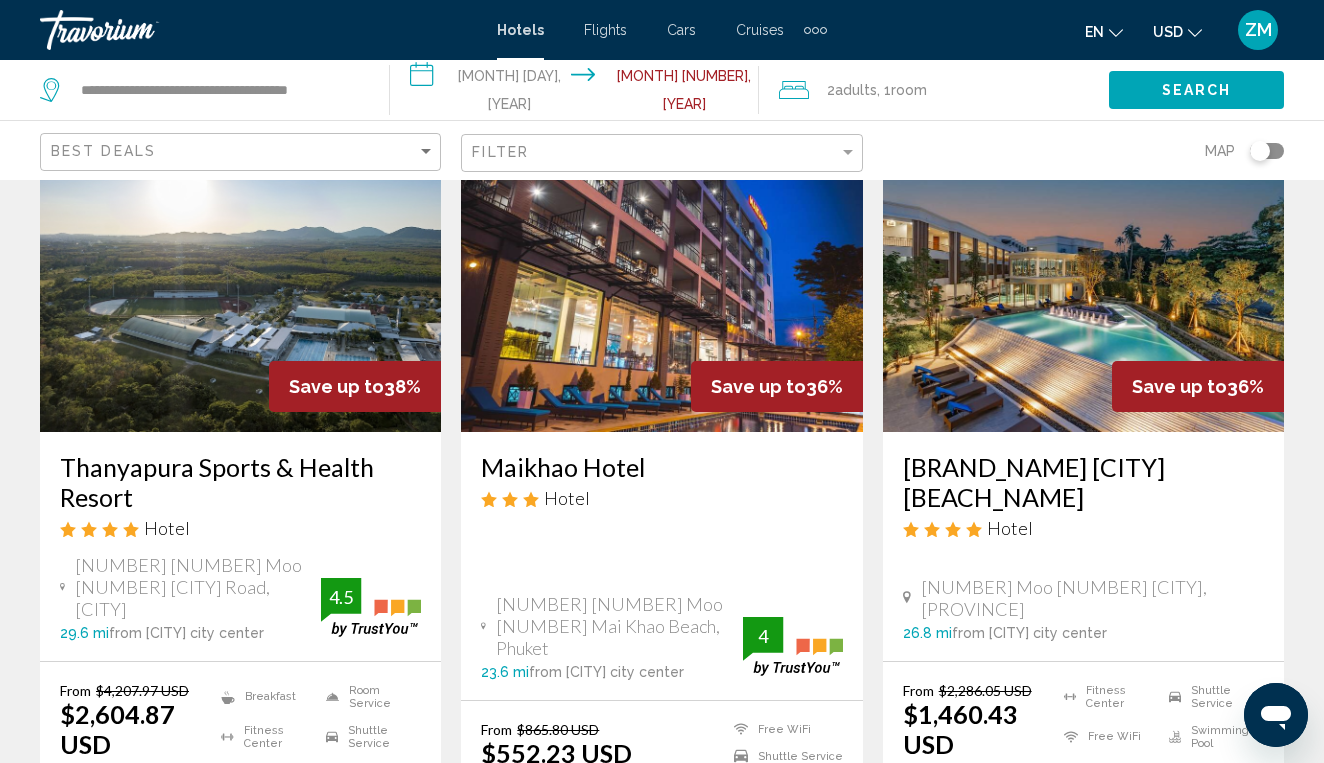 scroll, scrollTop: 2588, scrollLeft: 0, axis: vertical 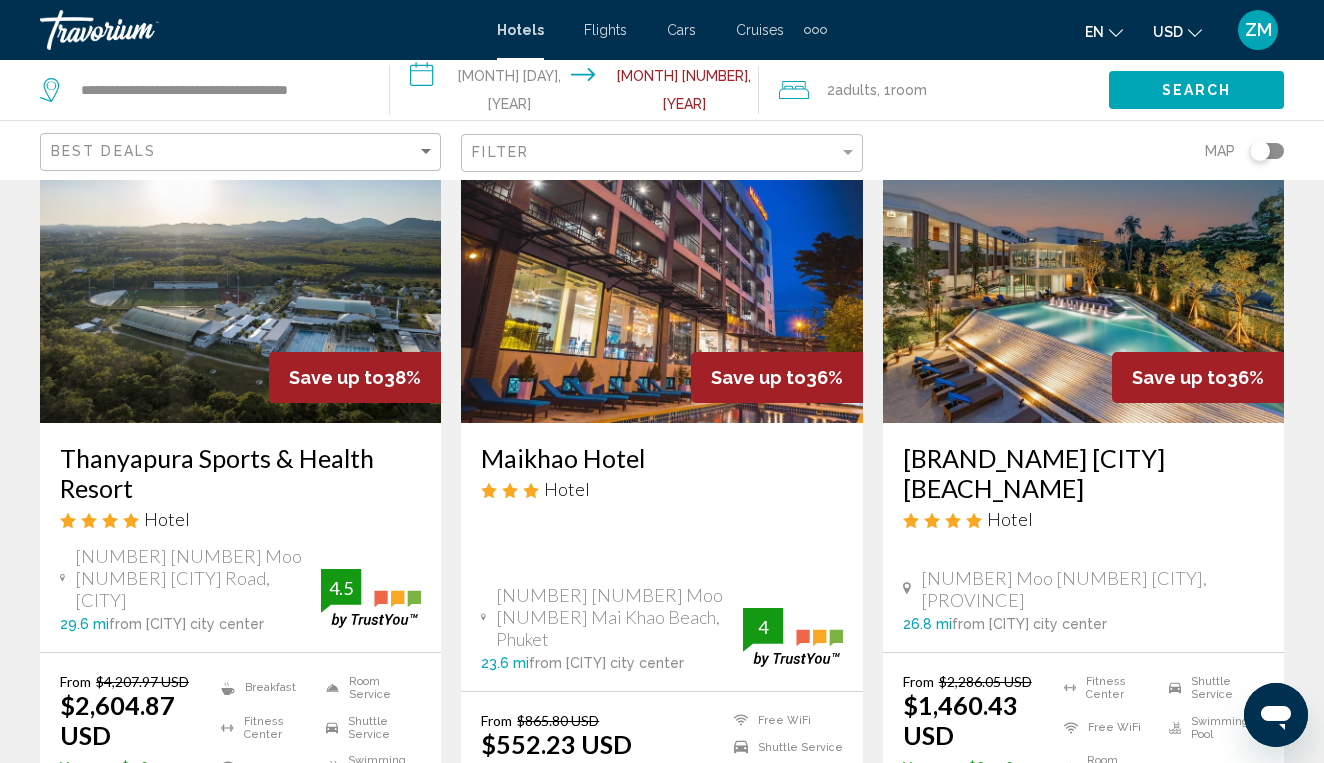 click at bounding box center [661, 263] 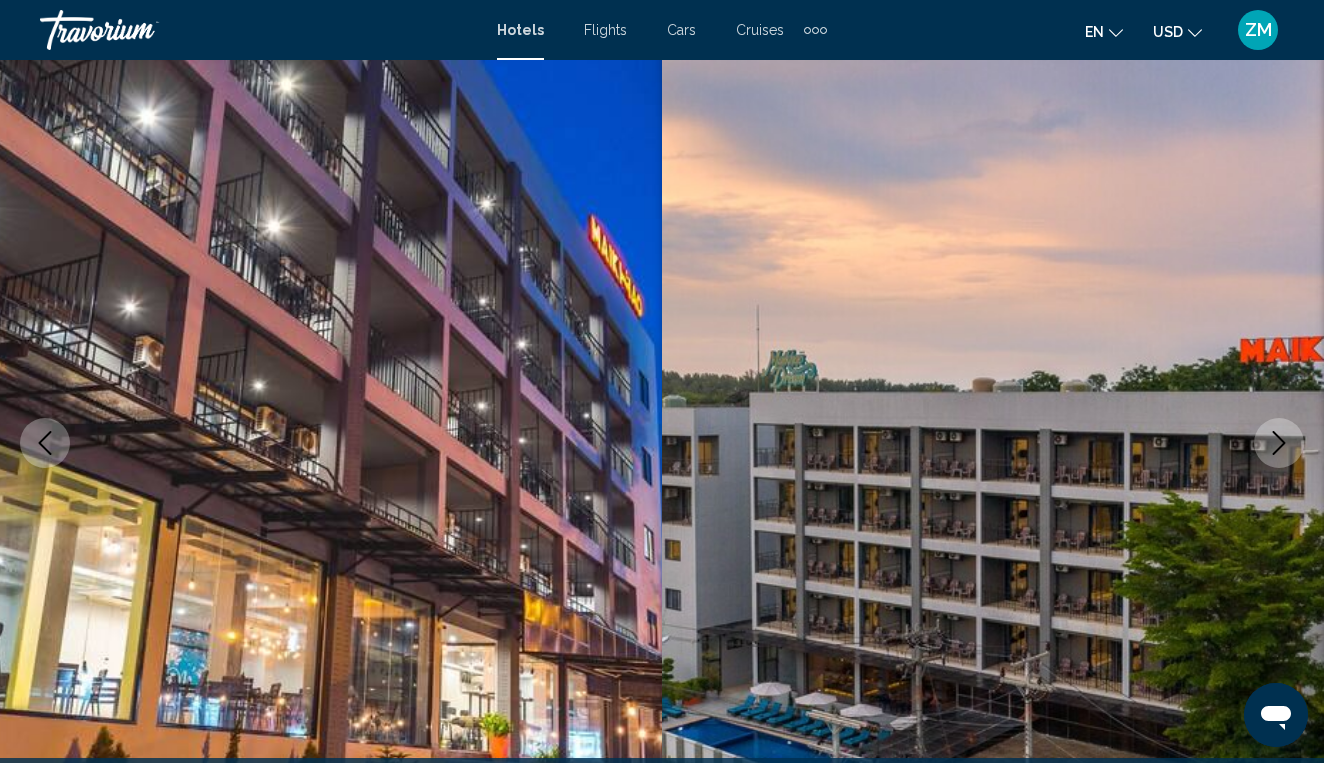 scroll, scrollTop: 88, scrollLeft: 0, axis: vertical 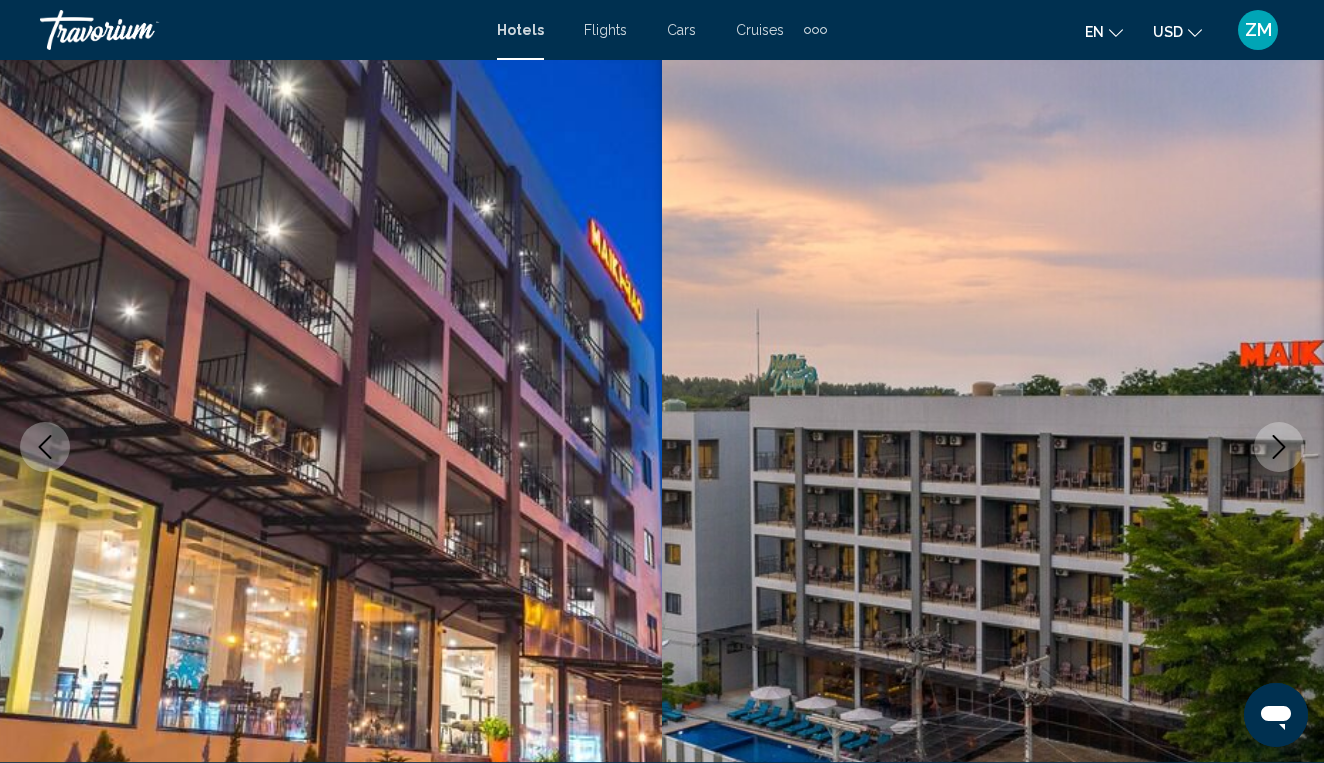 click 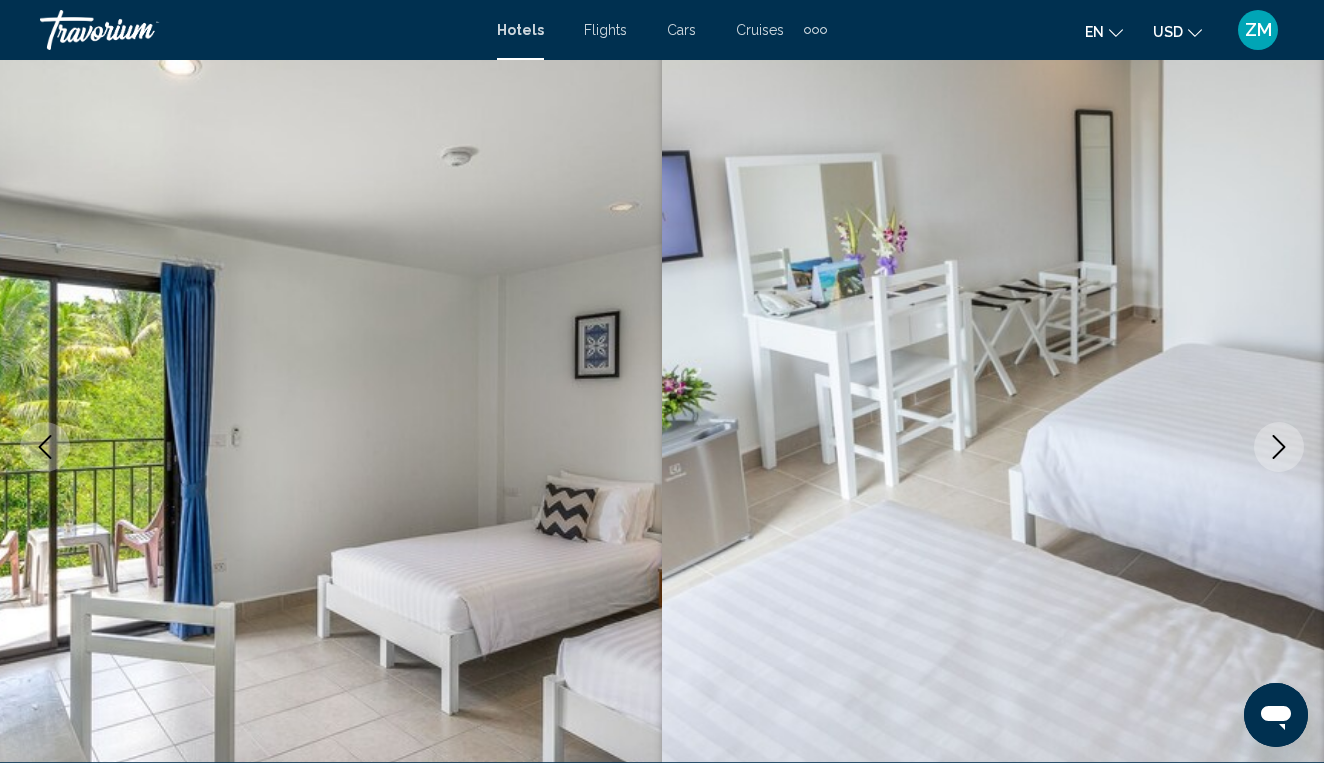 click 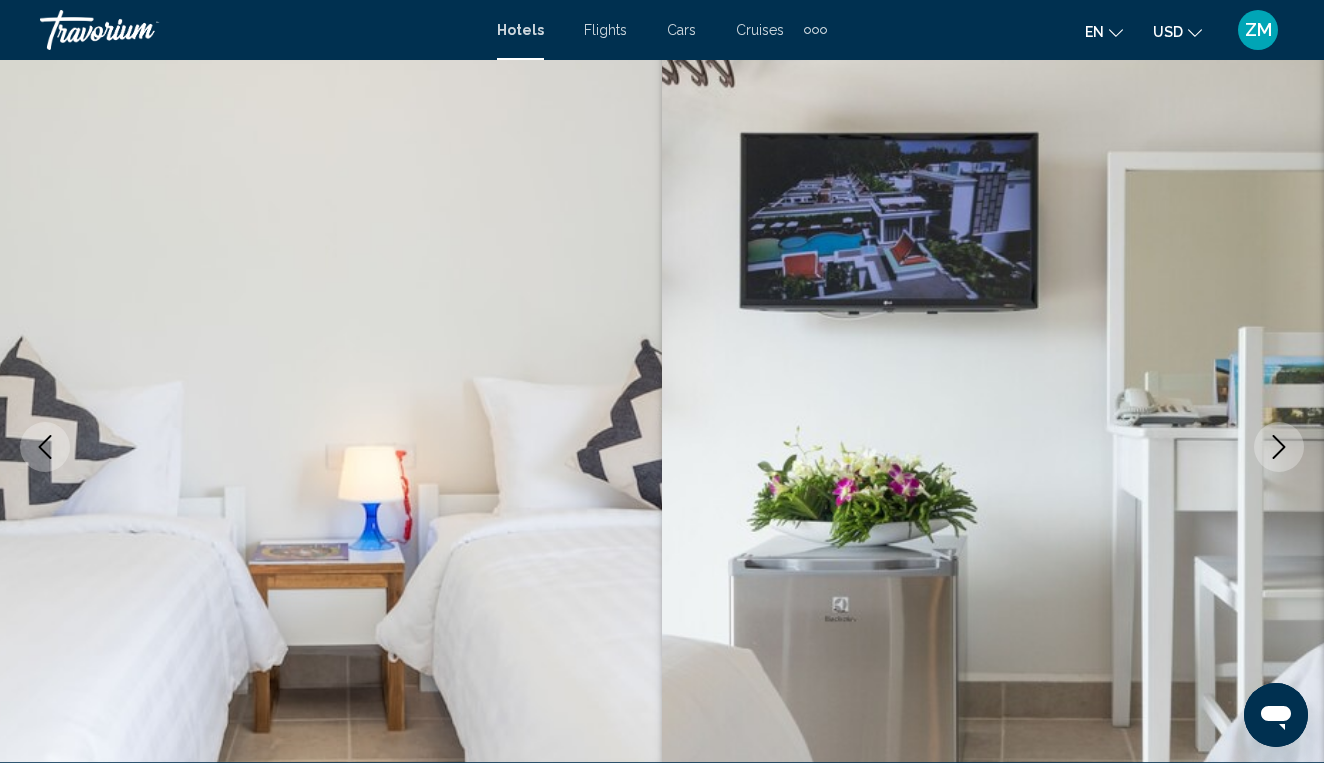 click 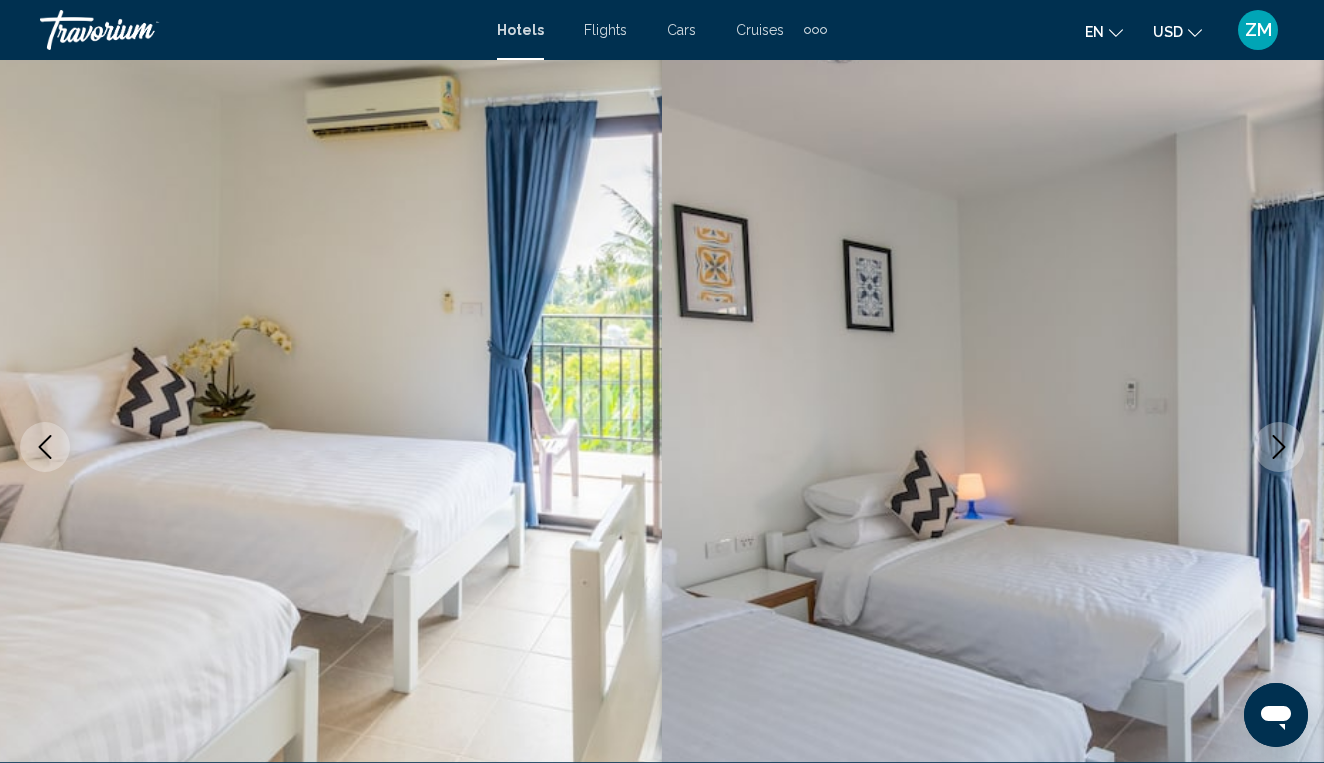 click 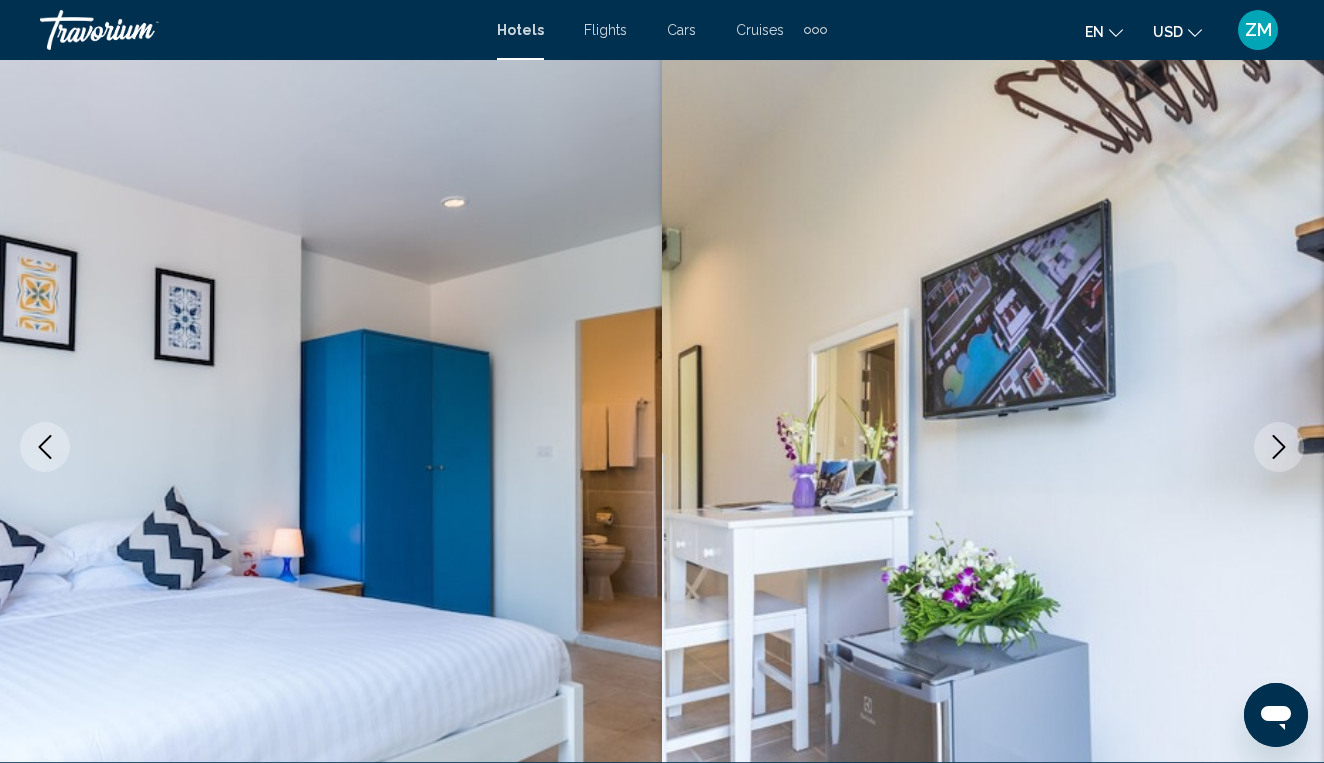 click 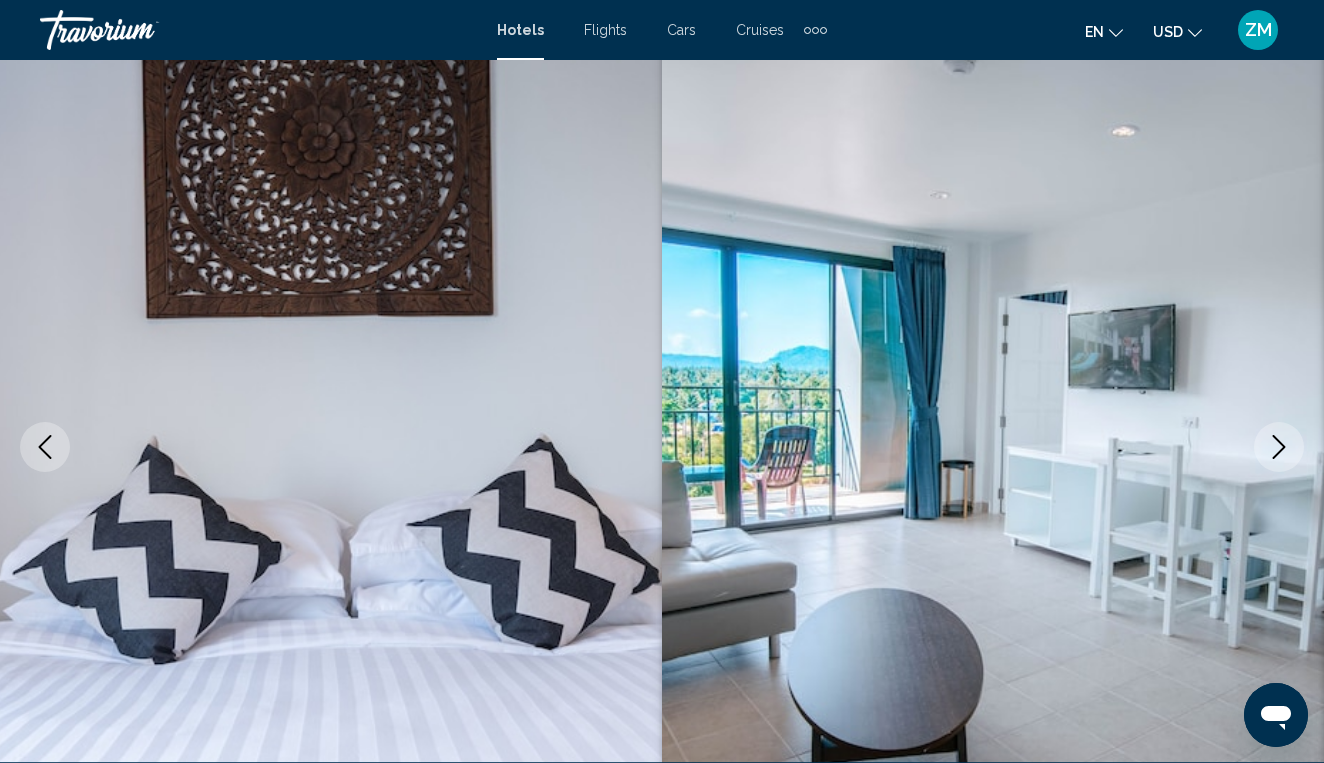 click 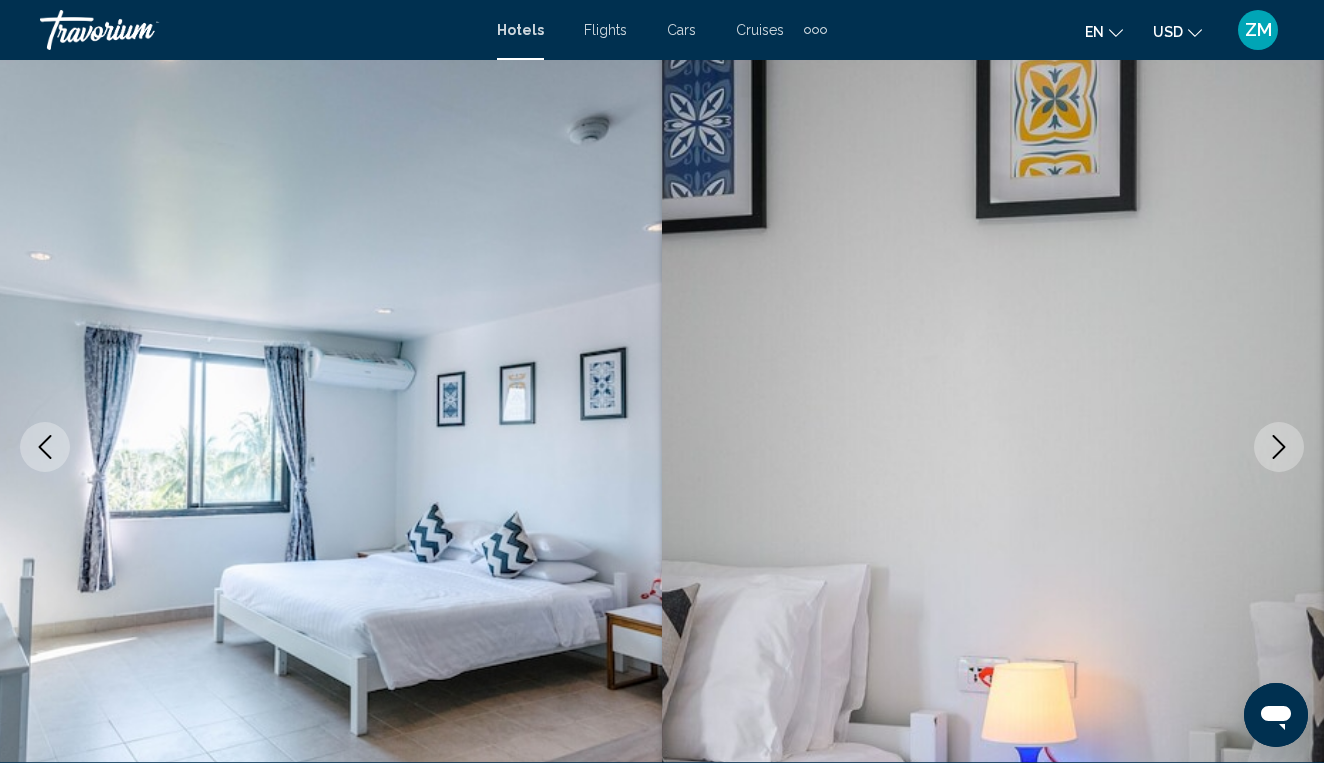 click 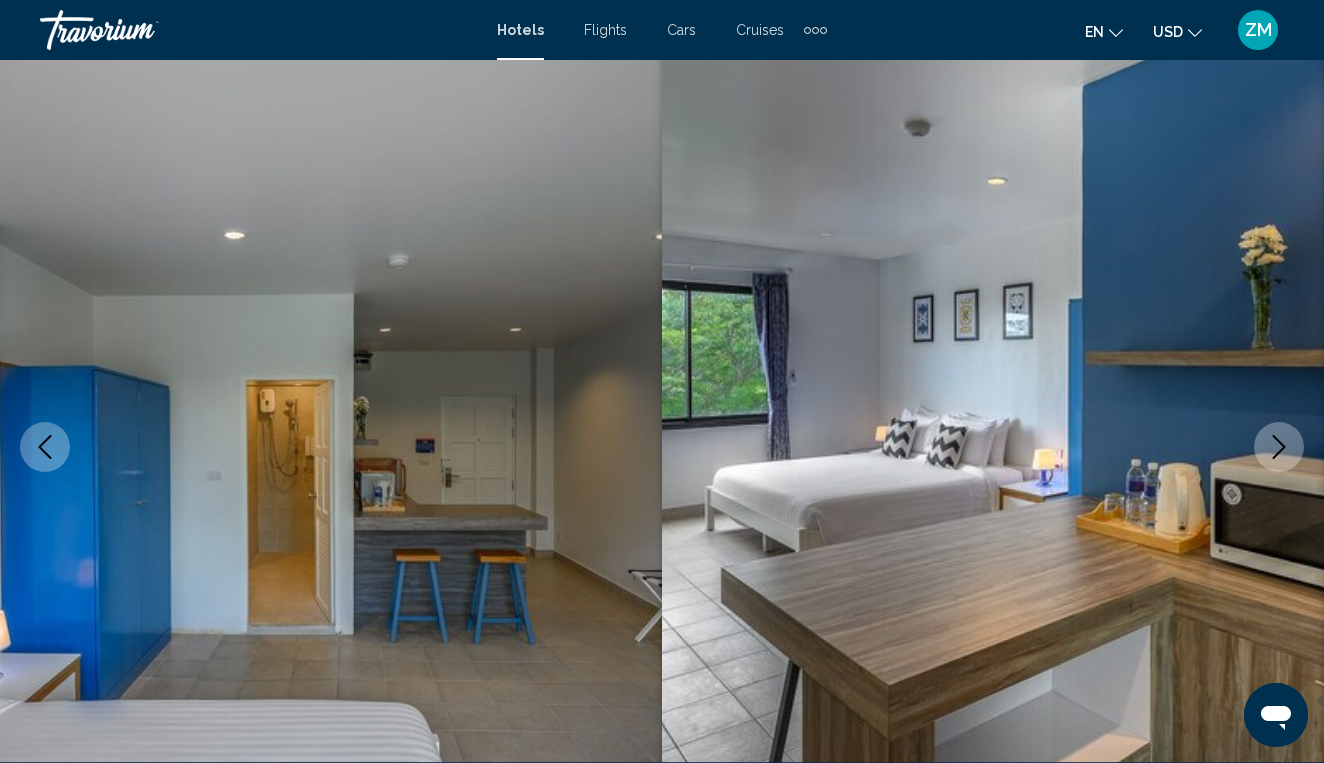 click 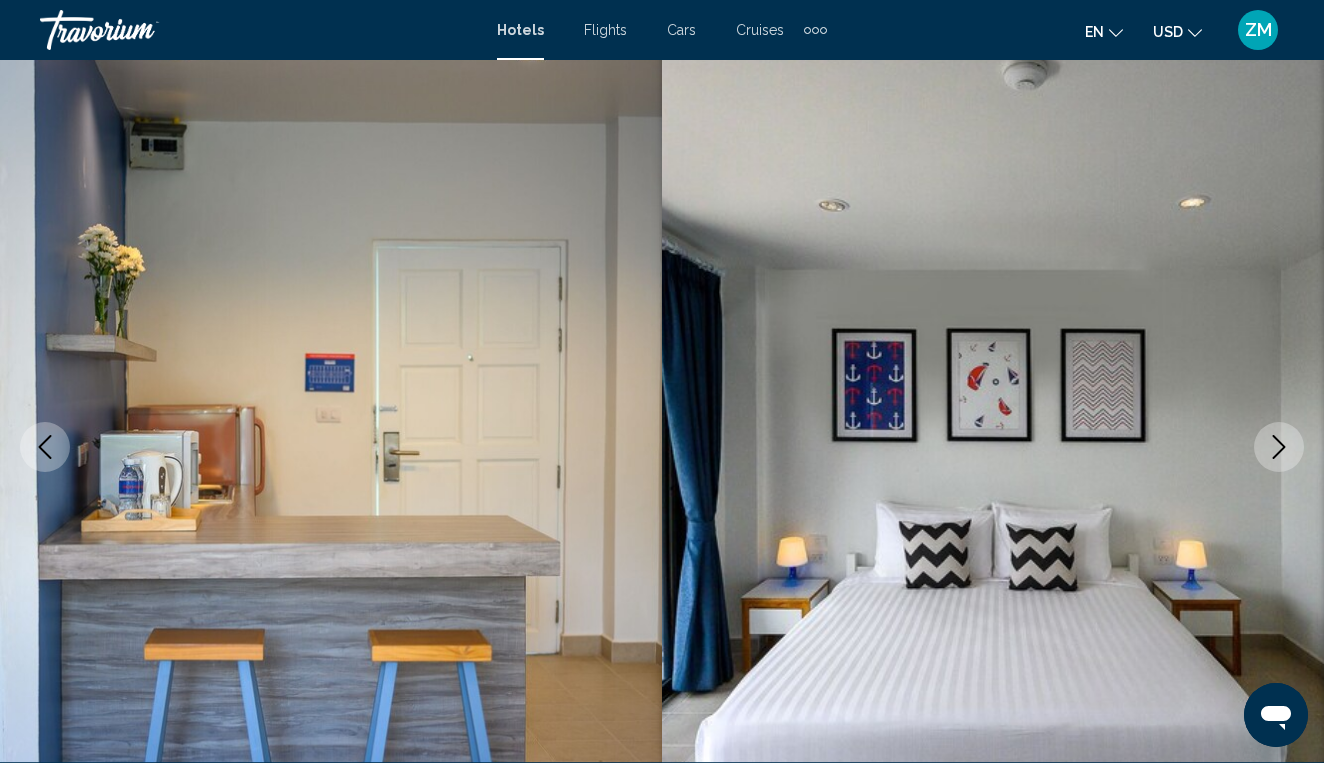 click 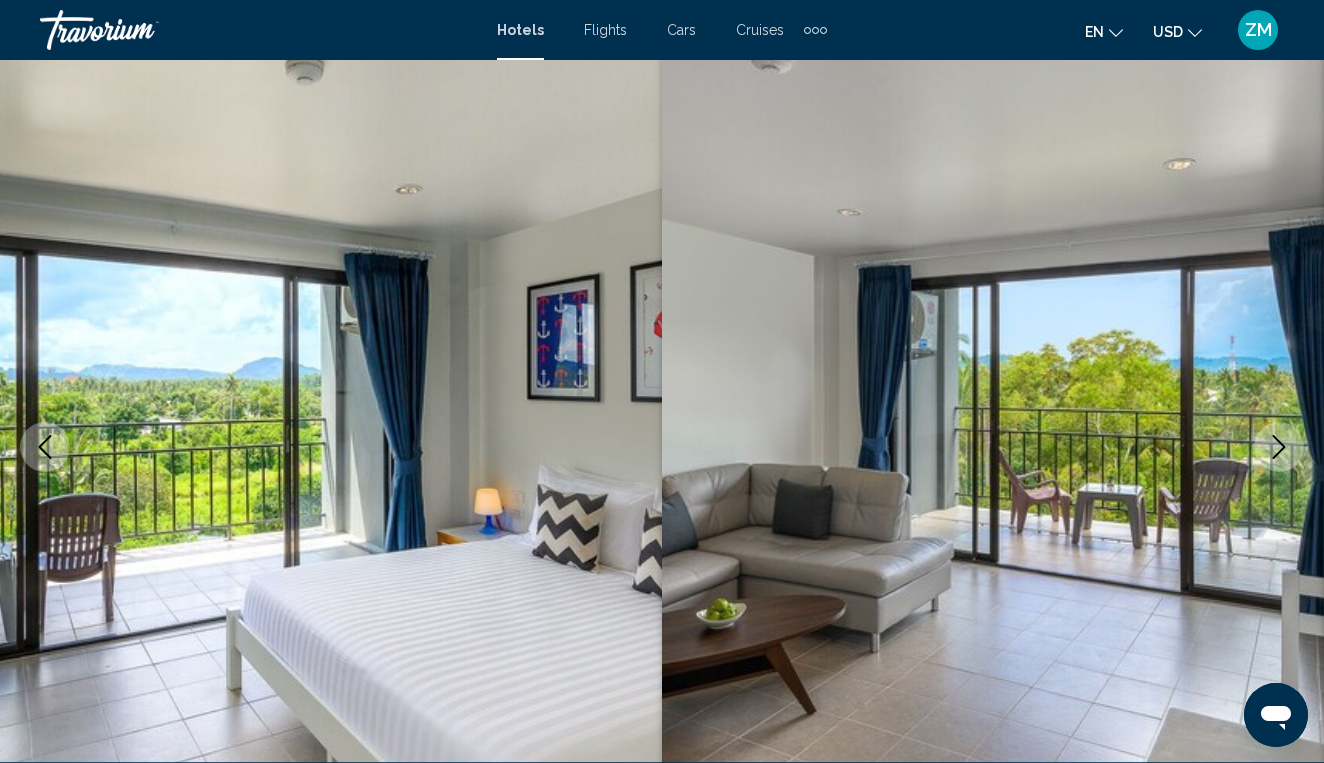 click 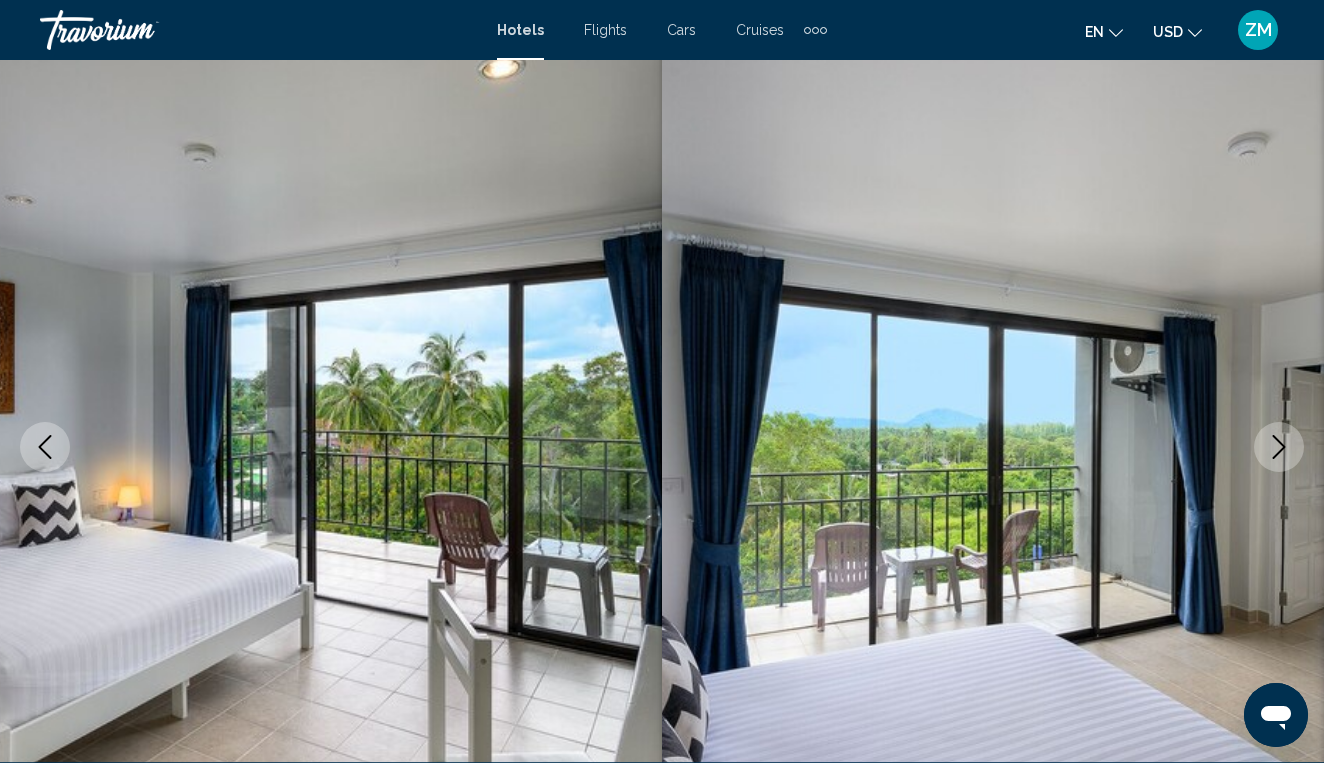 click 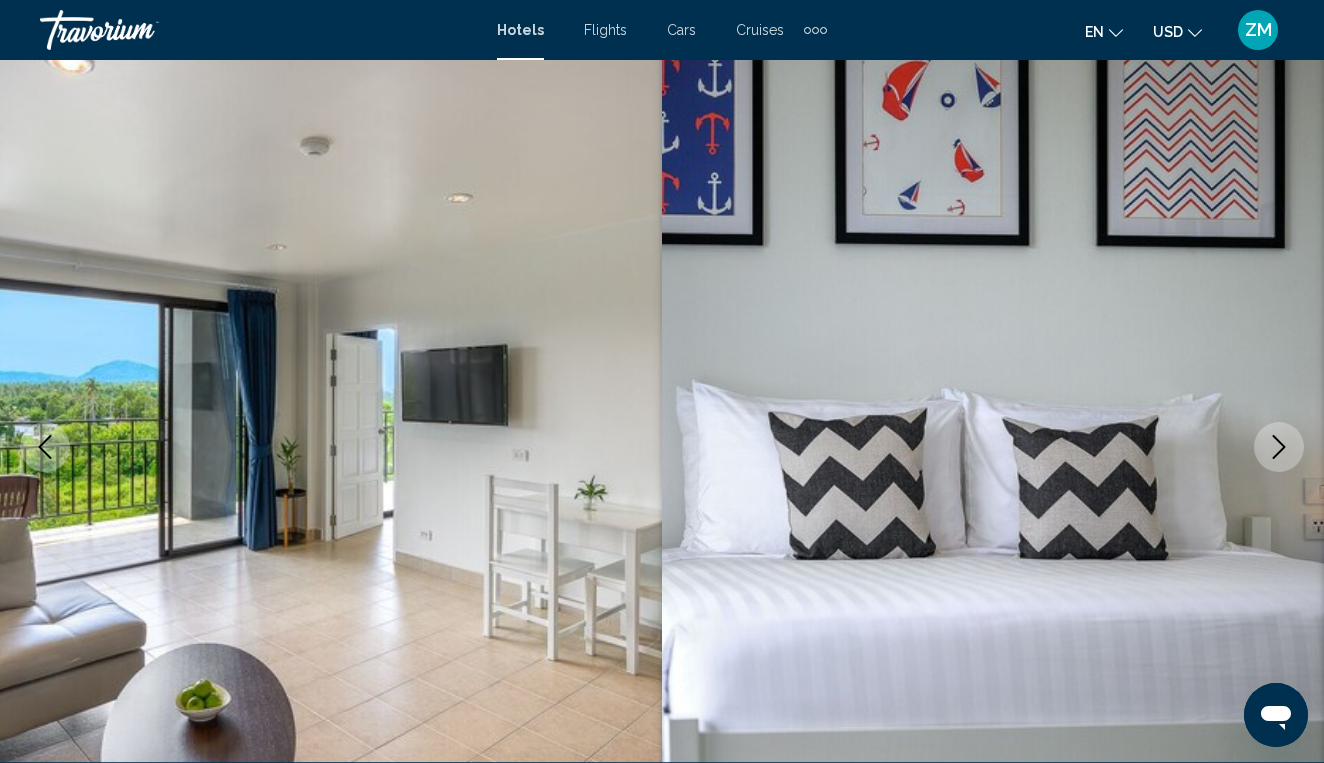 click 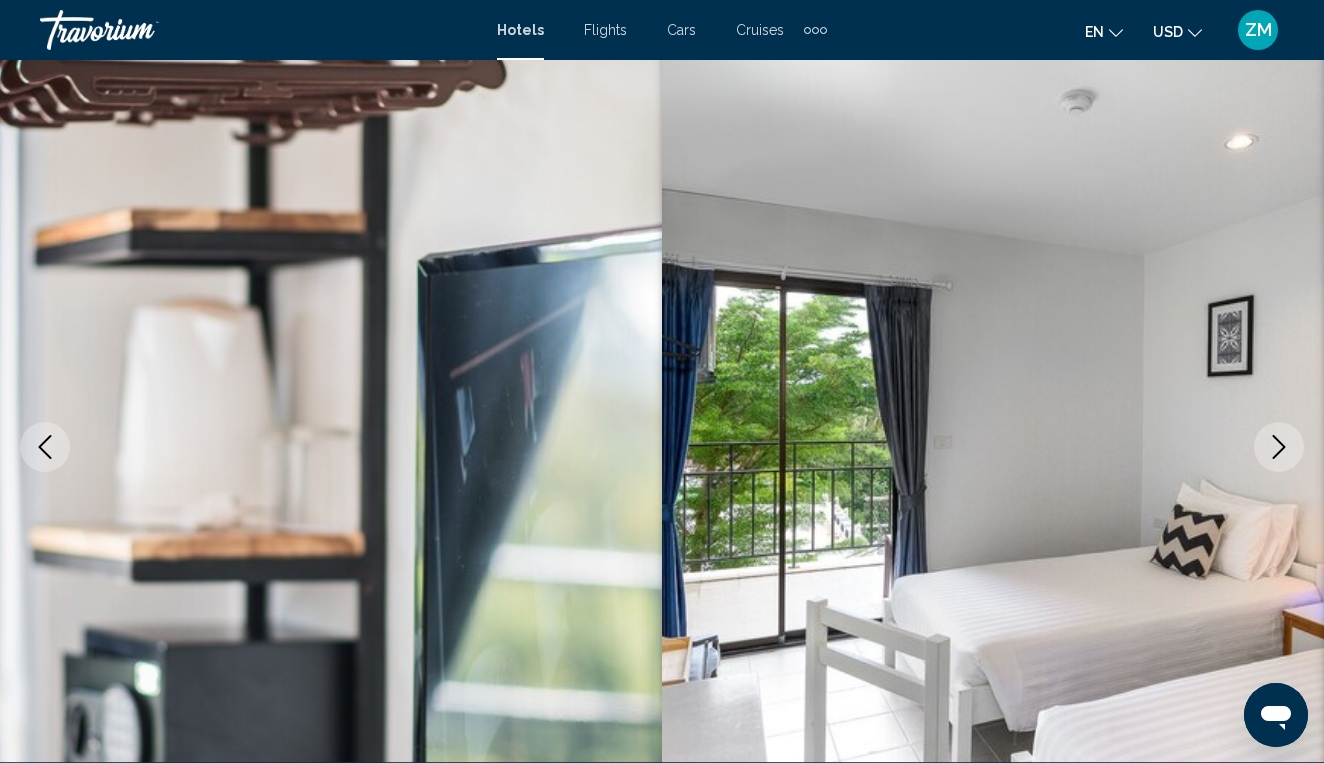 click 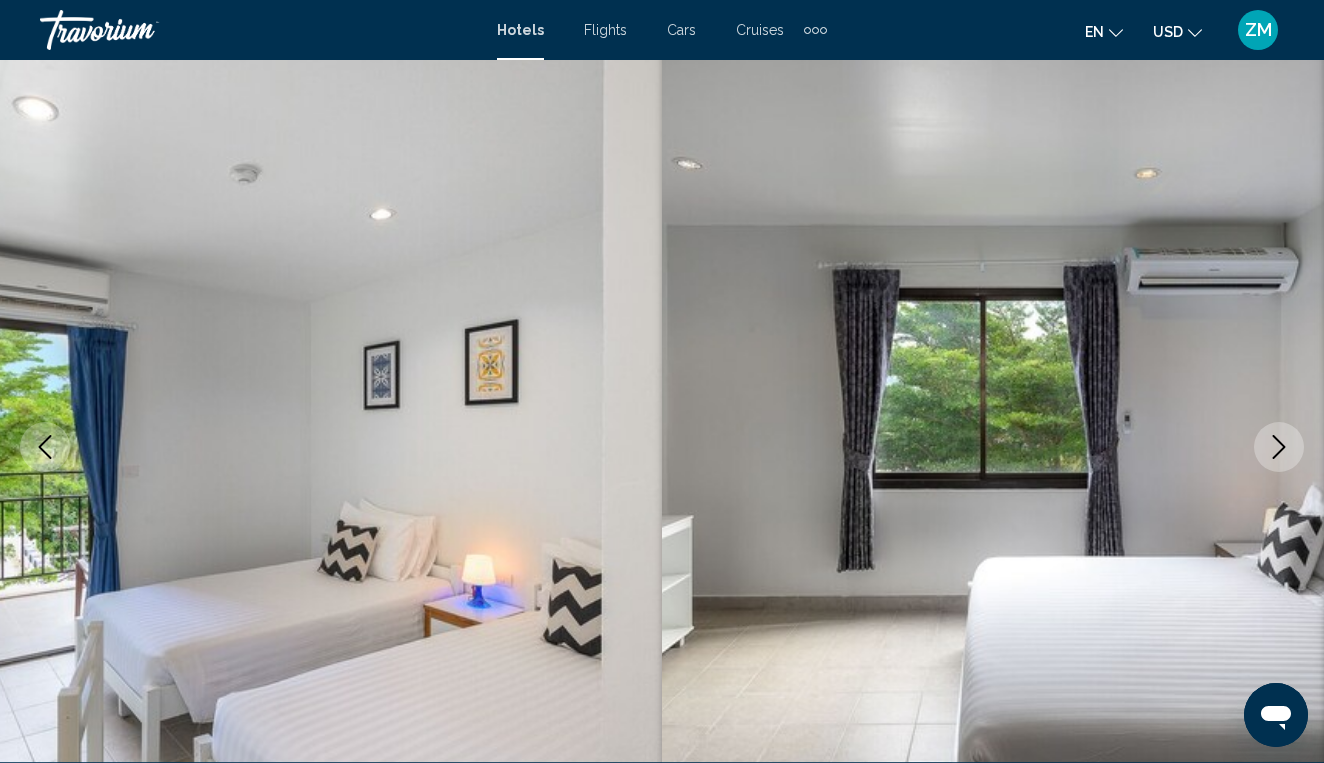click 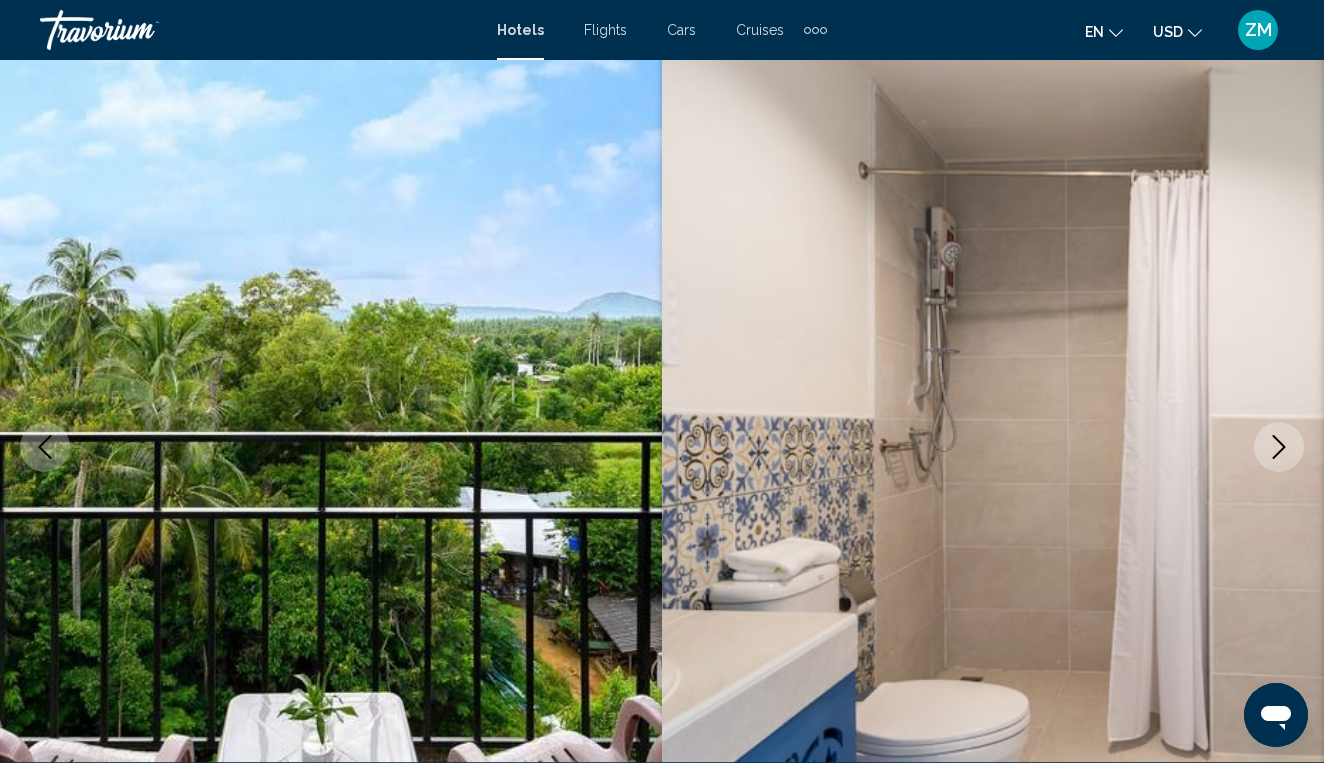 click 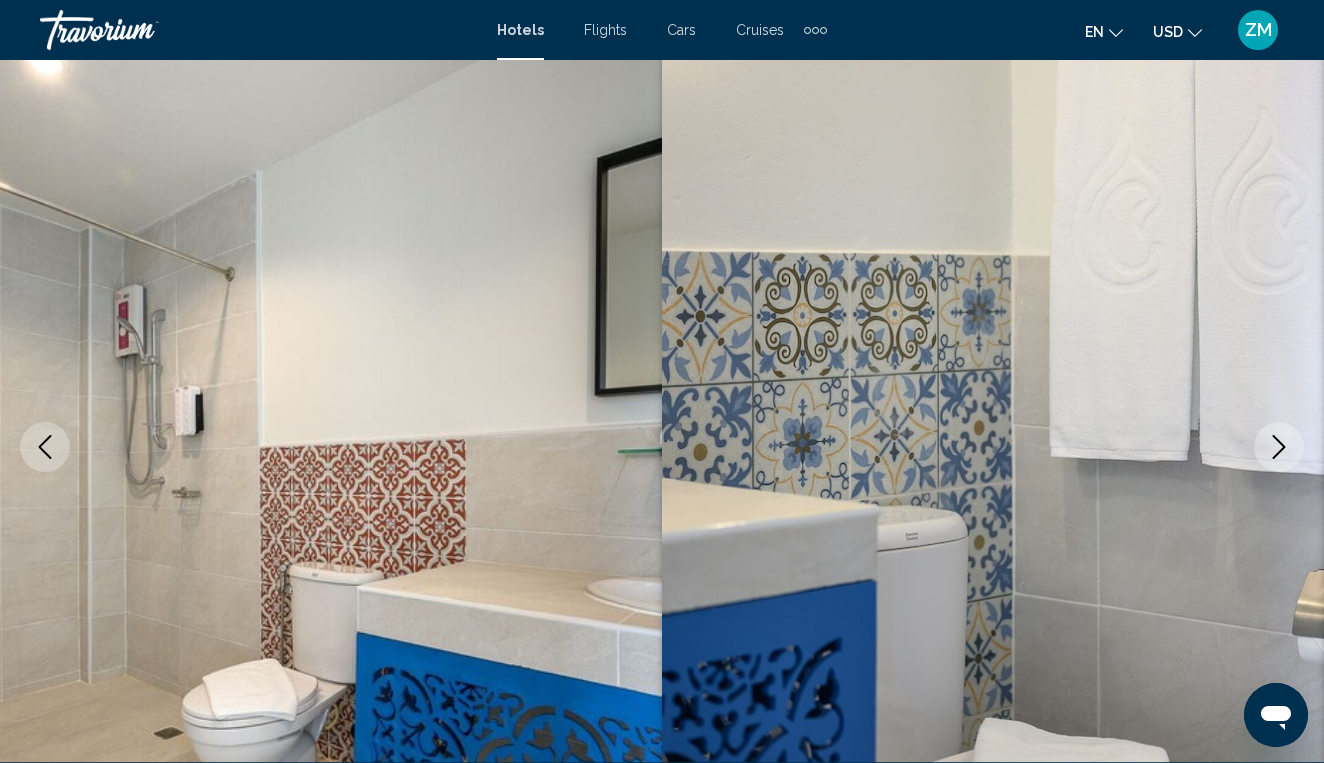 click 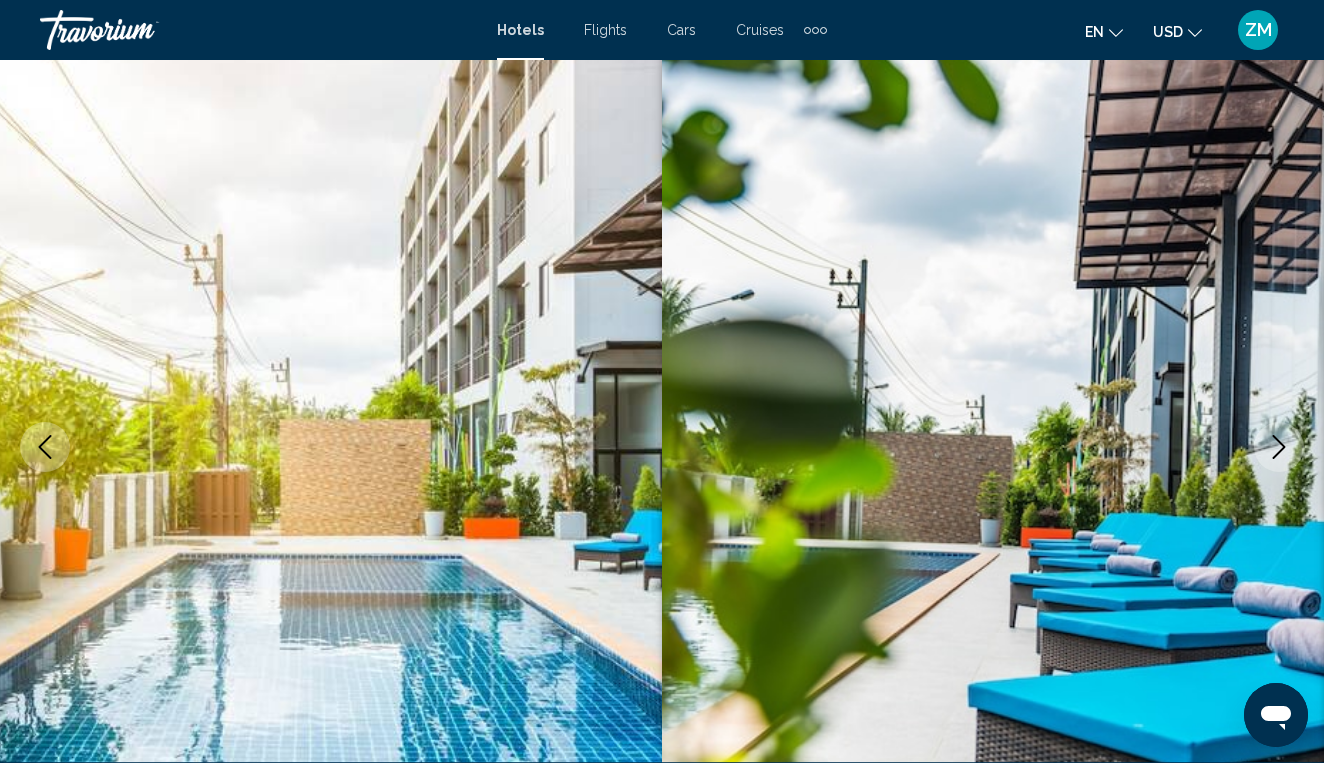 click 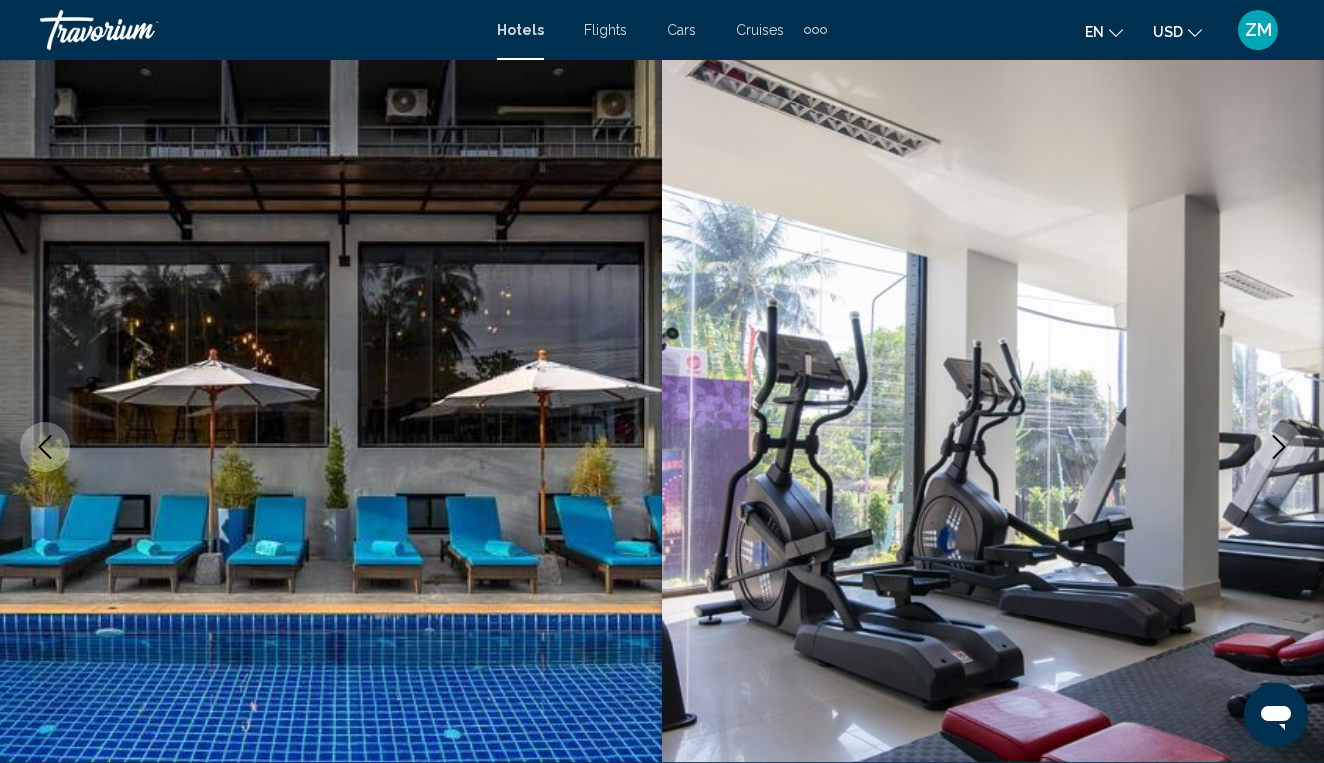 click 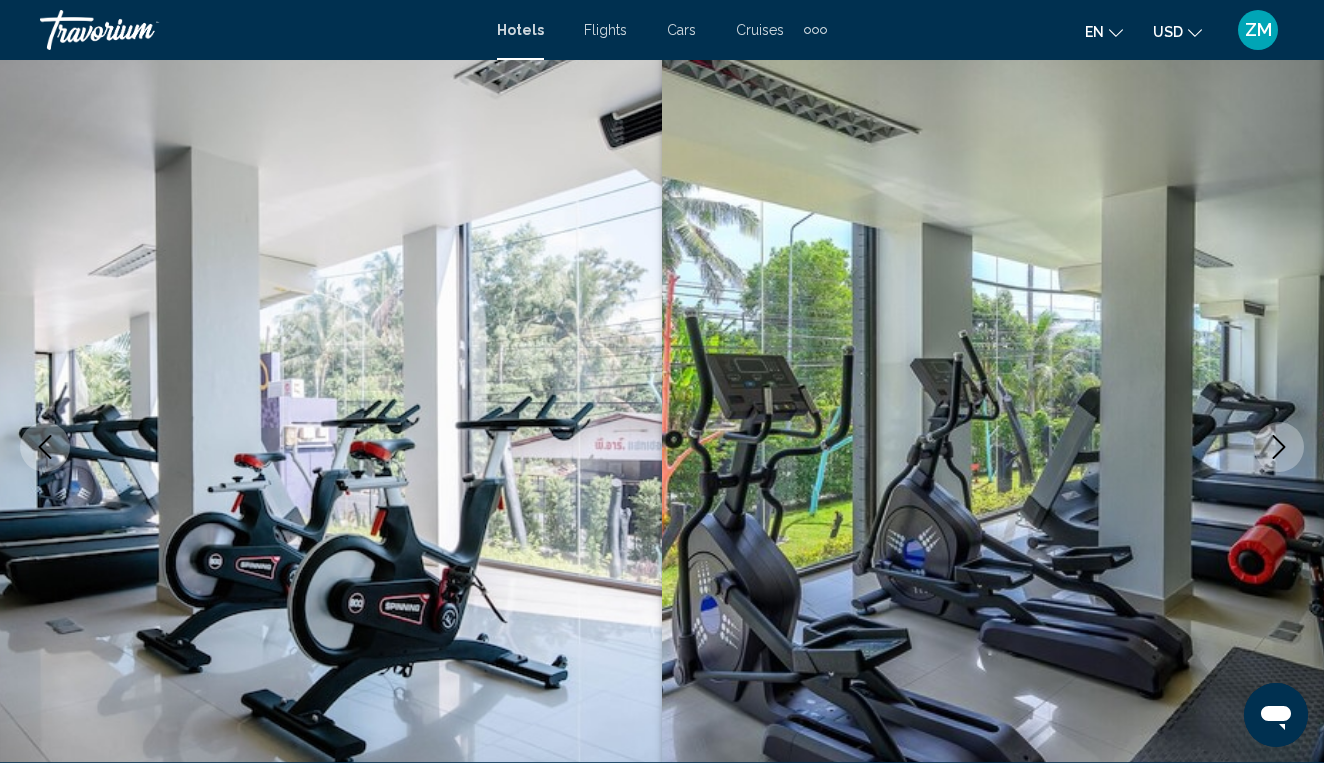 click 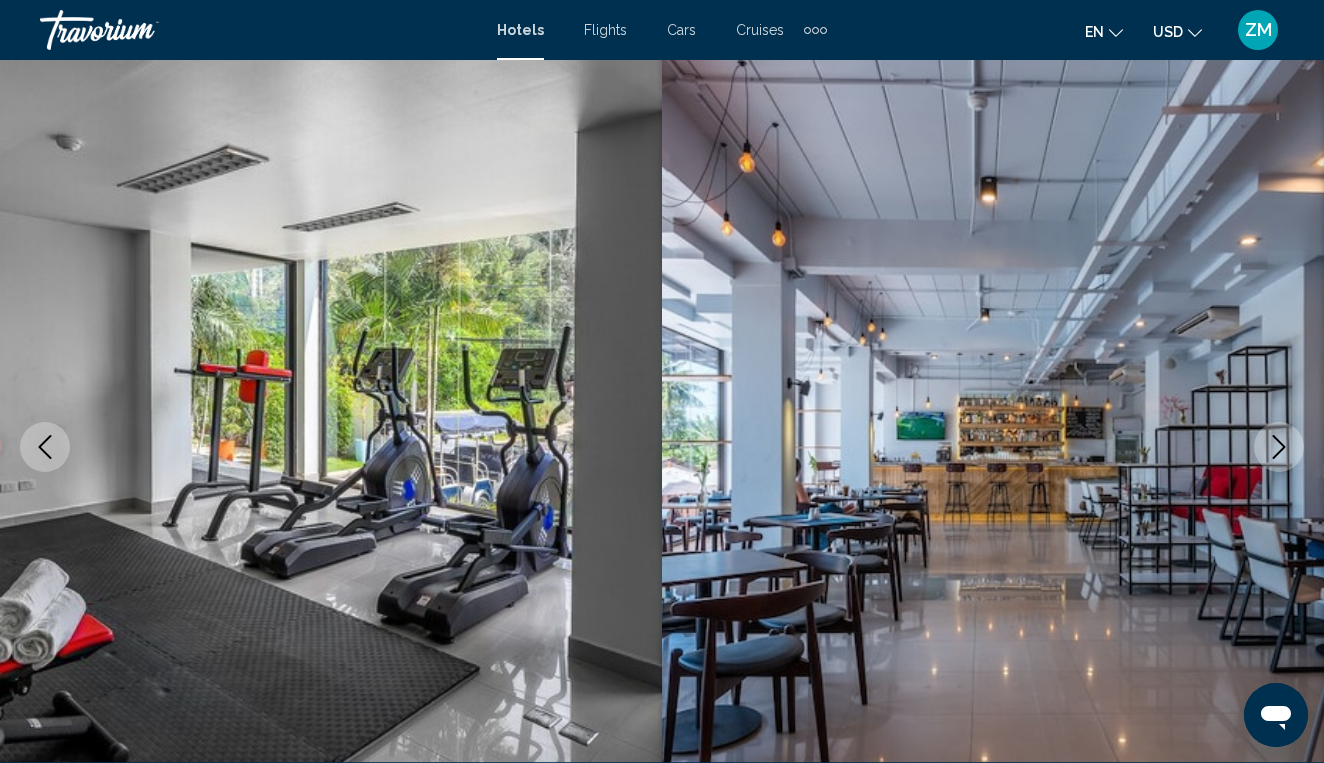 click 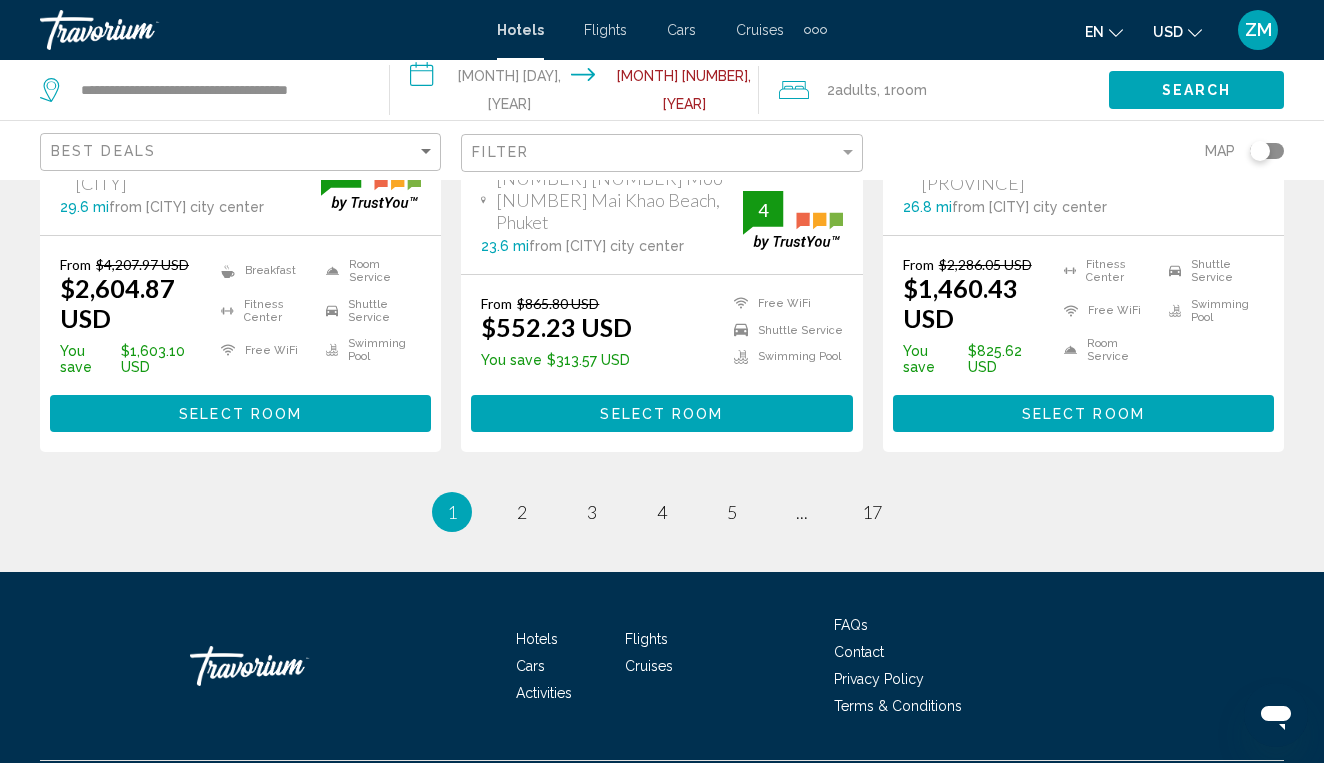 scroll, scrollTop: 3004, scrollLeft: 0, axis: vertical 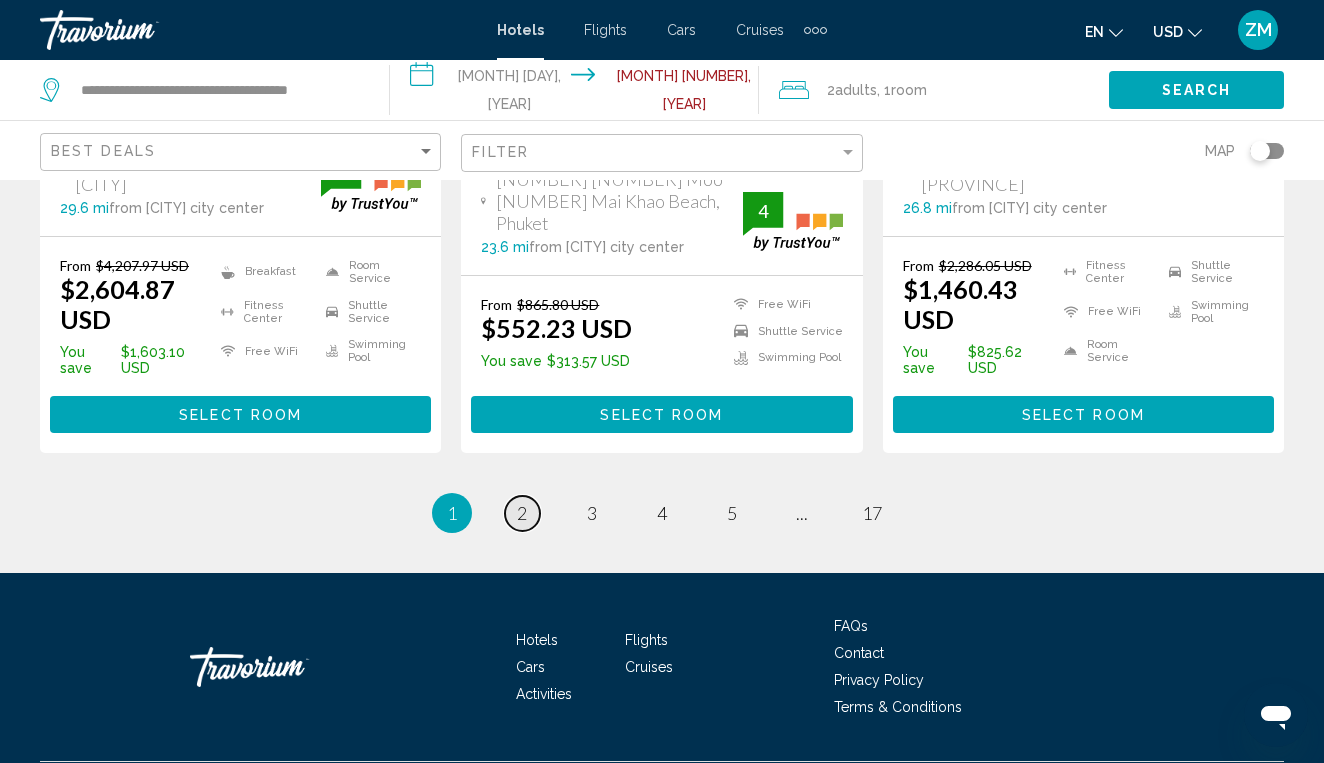 click on "page  2" at bounding box center [522, 513] 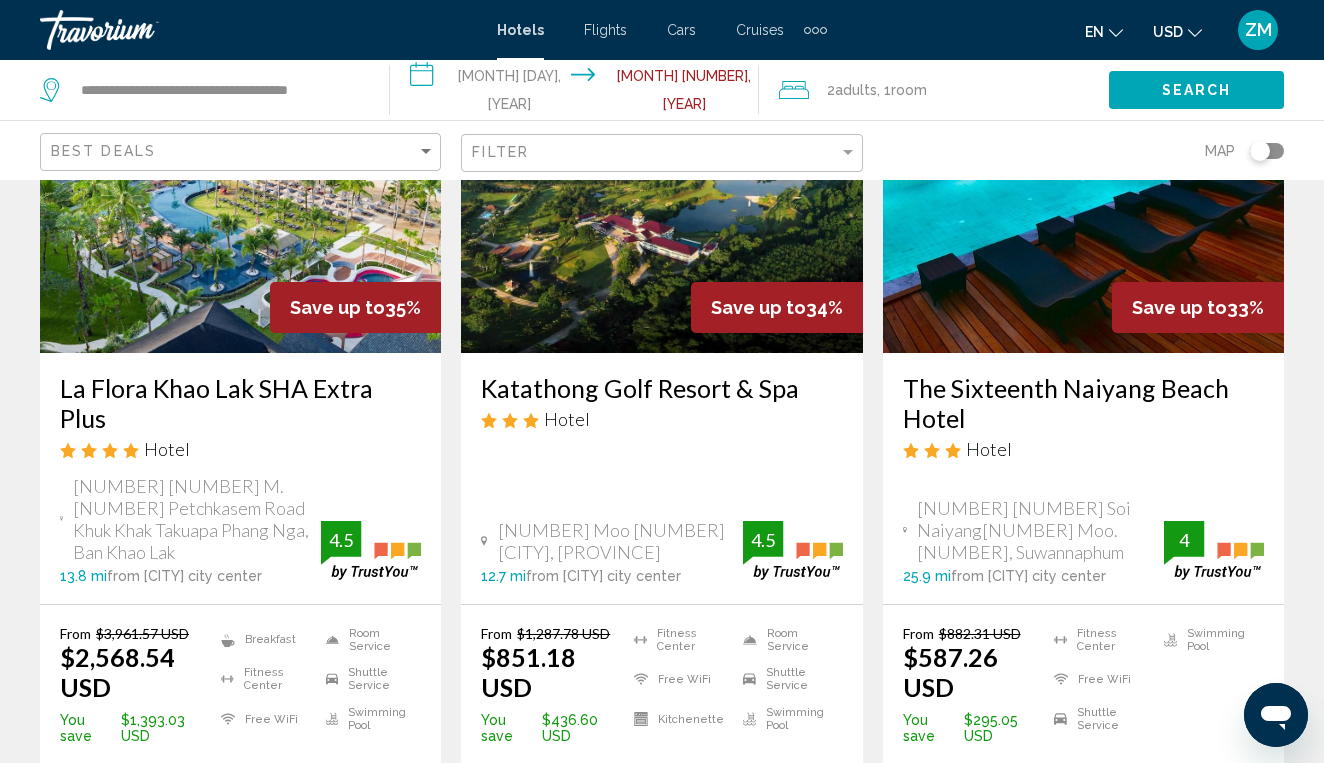 scroll, scrollTop: 217, scrollLeft: 0, axis: vertical 